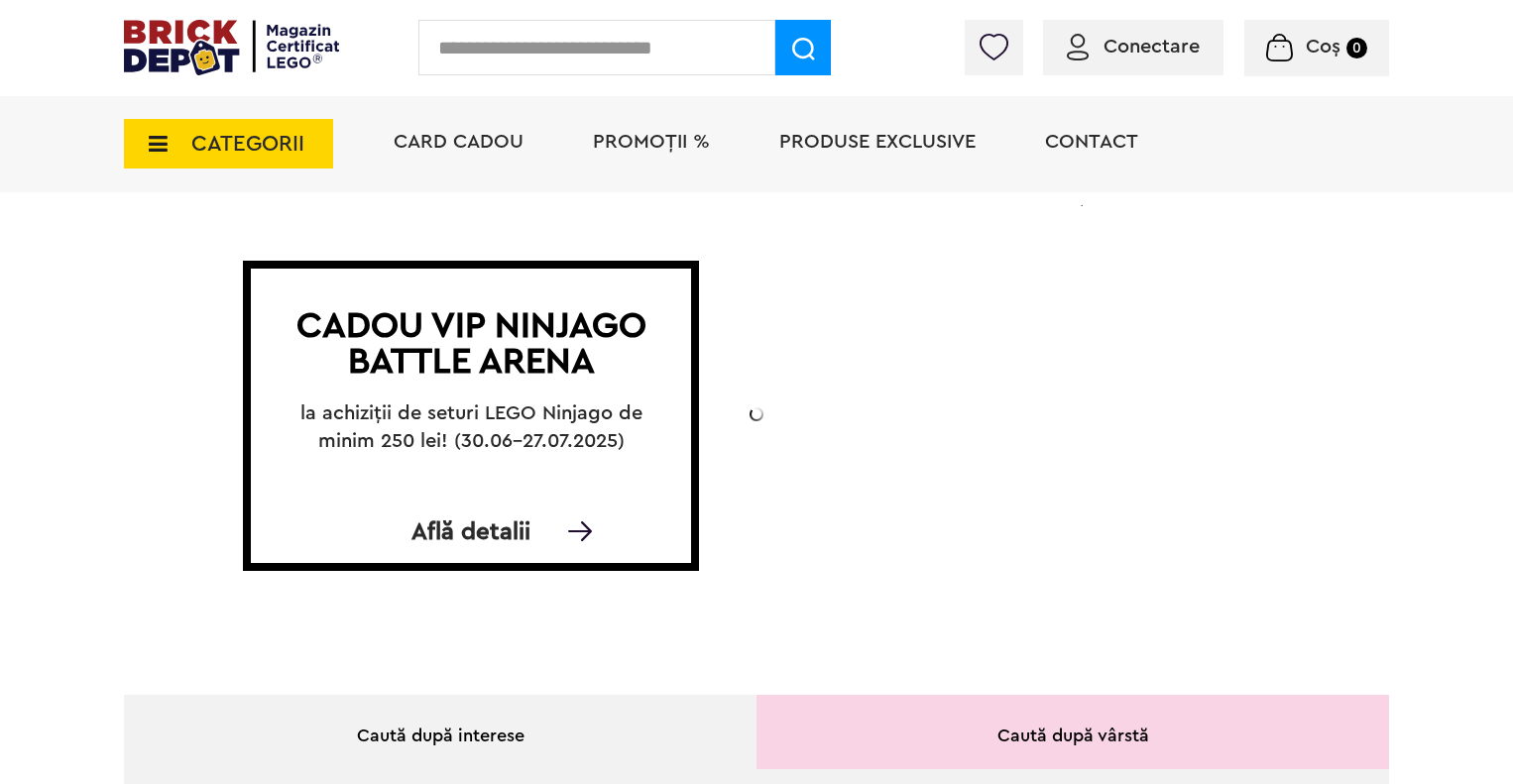 scroll, scrollTop: 0, scrollLeft: 0, axis: both 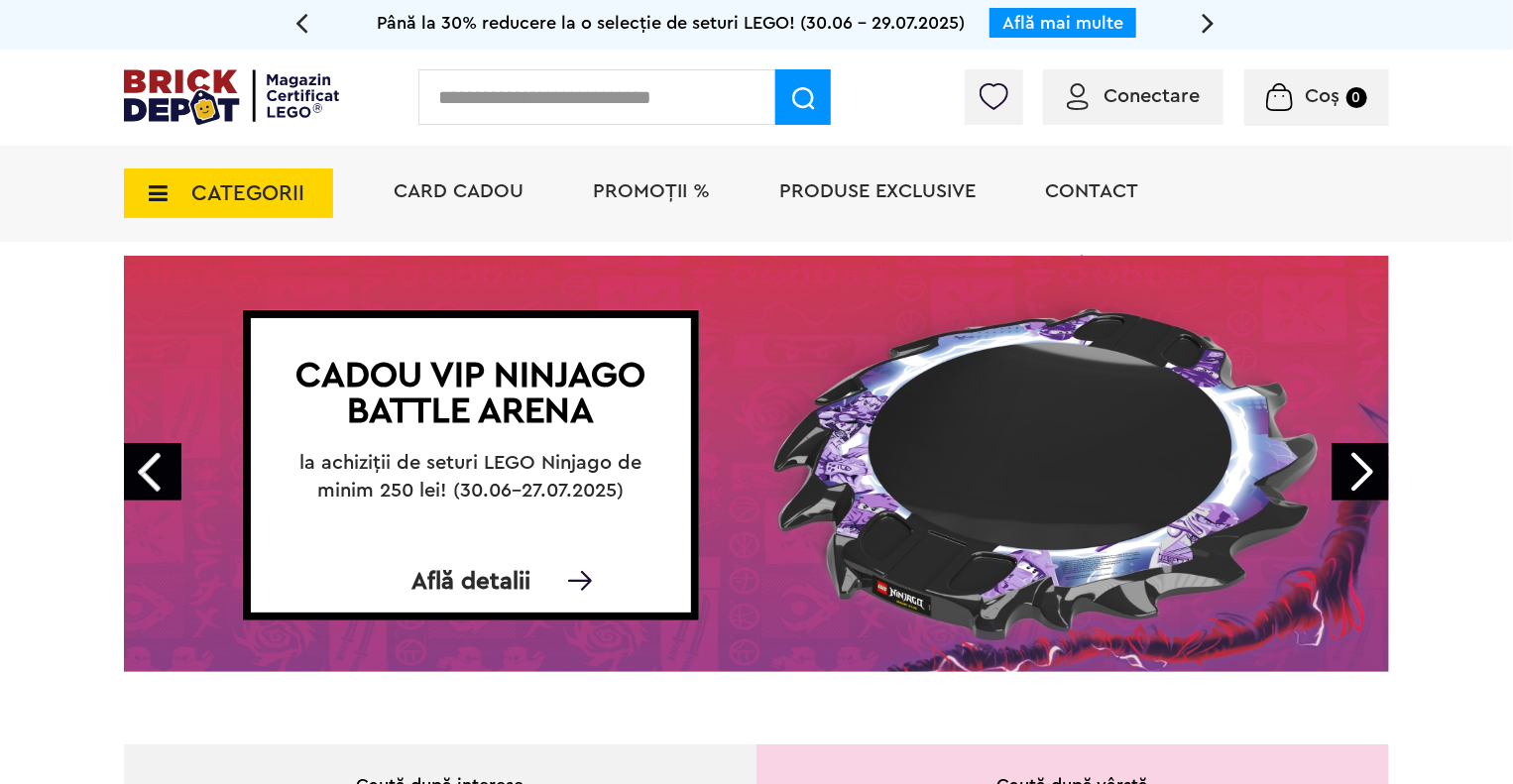 click on "Next" at bounding box center [1360, 472] 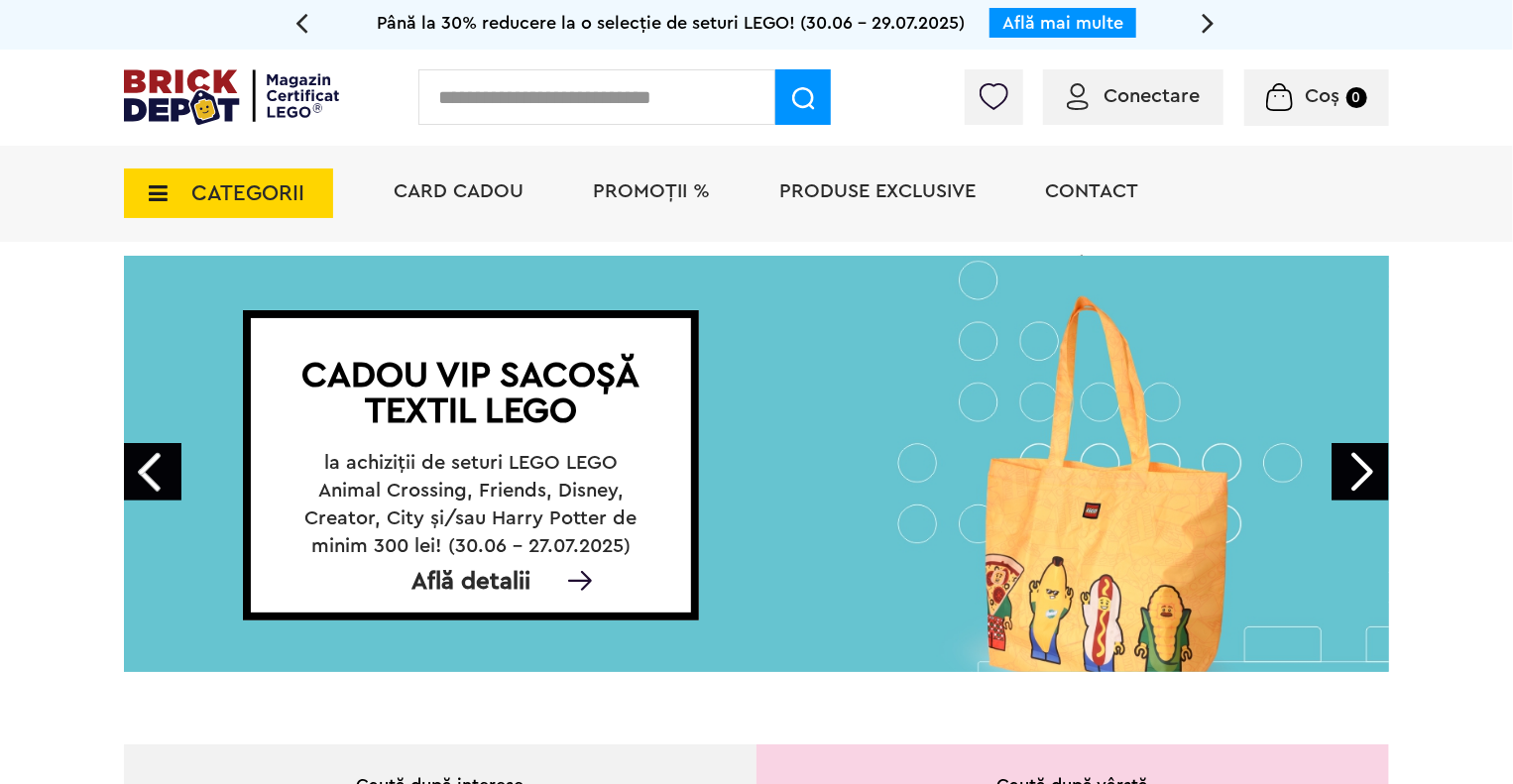 click on "Next" at bounding box center [1360, 472] 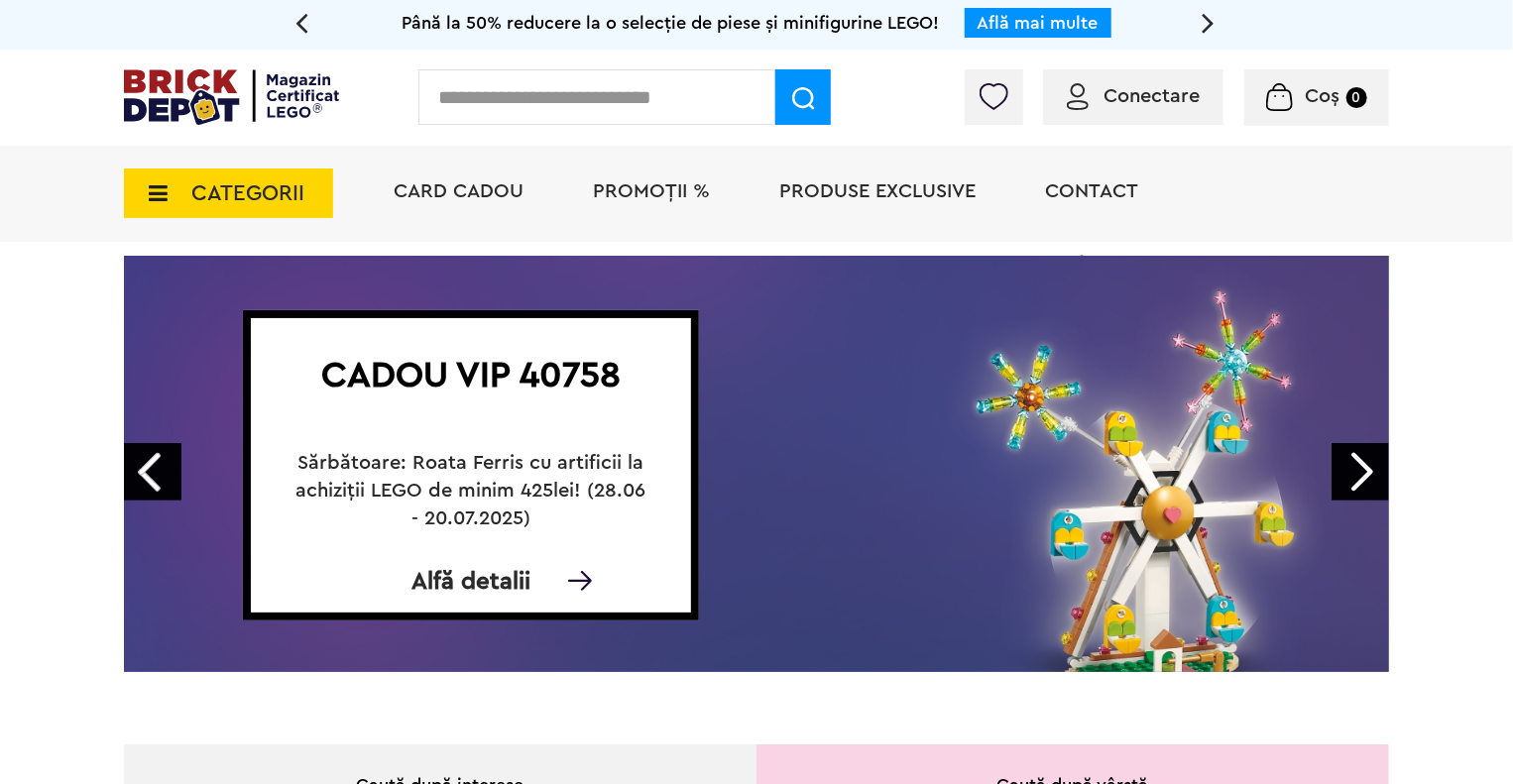 click on "Next" at bounding box center [1360, 472] 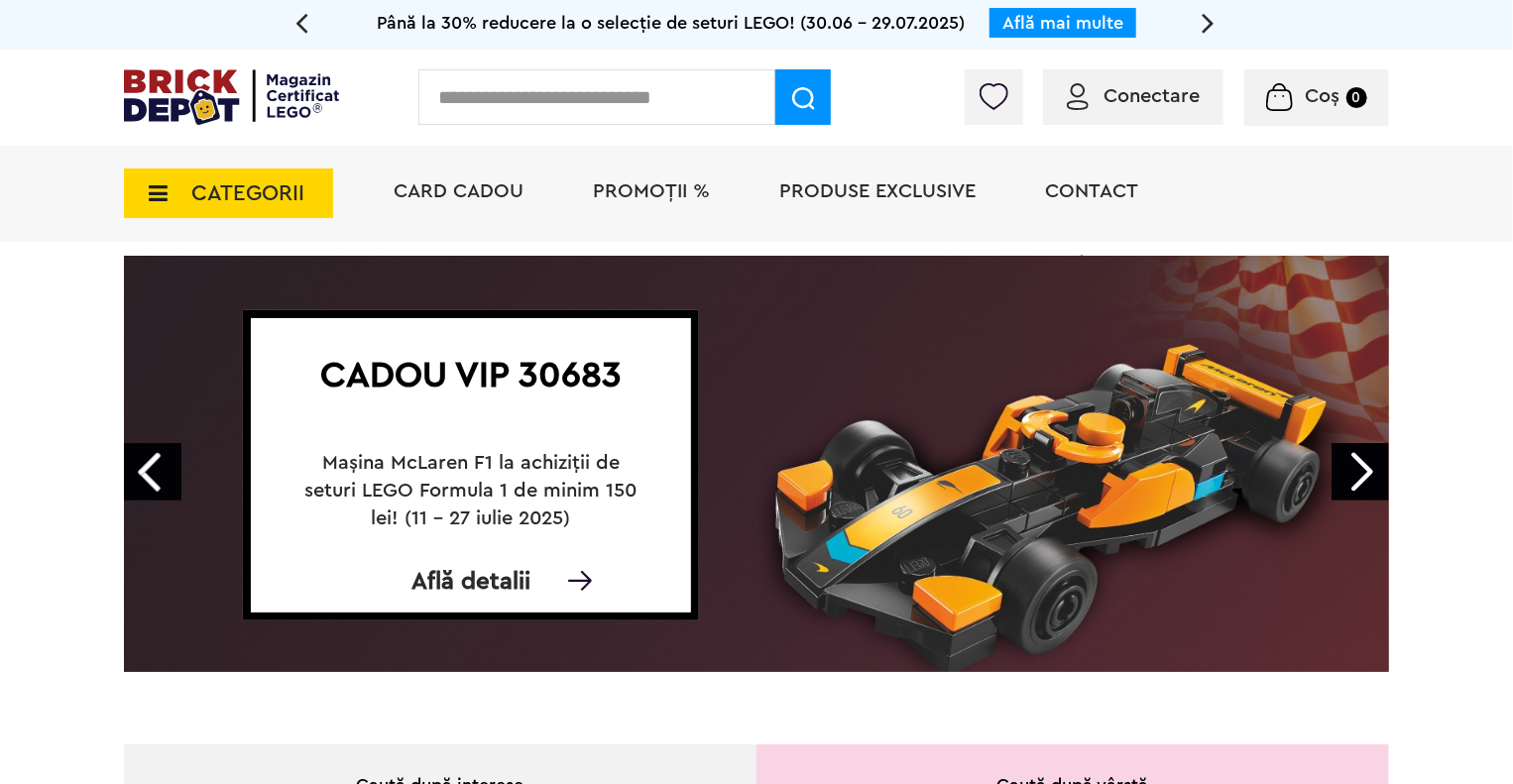 click on "Află detalii" at bounding box center [471, 582] 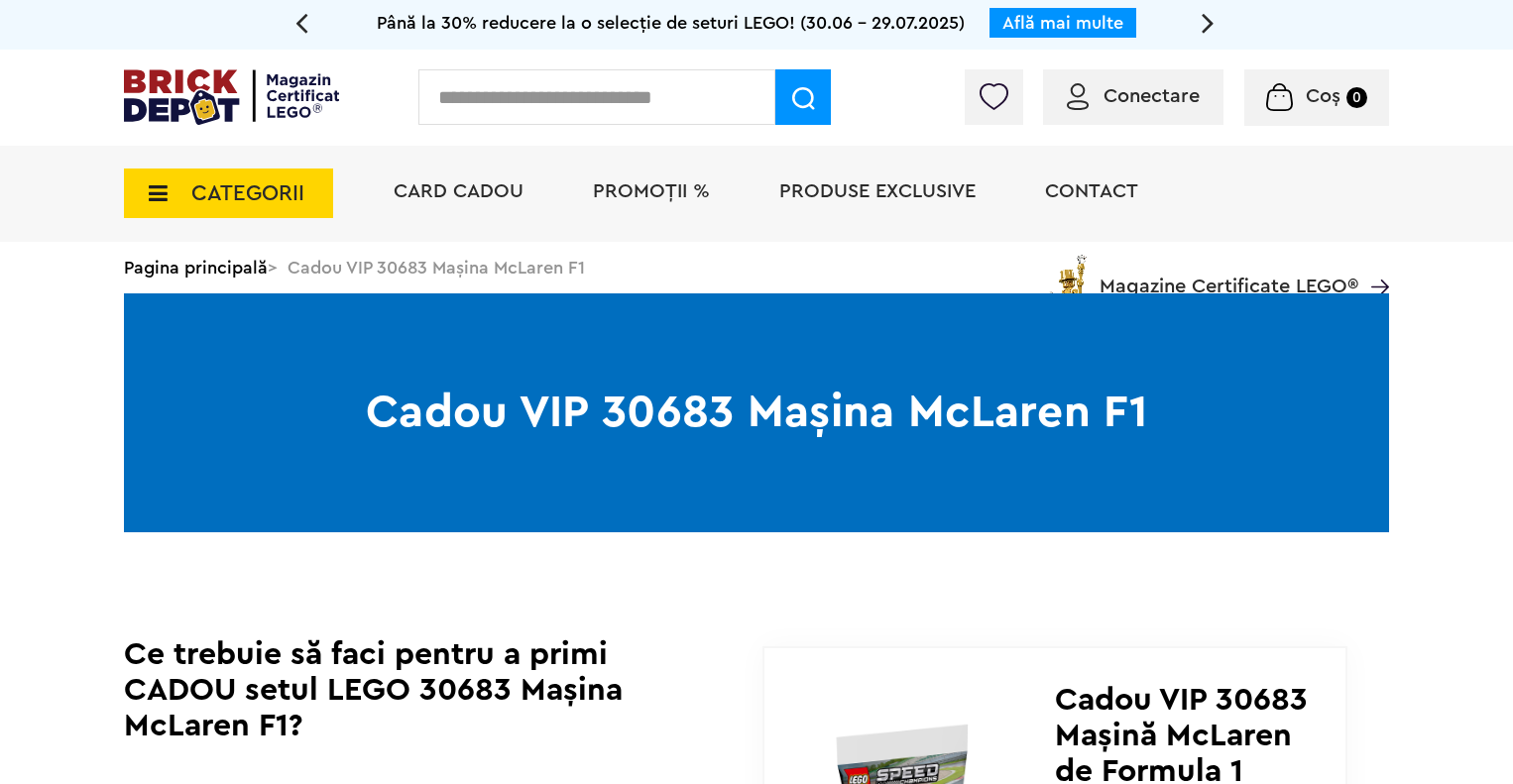 scroll, scrollTop: 0, scrollLeft: 0, axis: both 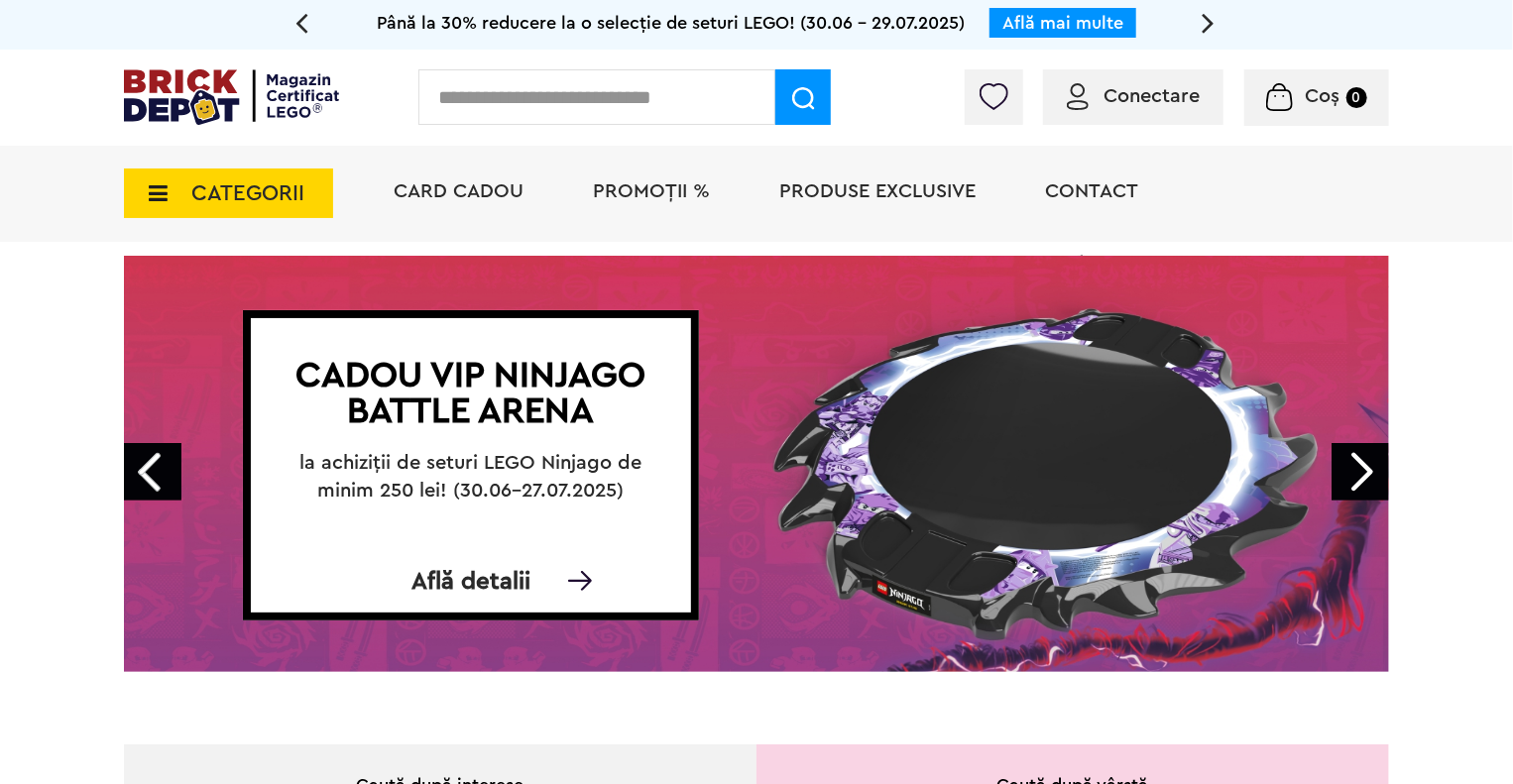 click on "Conectare" at bounding box center (1151, 96) 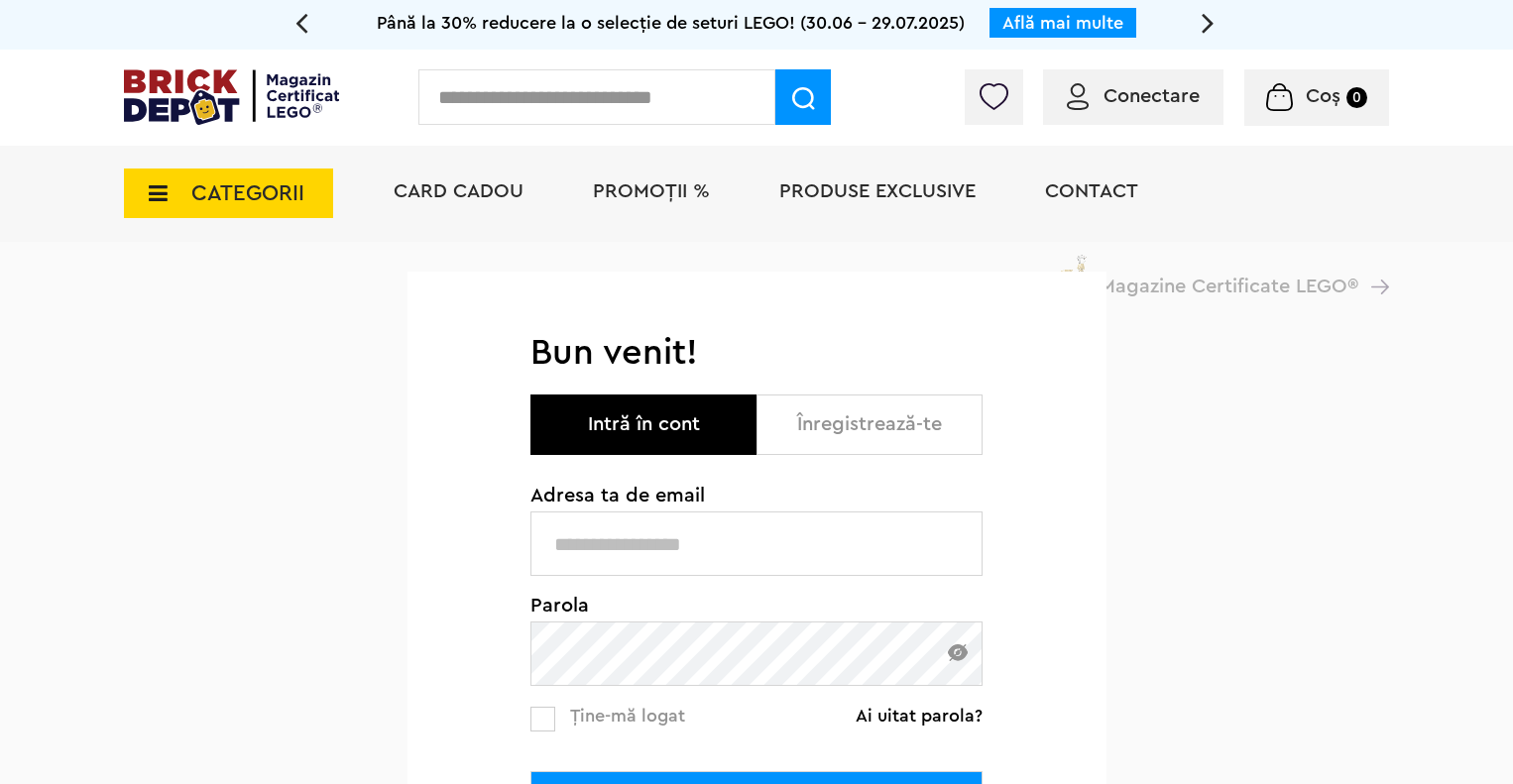 scroll, scrollTop: 0, scrollLeft: 0, axis: both 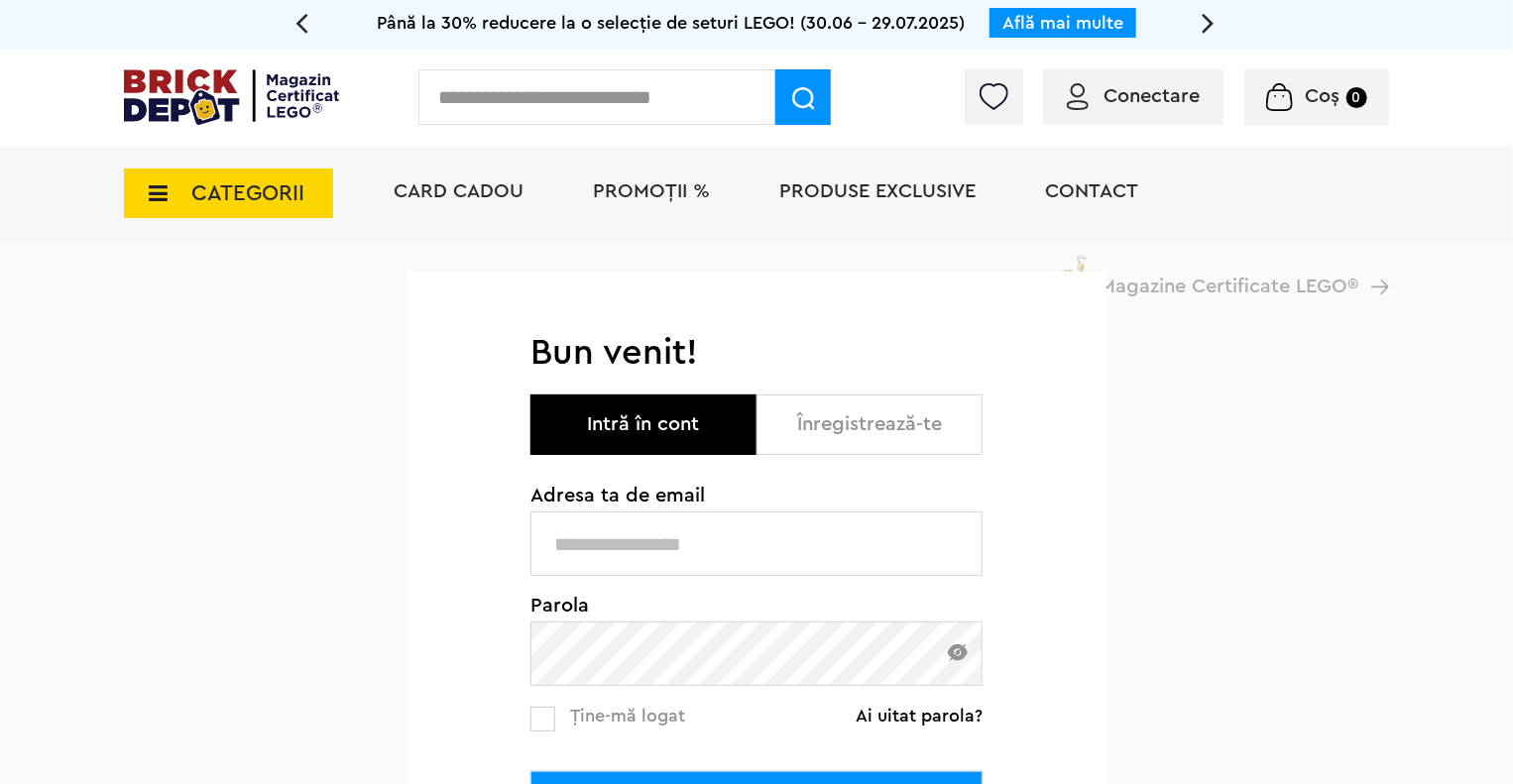 click on "Înregistrează-te" at bounding box center [870, 424] 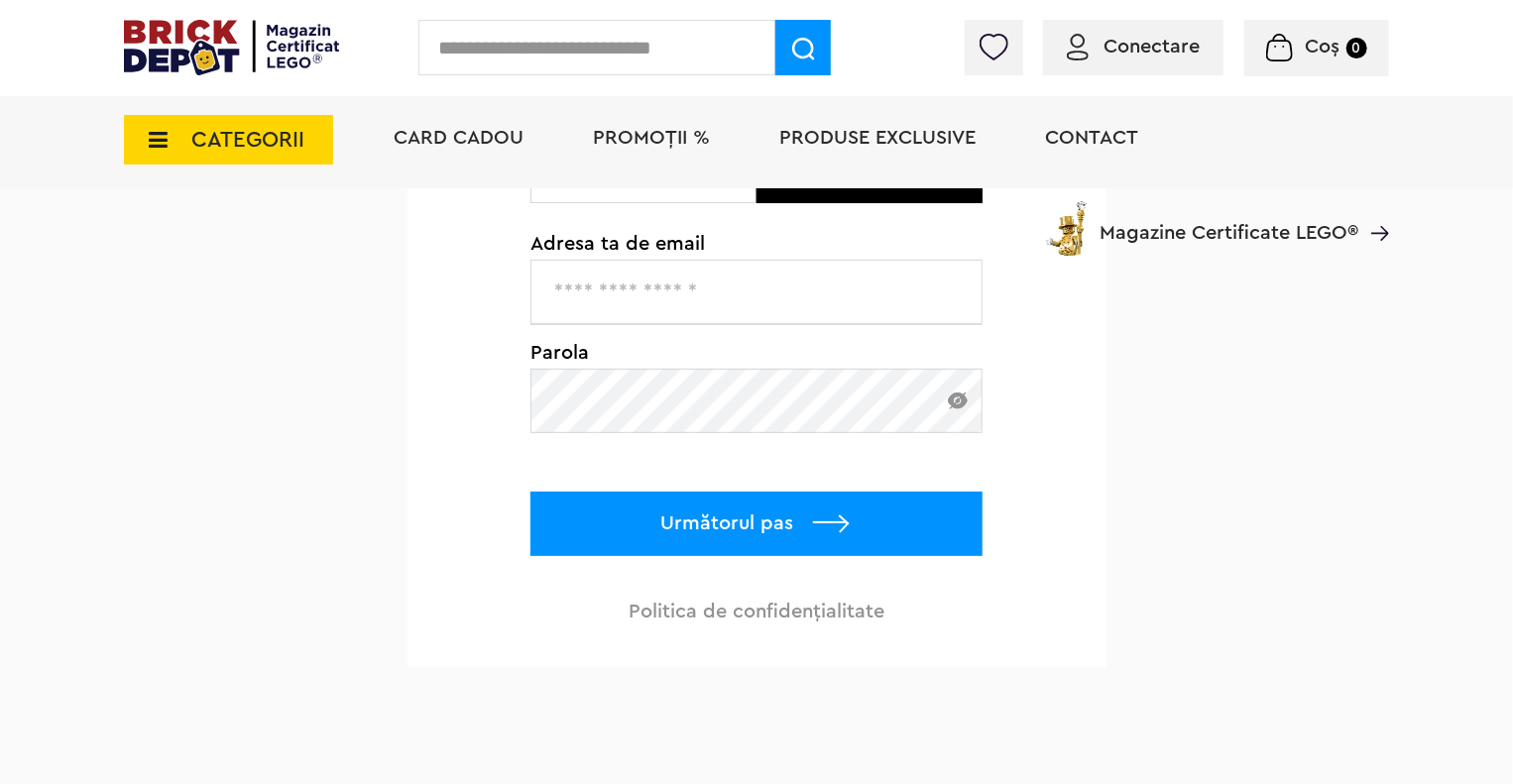 scroll, scrollTop: 0, scrollLeft: 0, axis: both 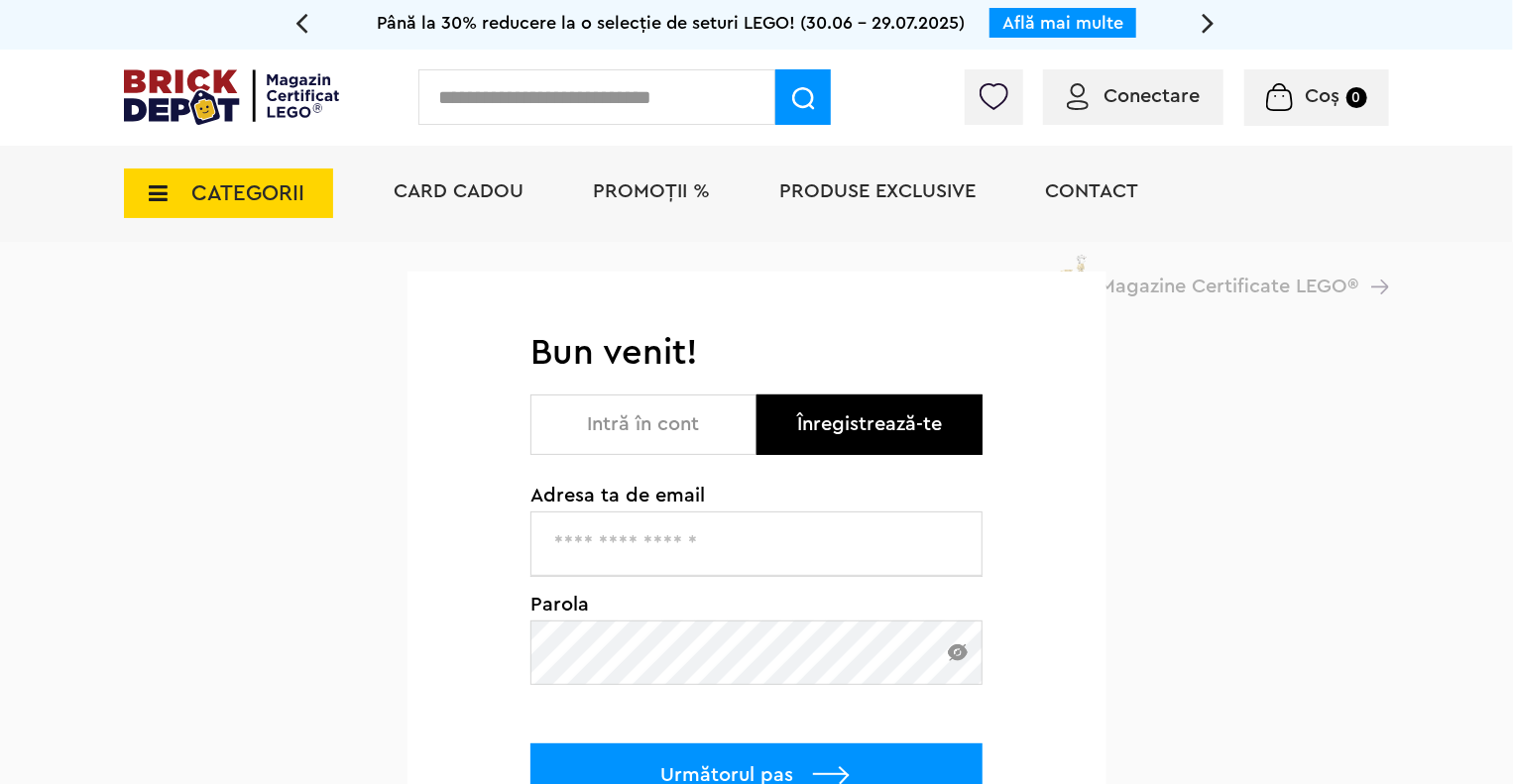 click on "Intră în cont" at bounding box center (643, 424) 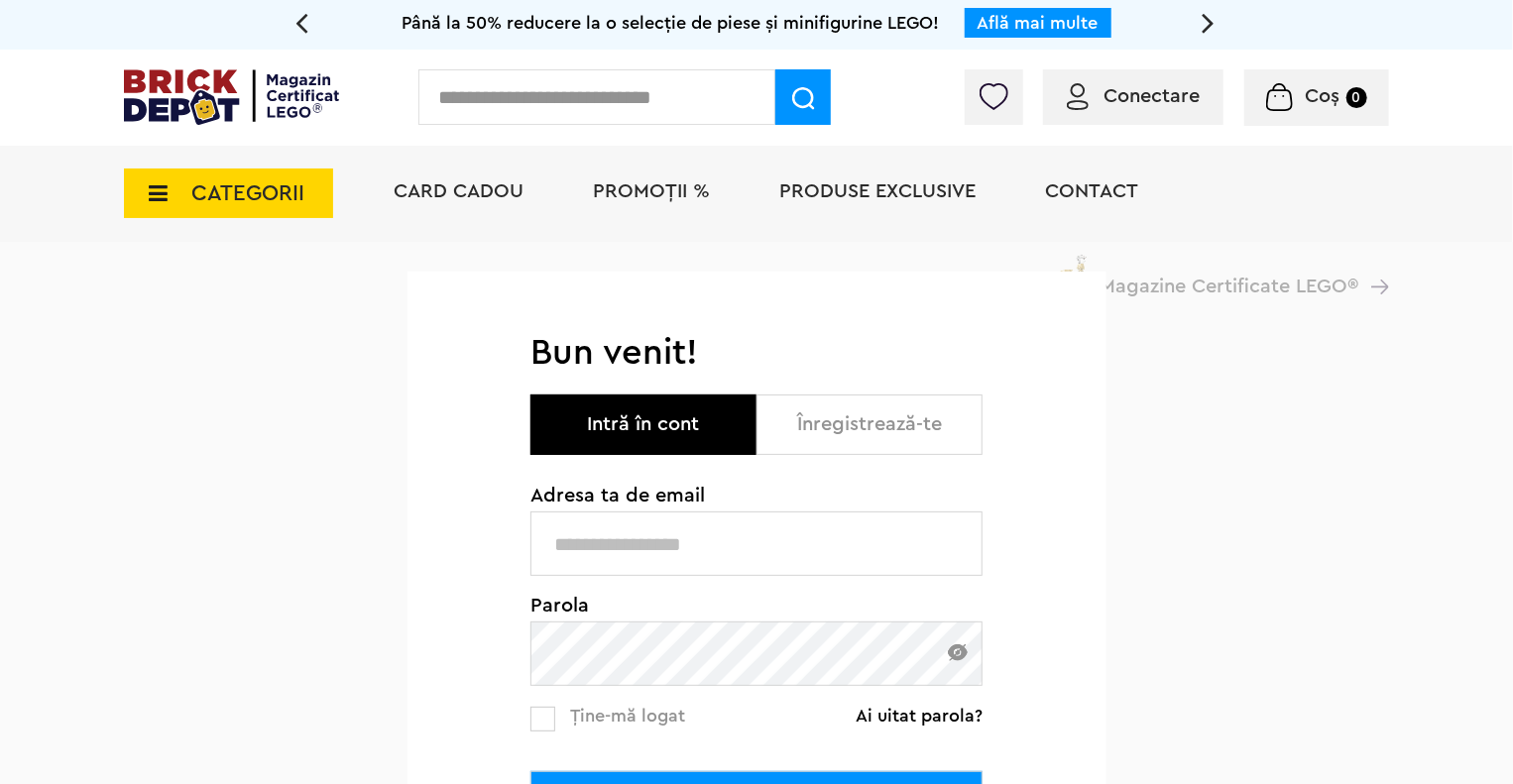 click at bounding box center [756, 543] 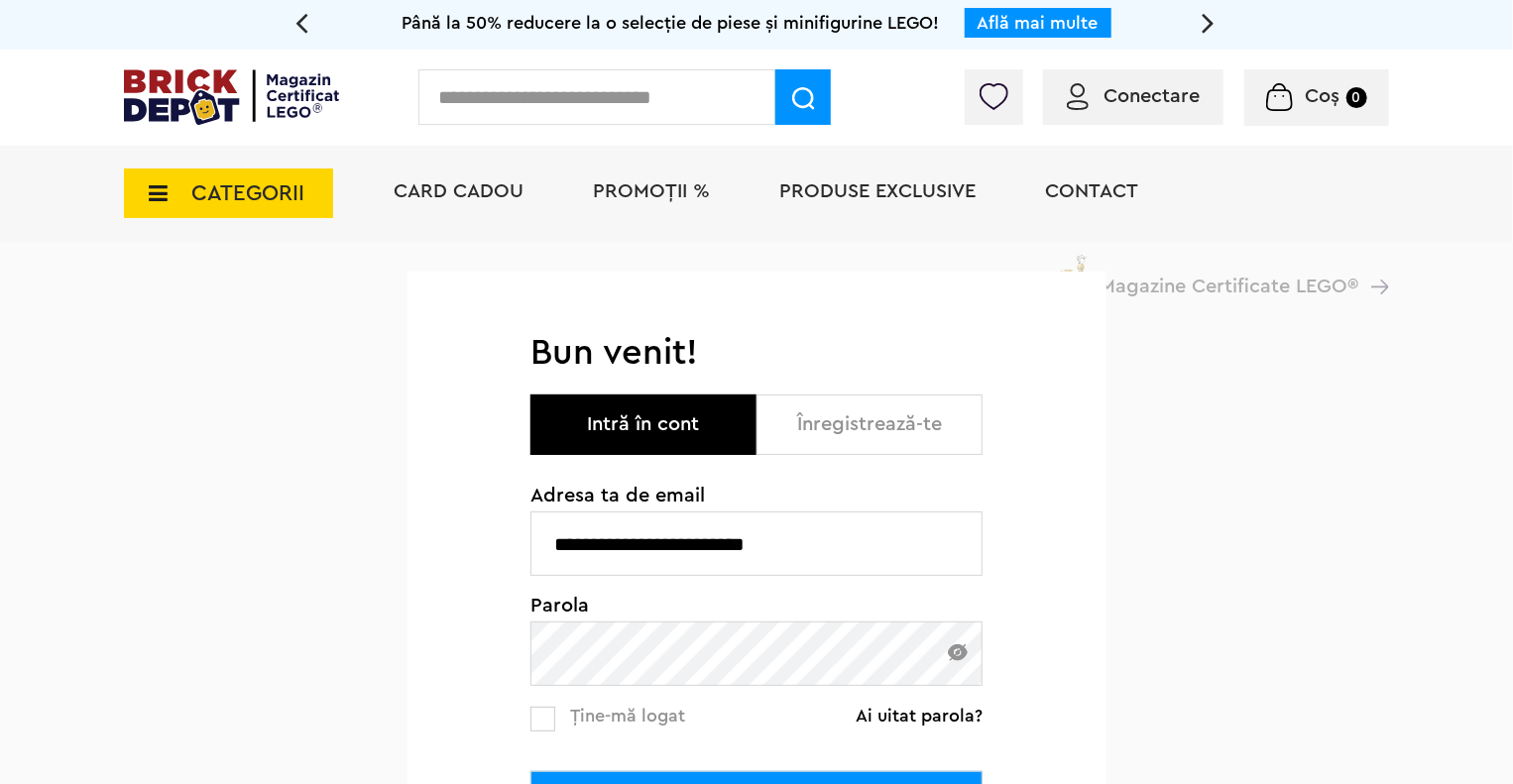 click on "**********" at bounding box center (756, 543) 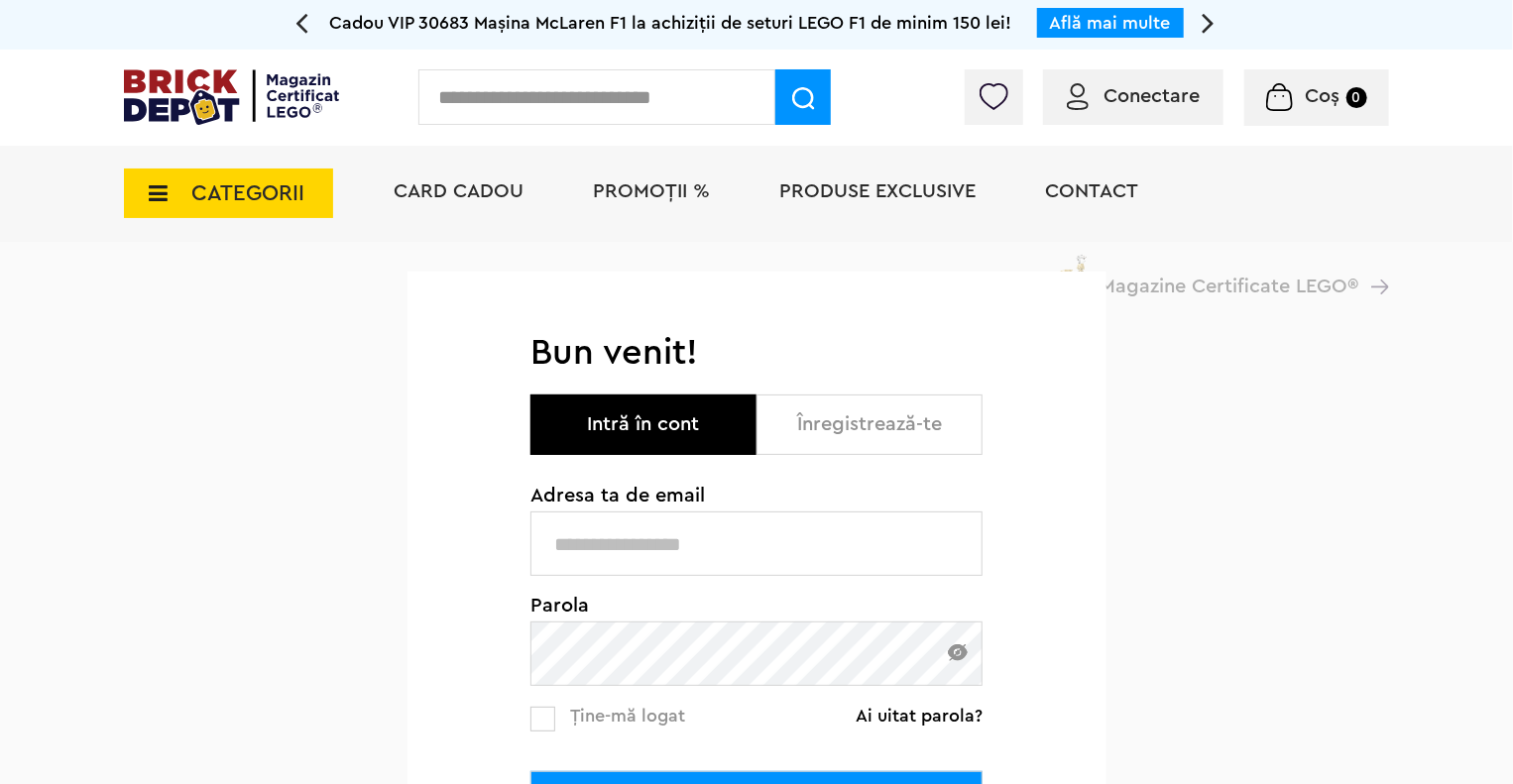 type 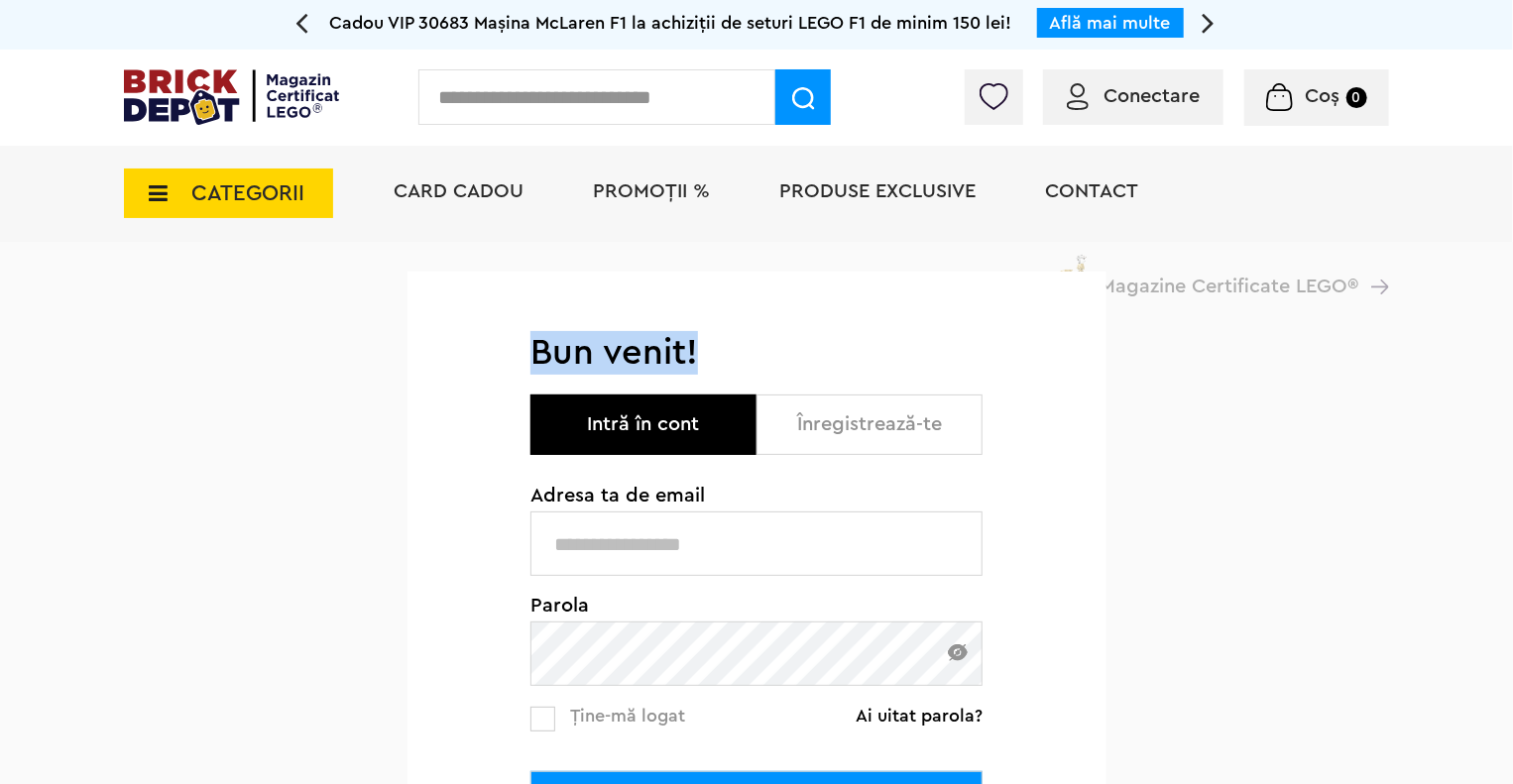 drag, startPoint x: 738, startPoint y: 325, endPoint x: 406, endPoint y: 348, distance: 332.79573 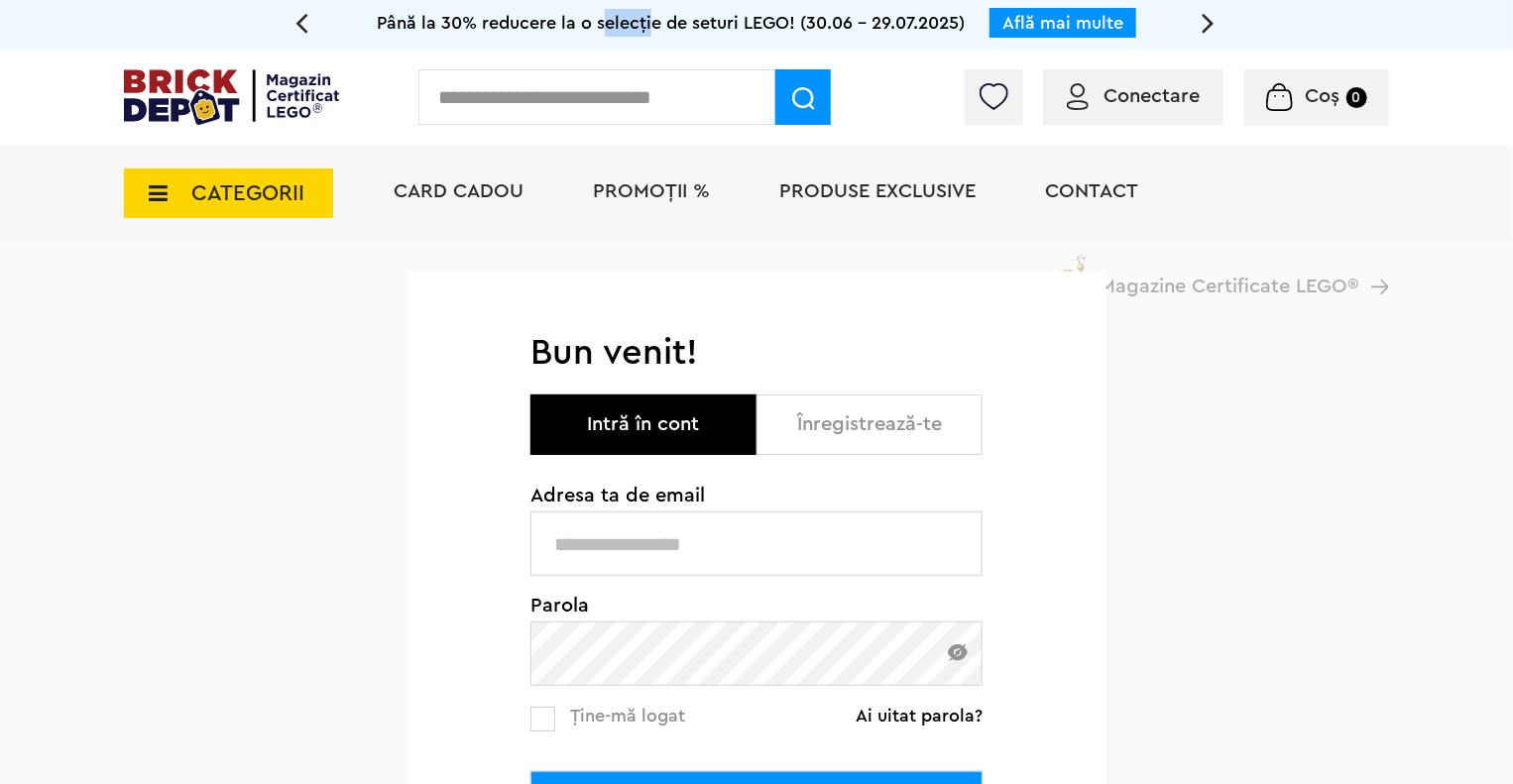 drag, startPoint x: 606, startPoint y: 24, endPoint x: 677, endPoint y: 24, distance: 71 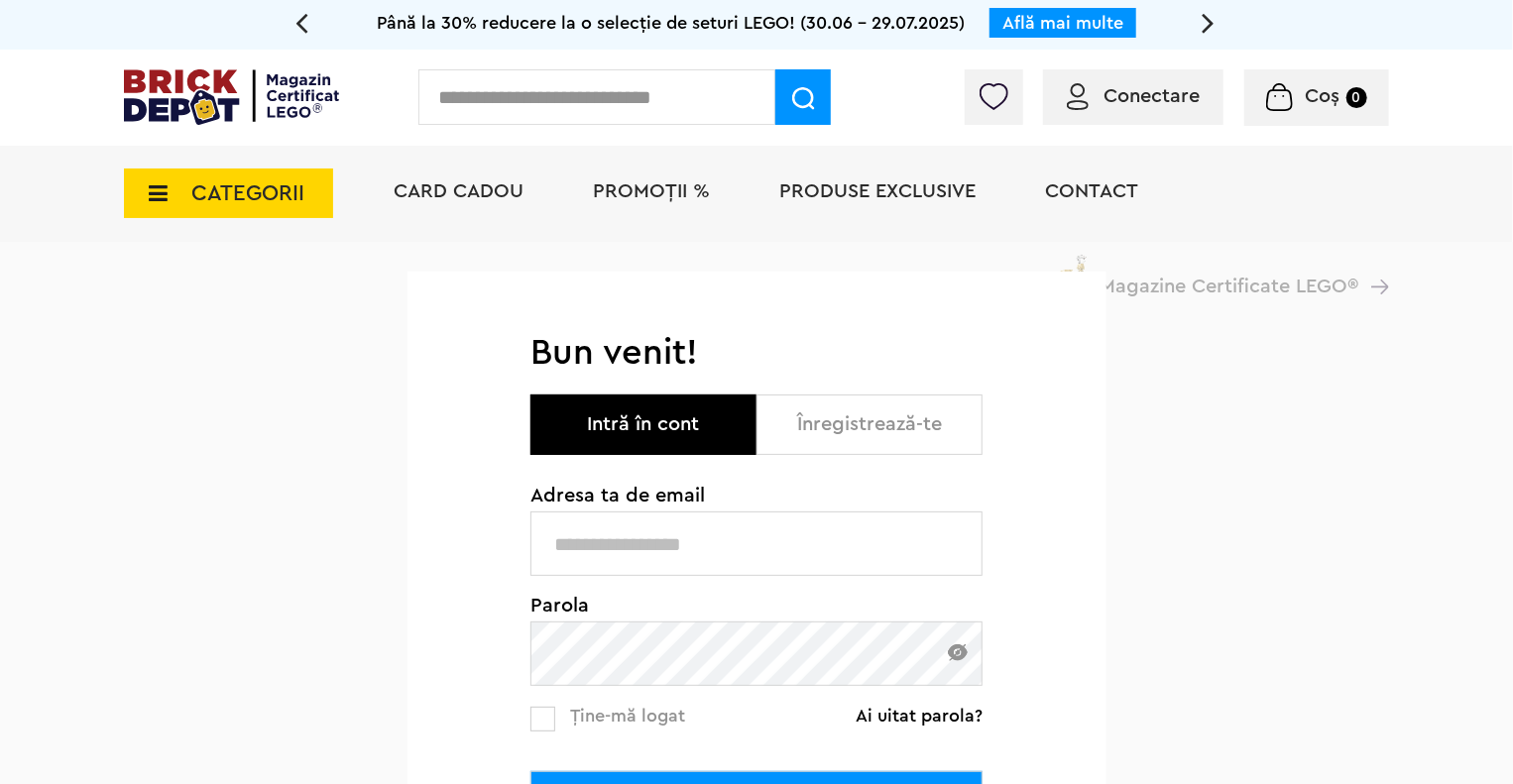click on "Până la 30% reducere la o selecție de seturi LEGO! (30.06 - 29.07.2025)" at bounding box center (-2899, 23) 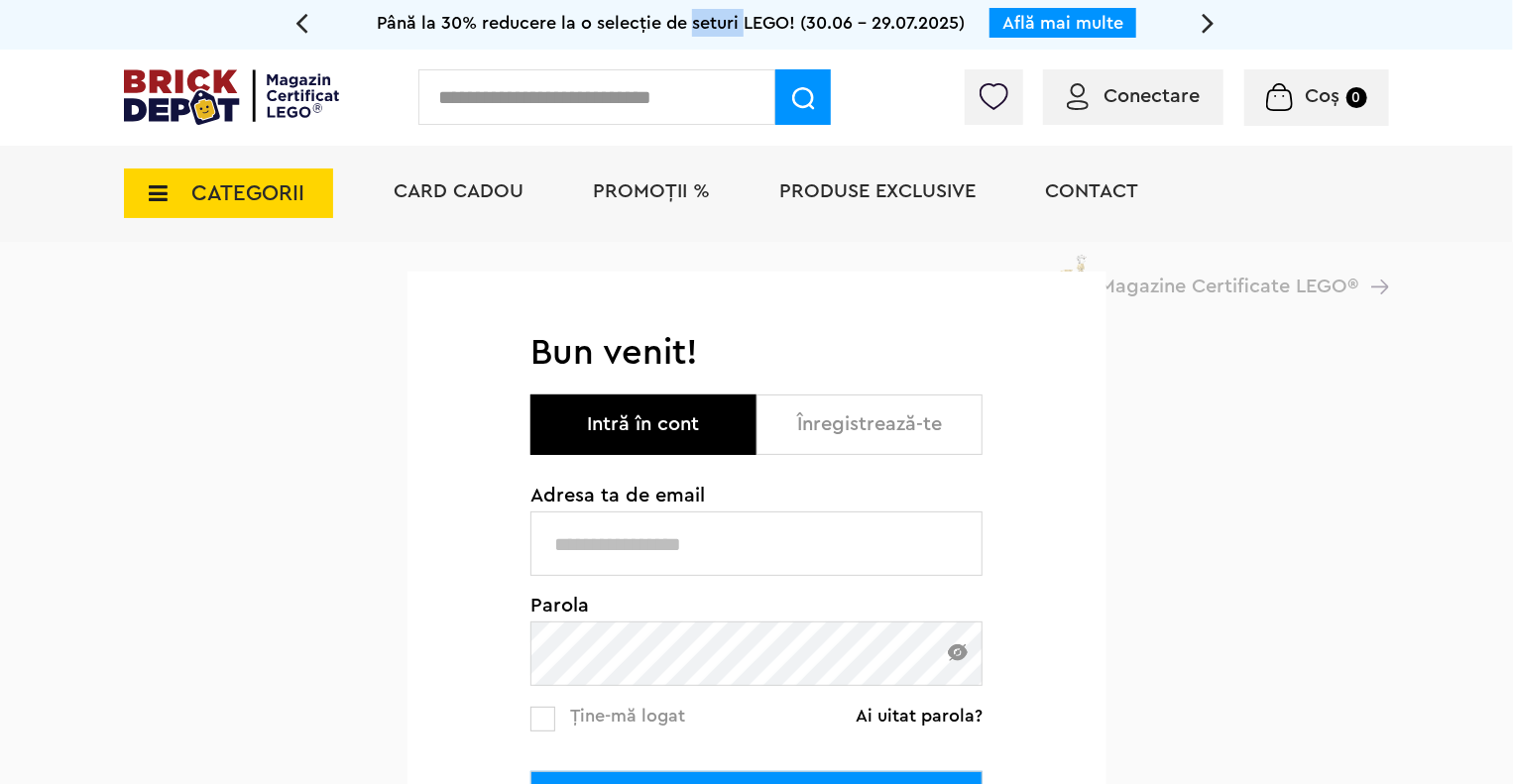 click on "Până la 30% reducere la o selecție de seturi LEGO! (30.06 - 29.07.2025)" at bounding box center [-2899, 23] 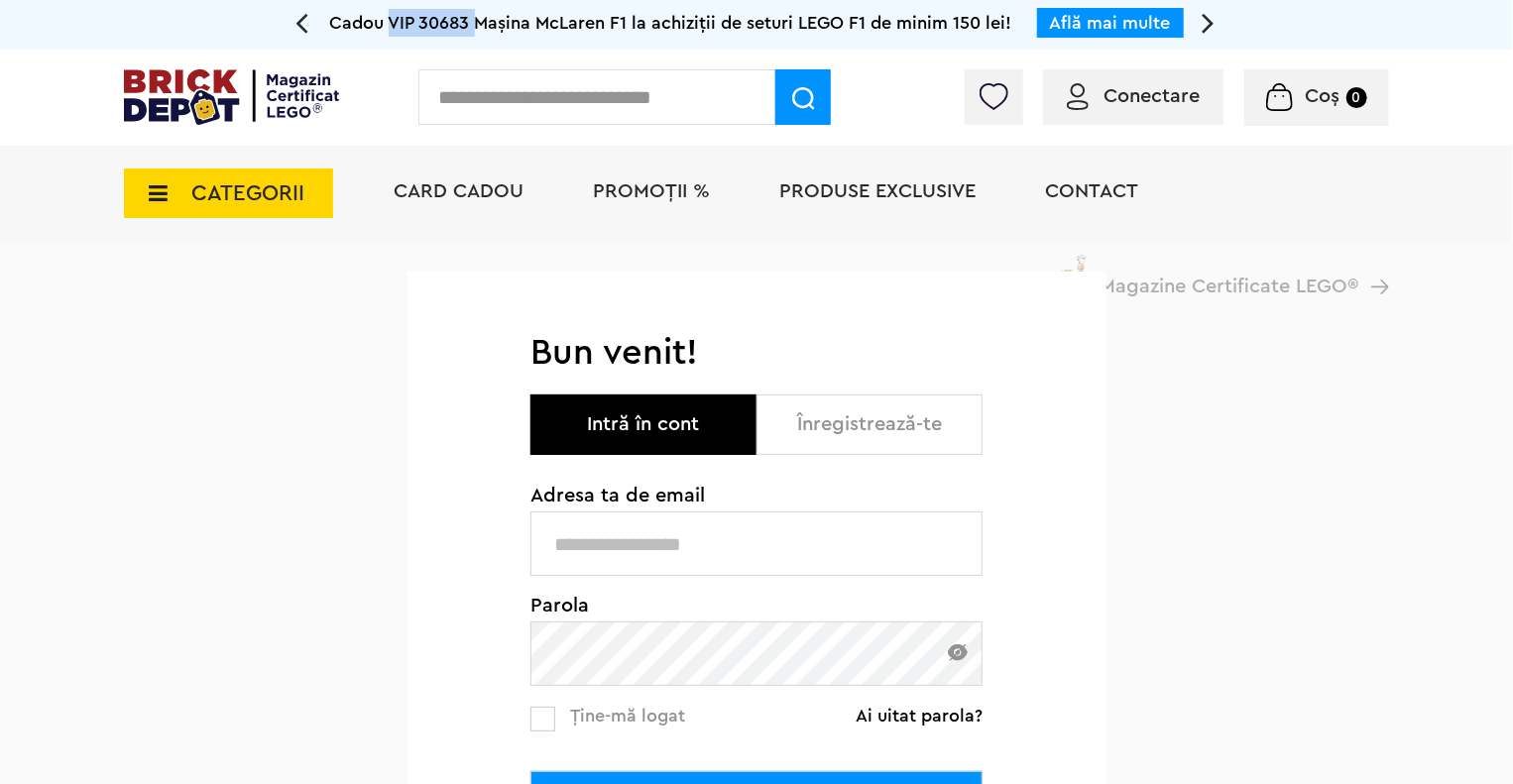 drag, startPoint x: 392, startPoint y: 24, endPoint x: 480, endPoint y: 24, distance: 88 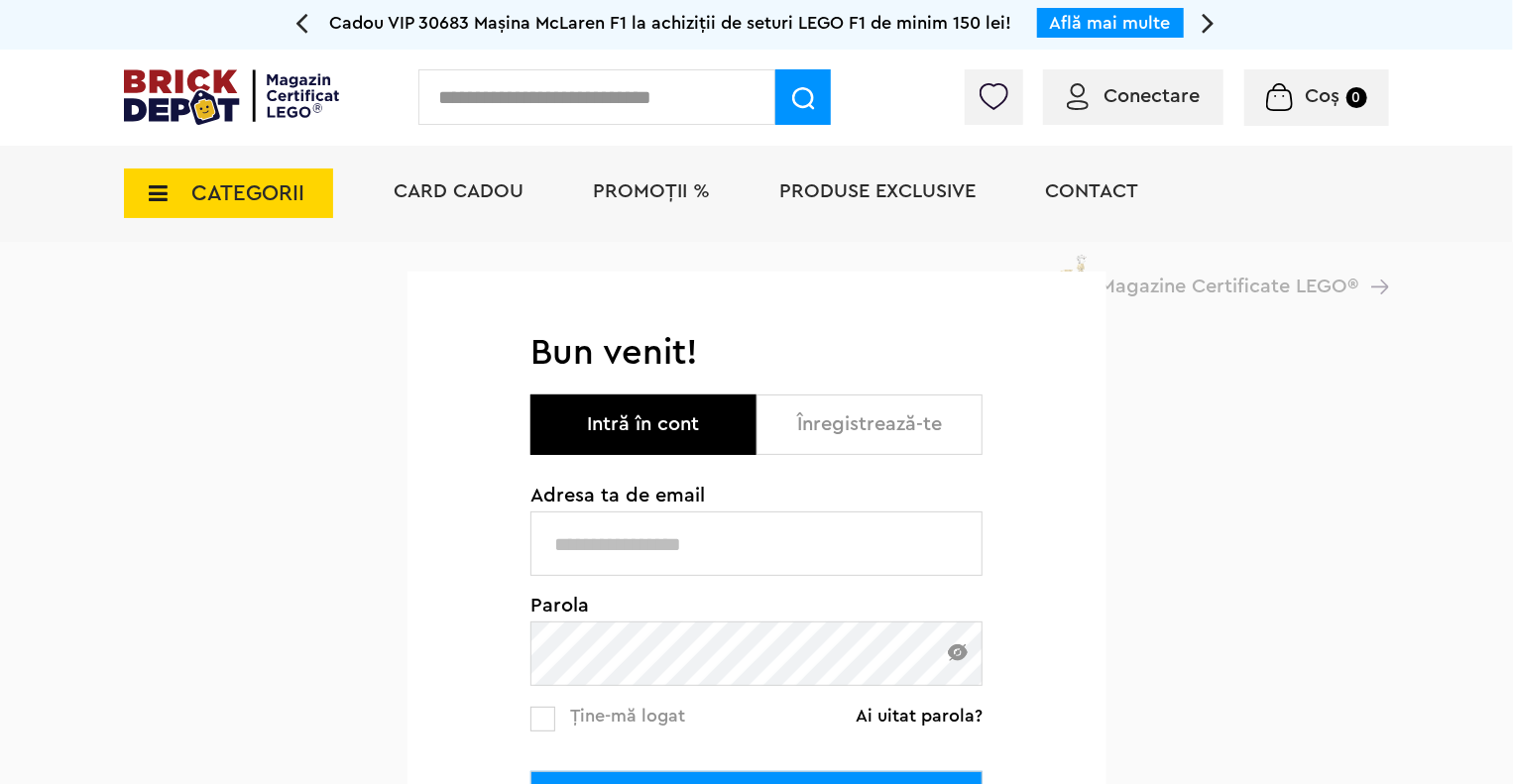 click on "Conectare" at bounding box center [1151, 96] 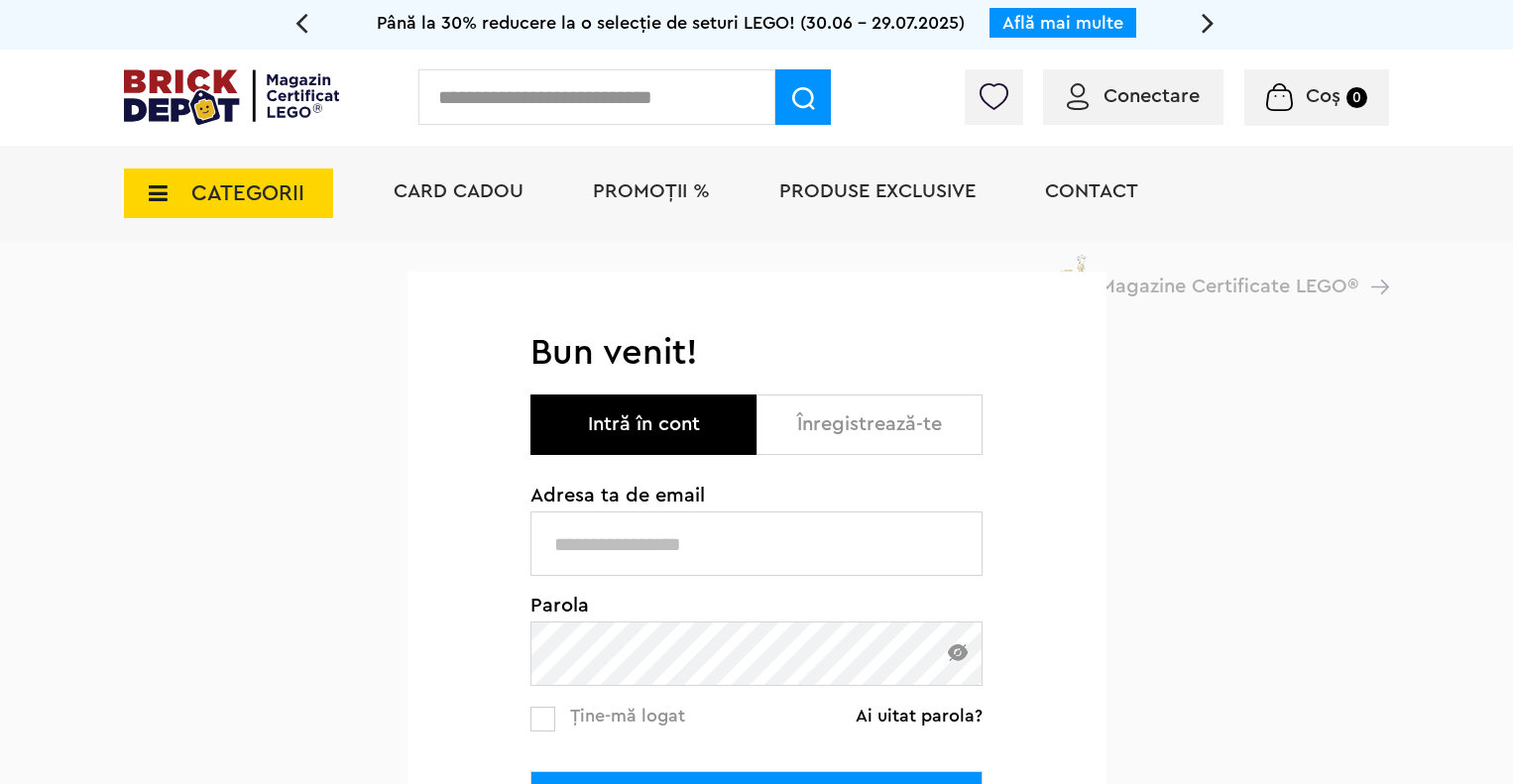 scroll, scrollTop: 0, scrollLeft: 0, axis: both 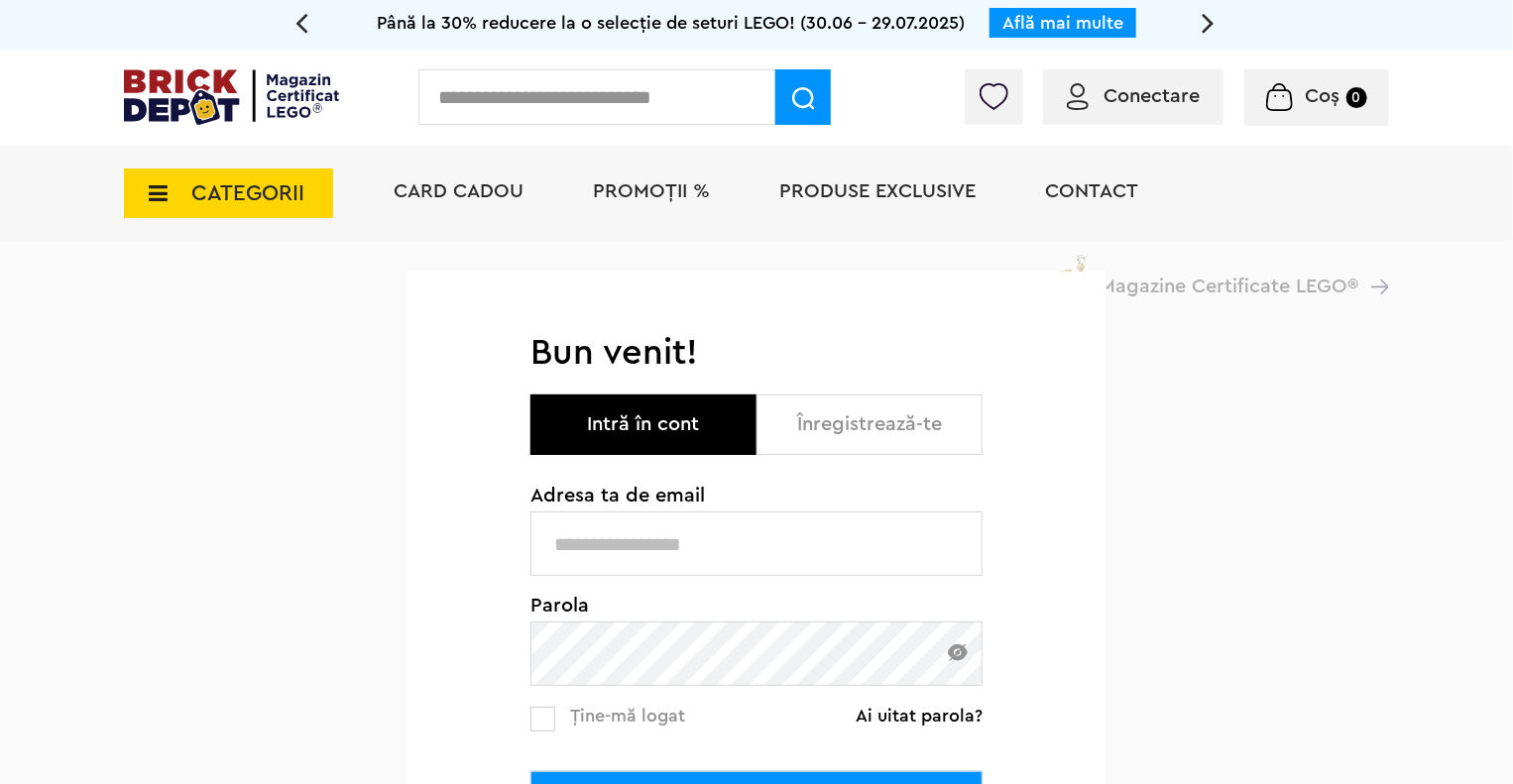 click on "Înregistrează-te" at bounding box center (870, 424) 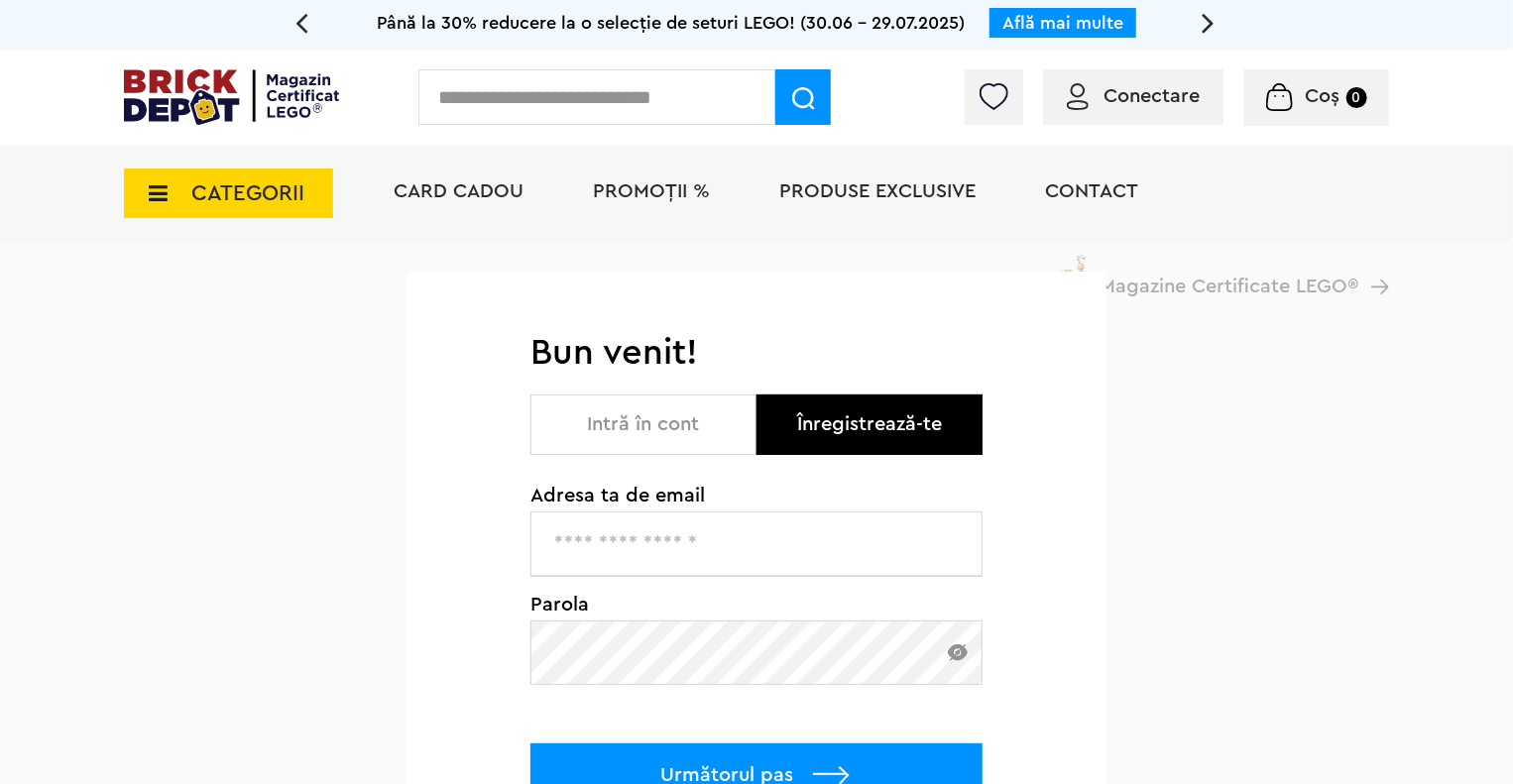 click at bounding box center [756, 543] 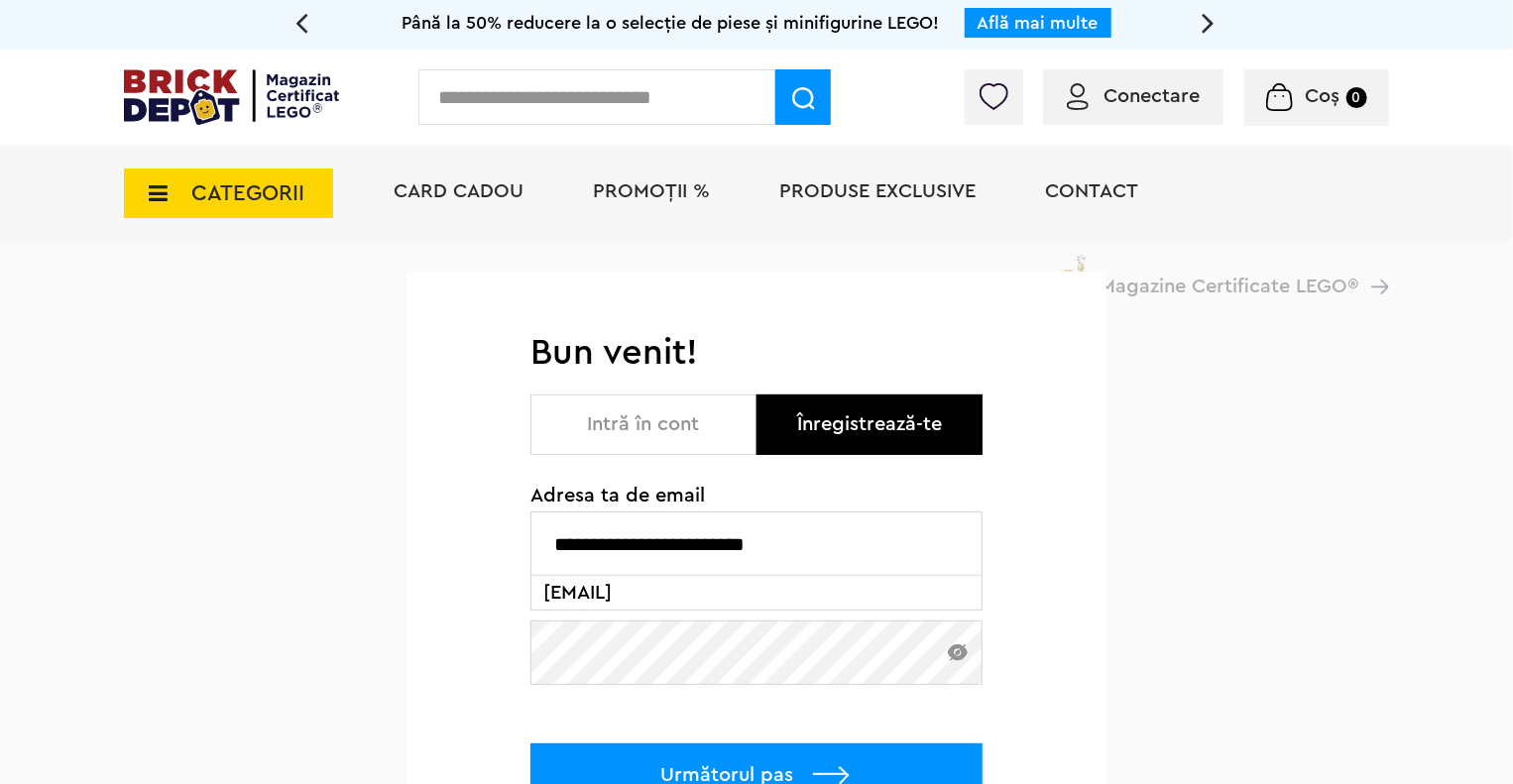 click on "**********" at bounding box center (756, 543) 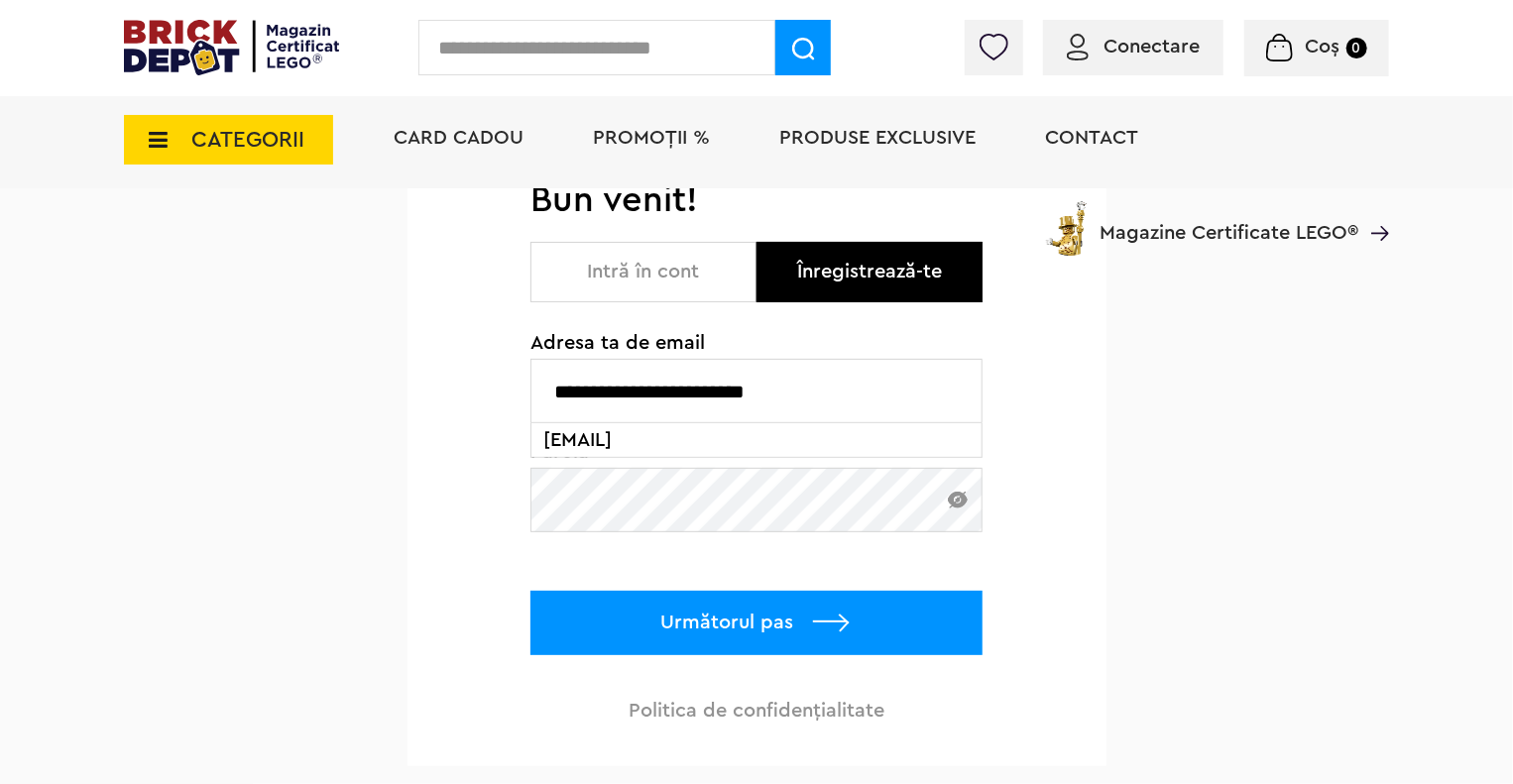 click on "bogdandragosin@gmail.com" at bounding box center [756, 440] 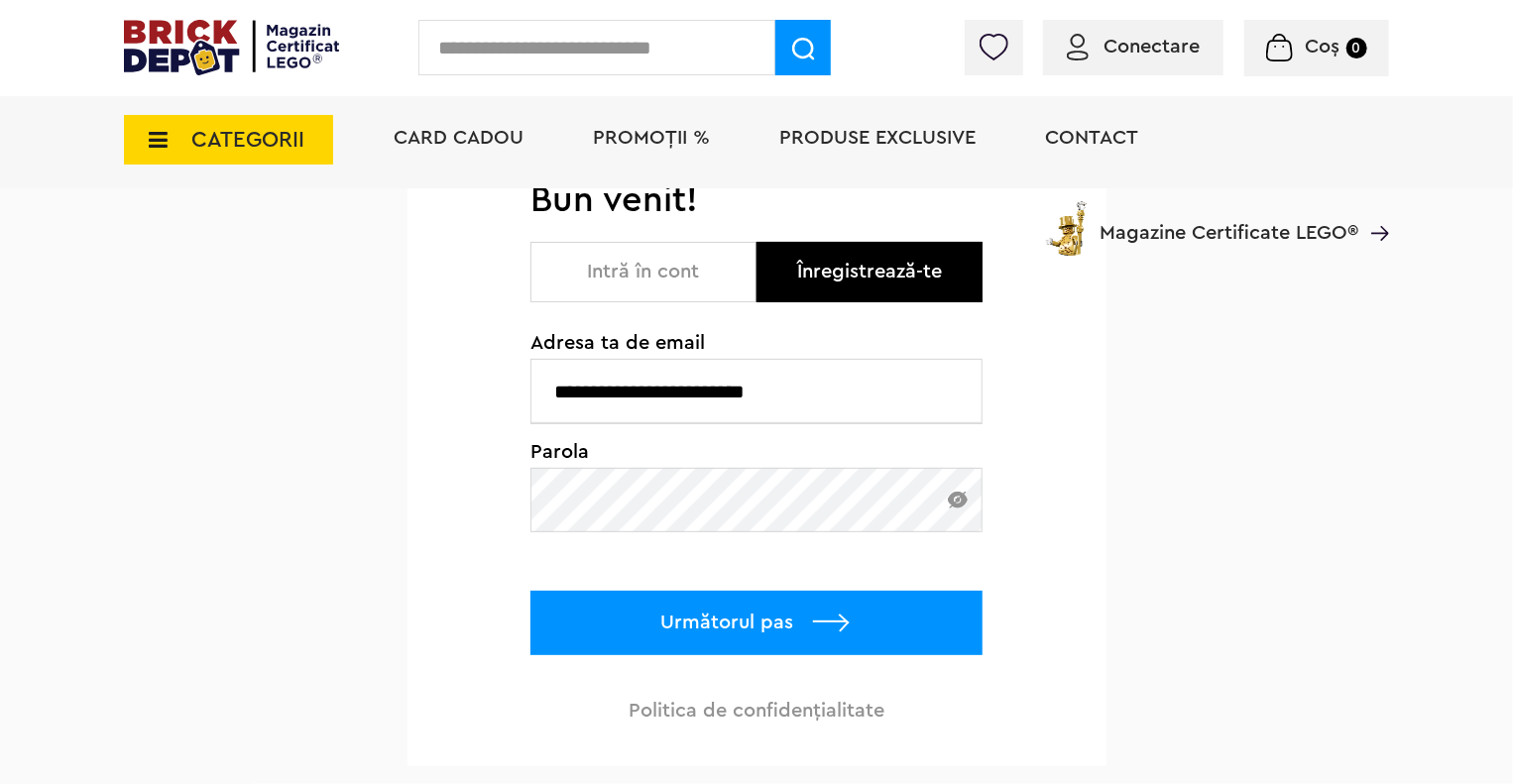 click on "Următorul pas" at bounding box center (756, 622) 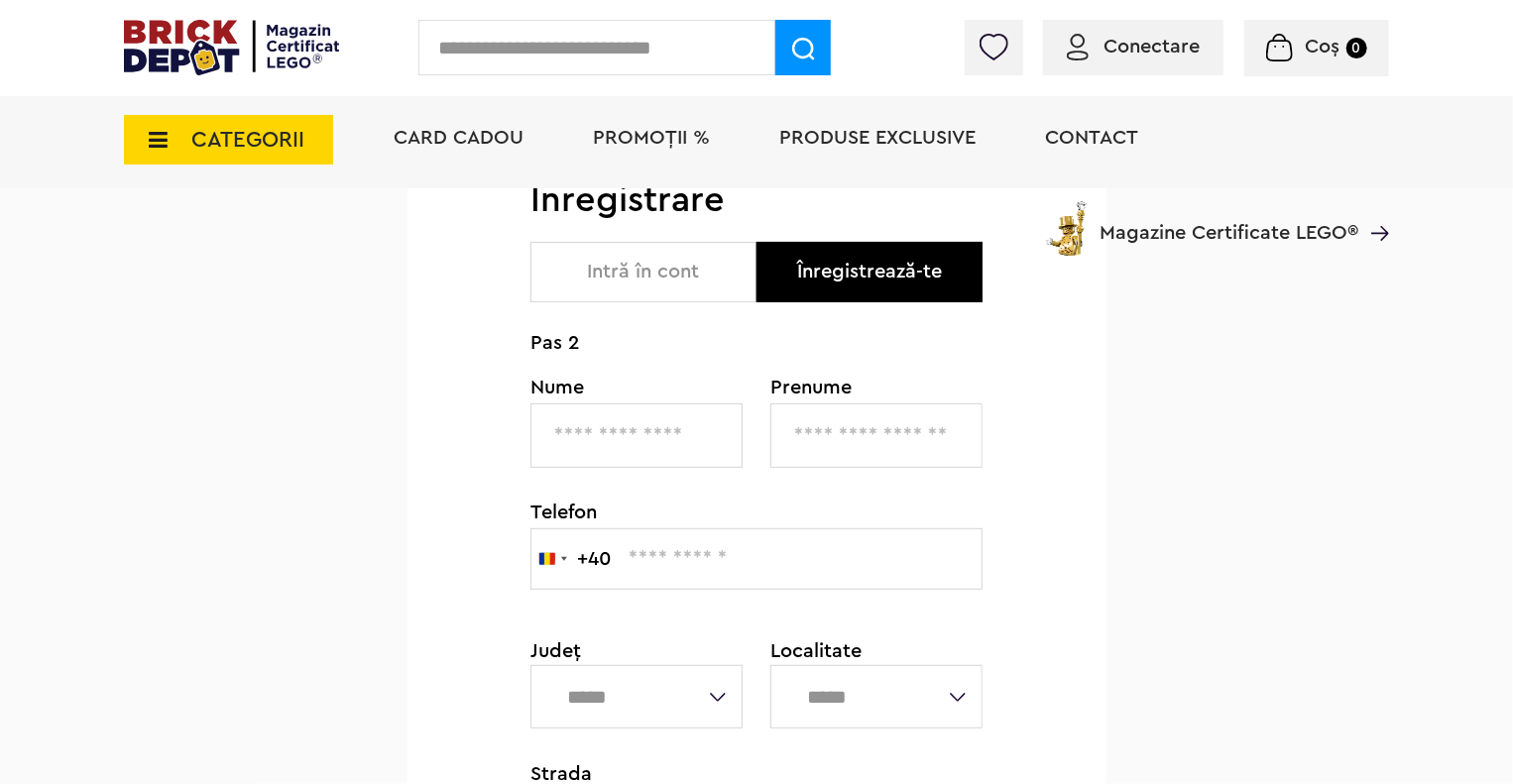 click at bounding box center (637, 435) 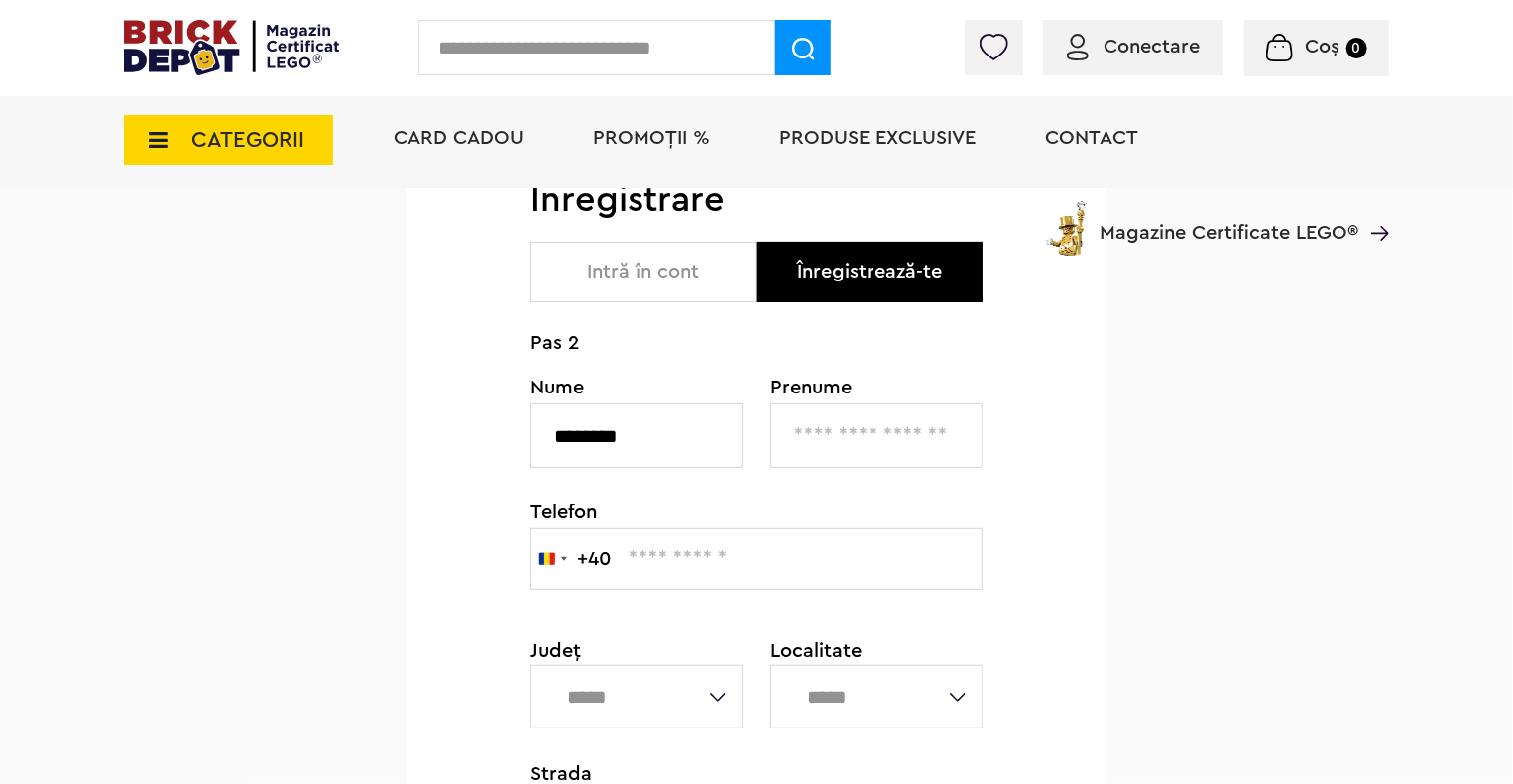 type on "********" 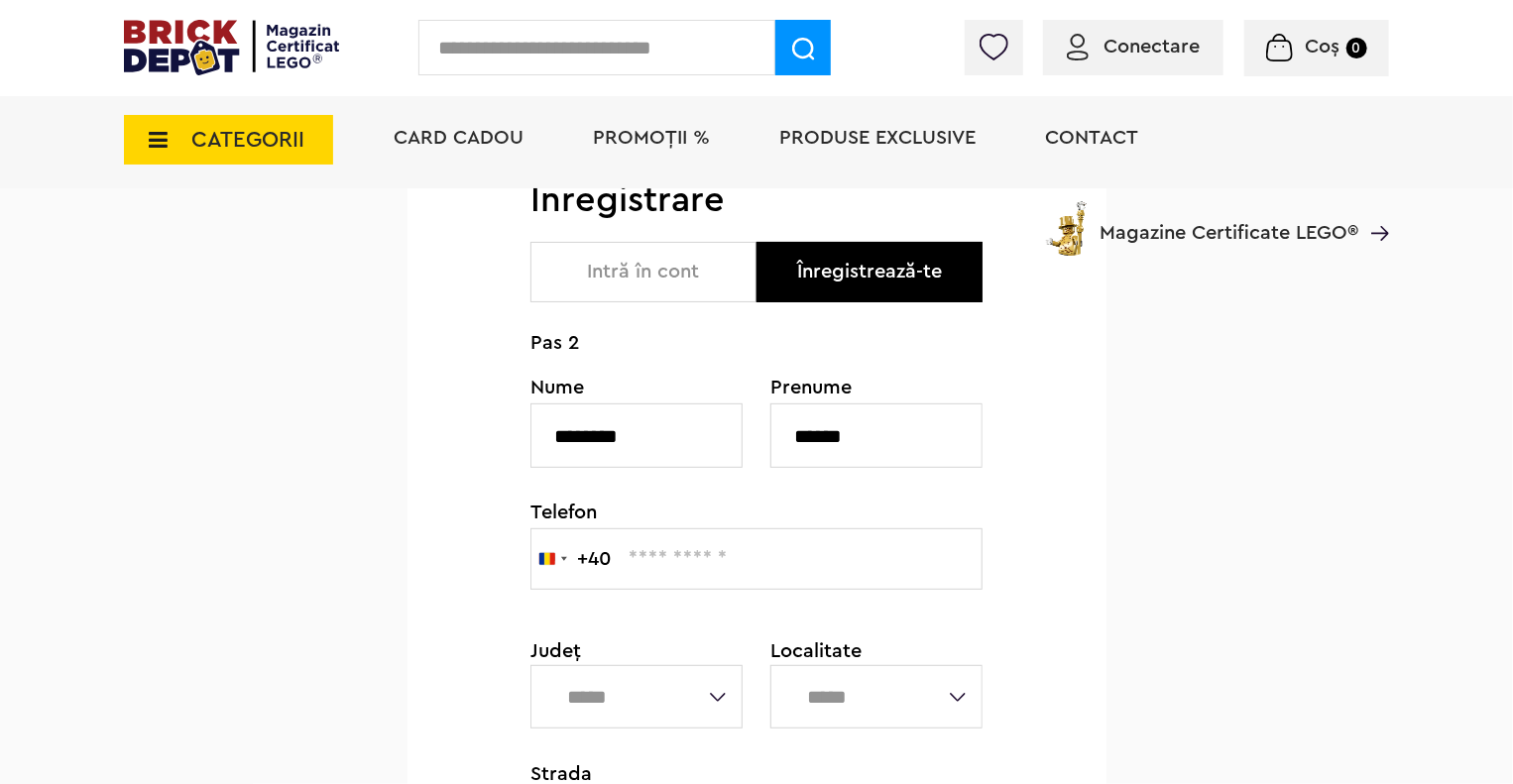 type on "******" 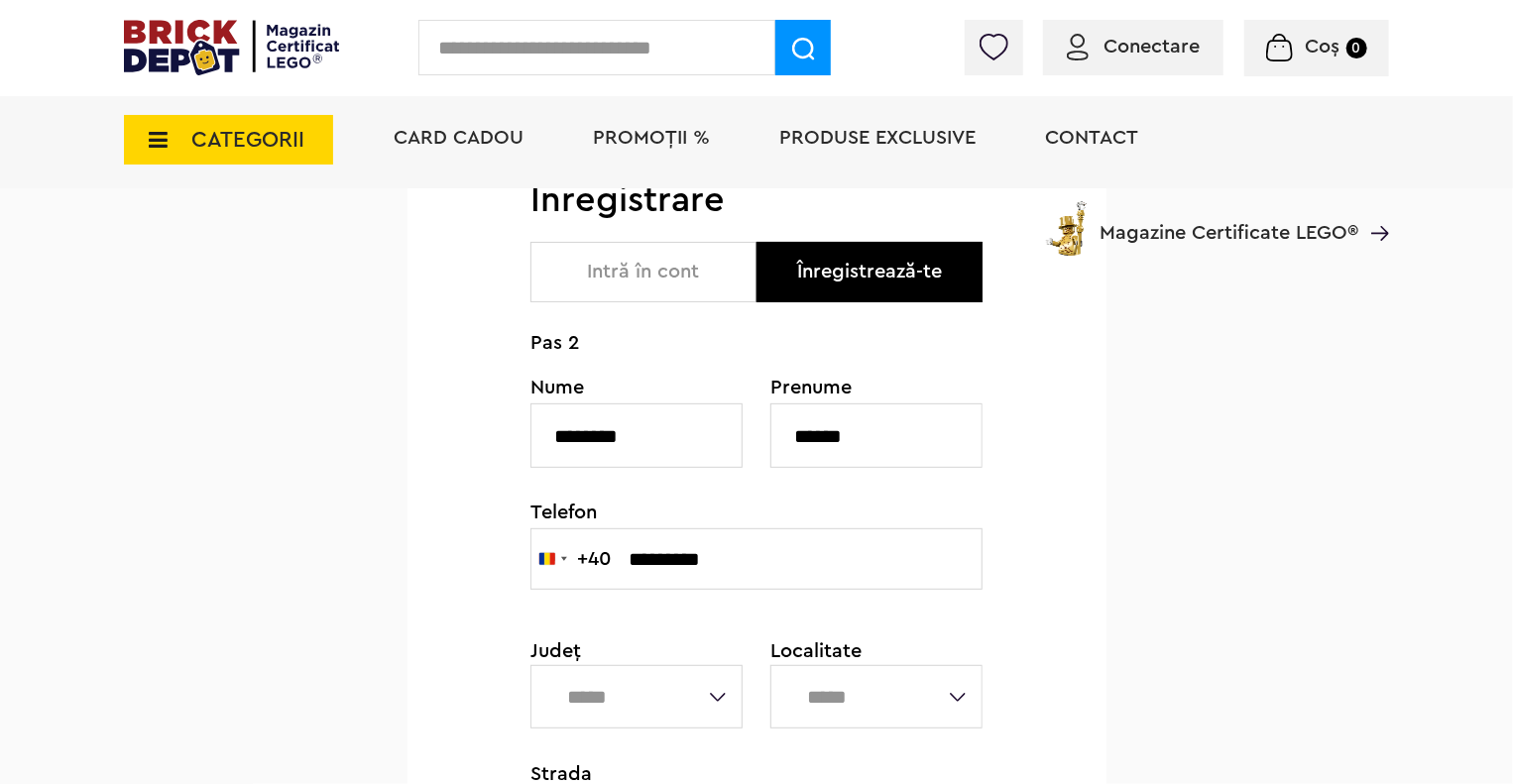 type on "*********" 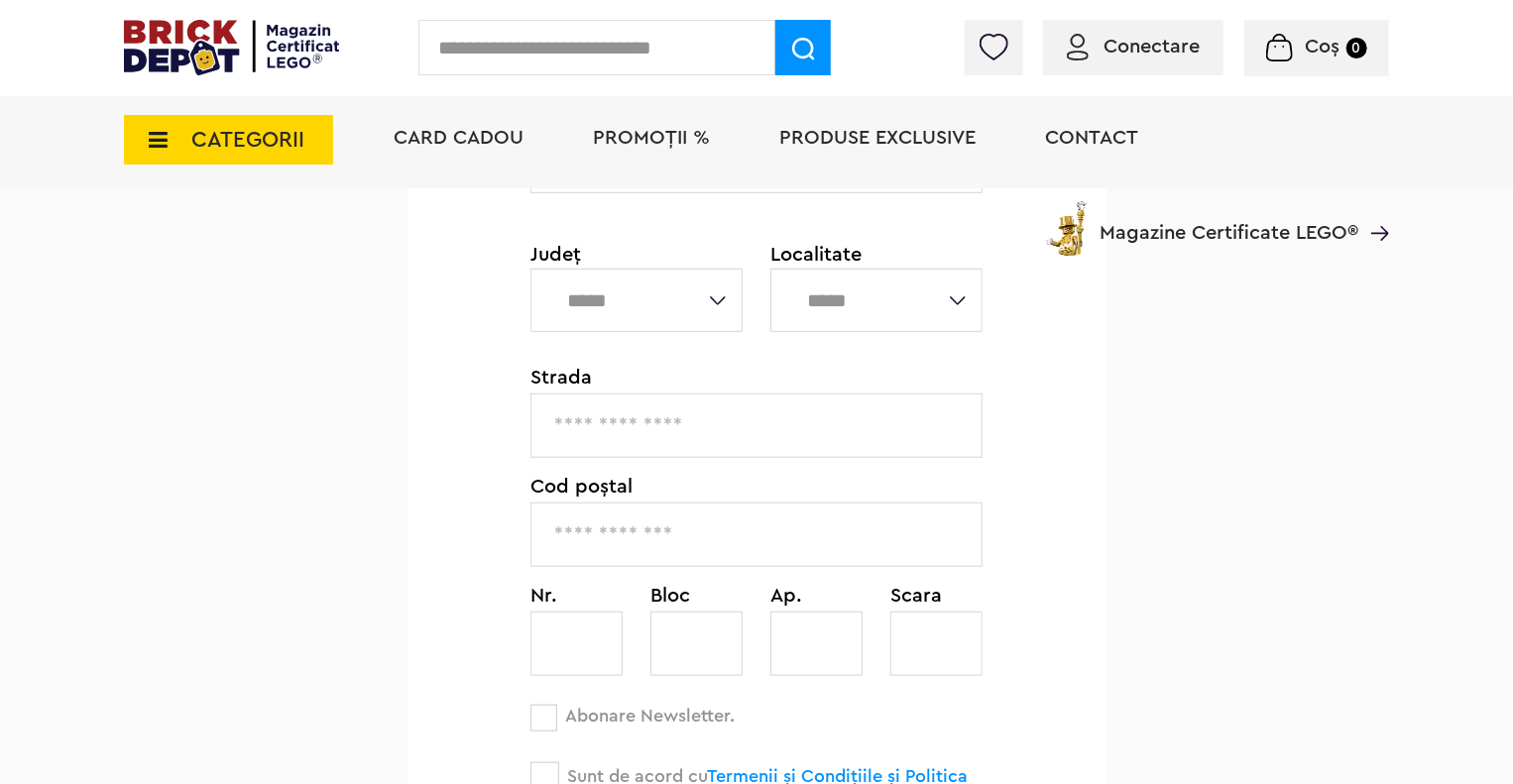 click on "**********" at bounding box center (637, 300) 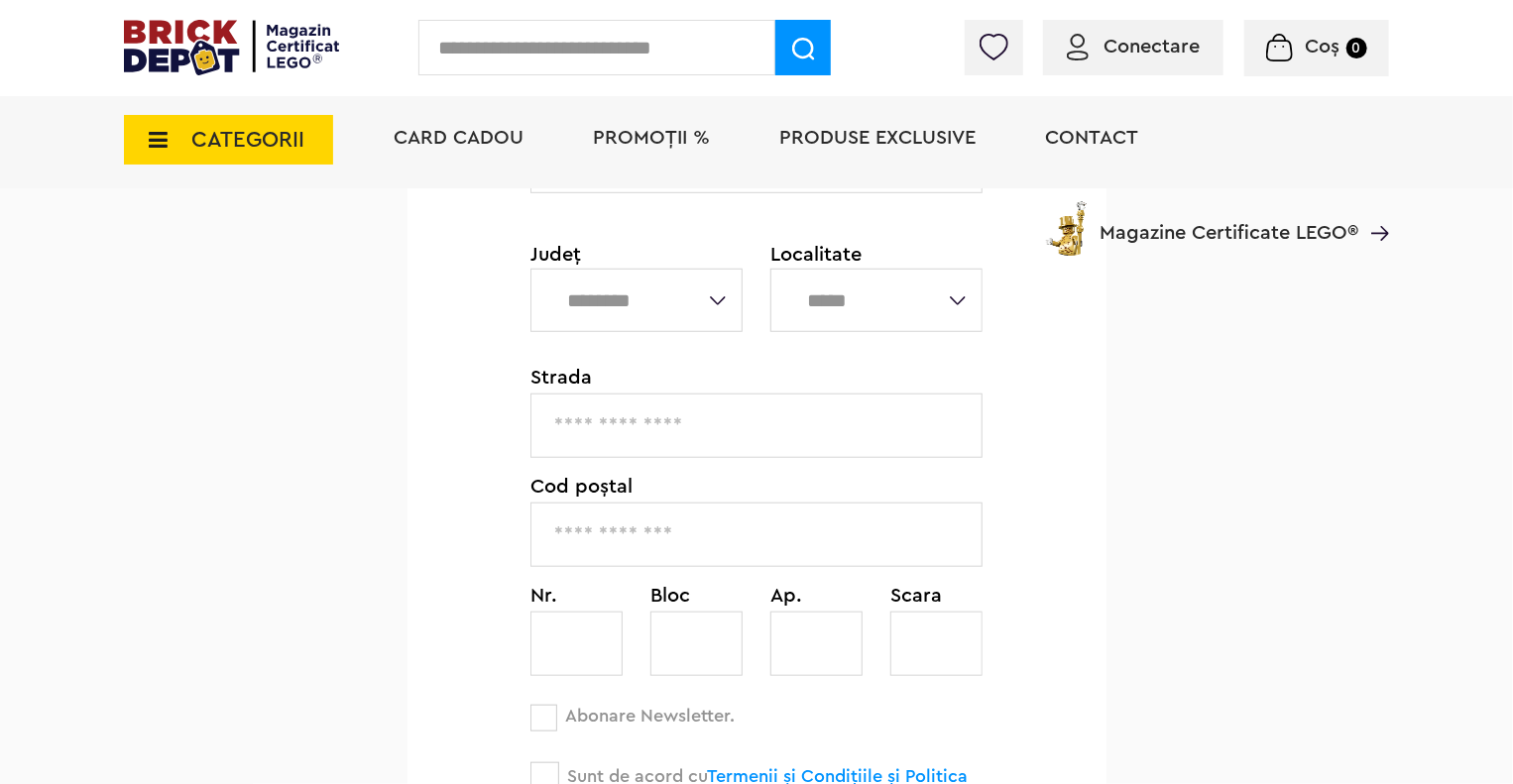 click on "**********" at bounding box center (637, 300) 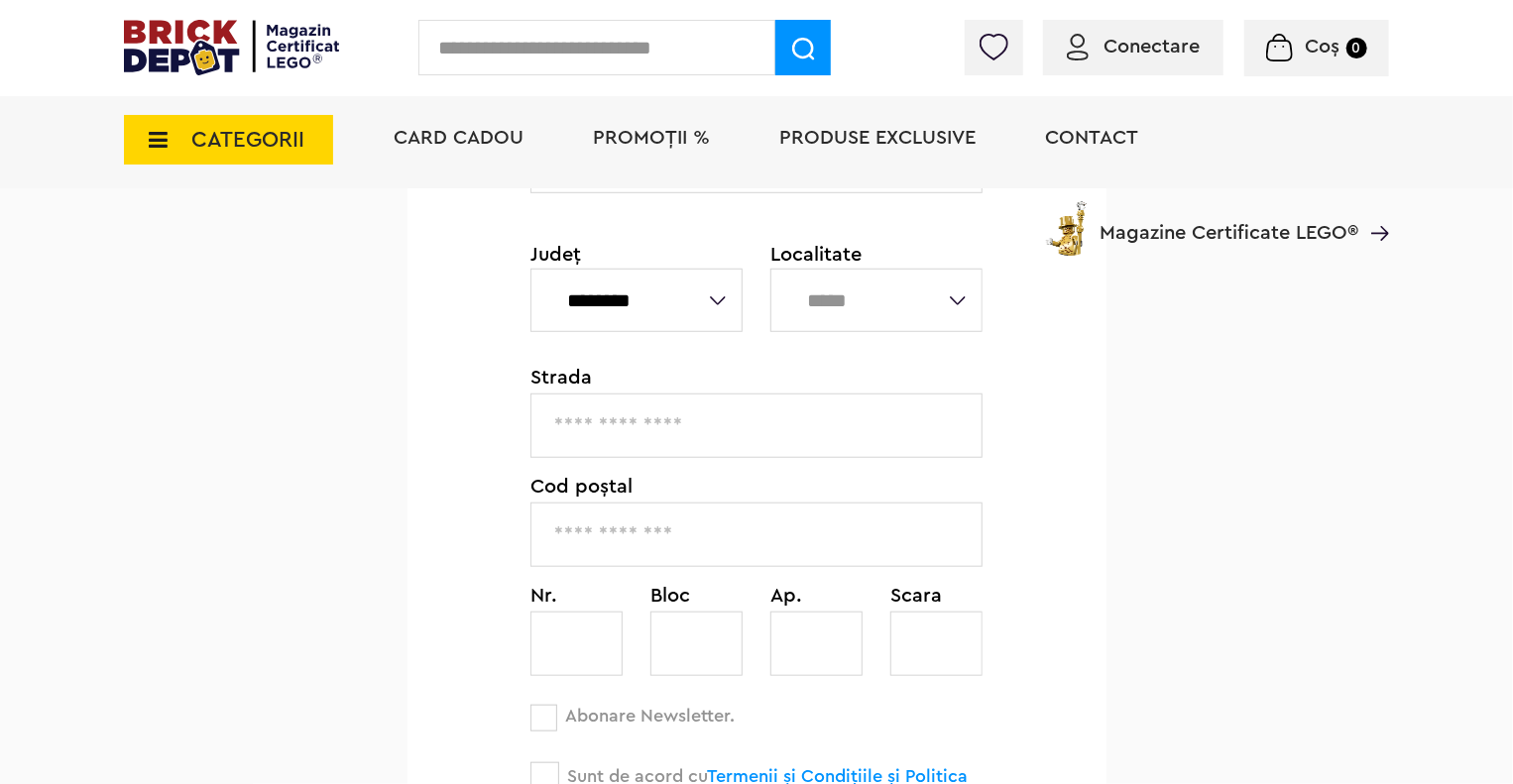 click on "**********" at bounding box center (876, 300) 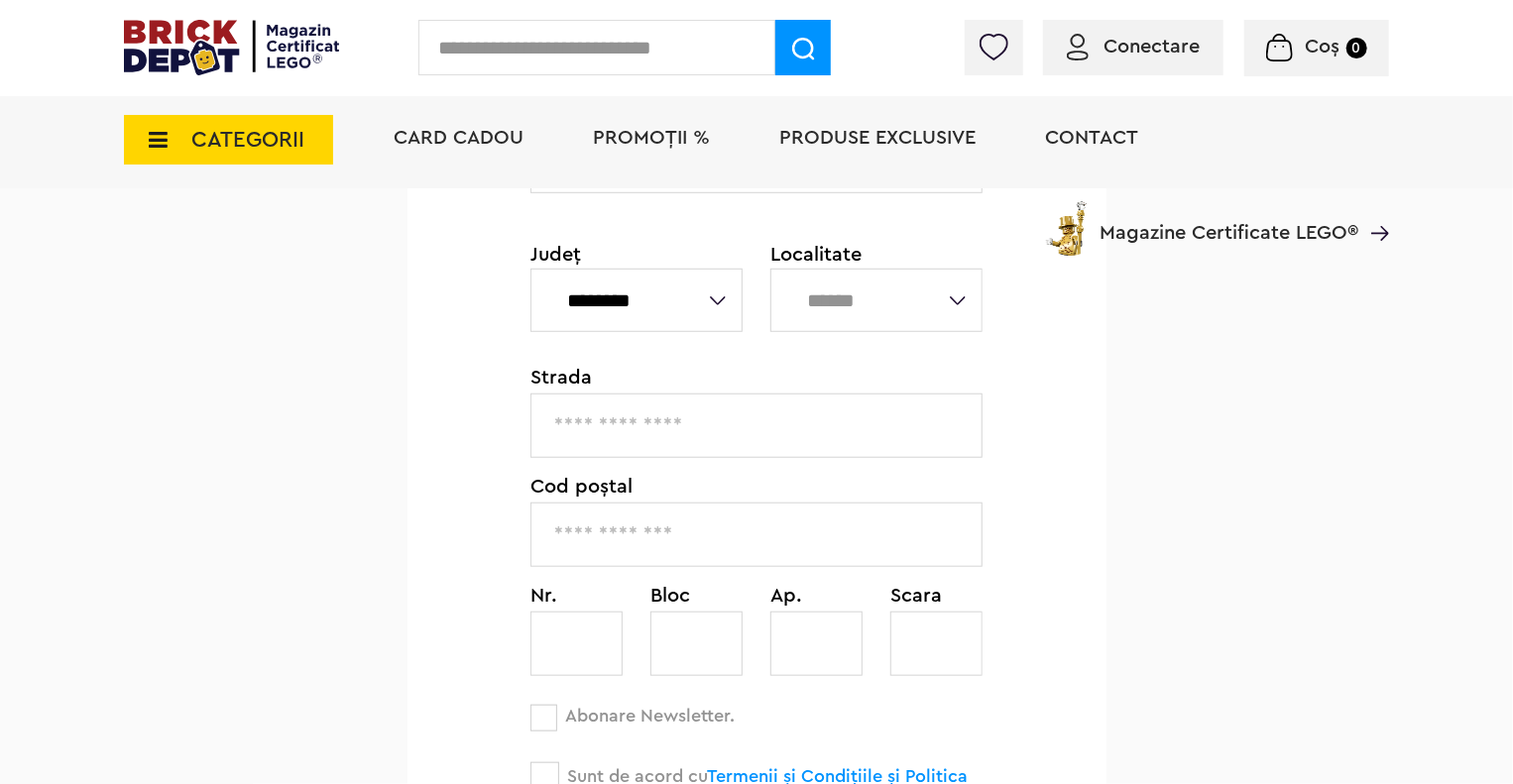 click on "**********" at bounding box center (876, 300) 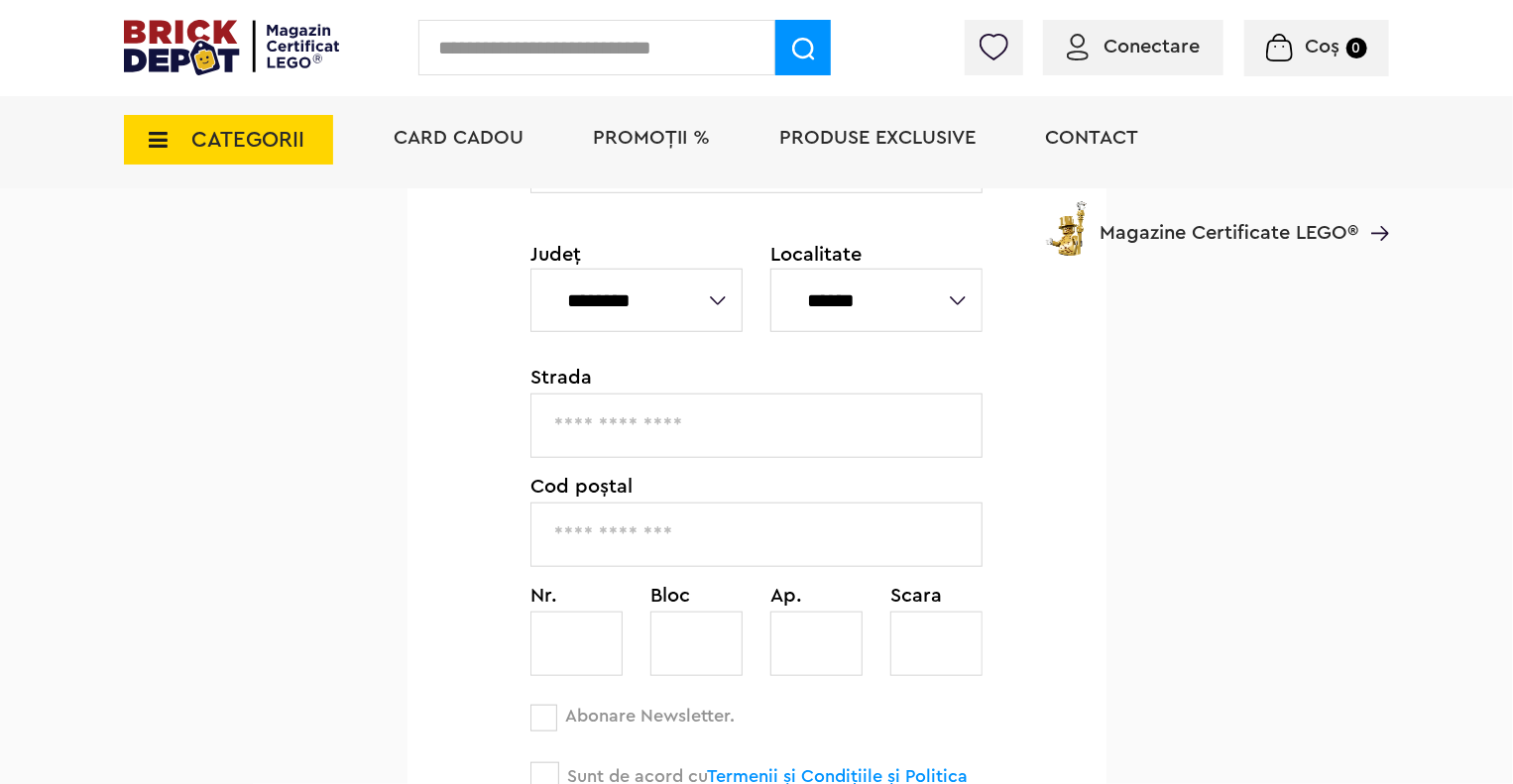 click at bounding box center (756, 425) 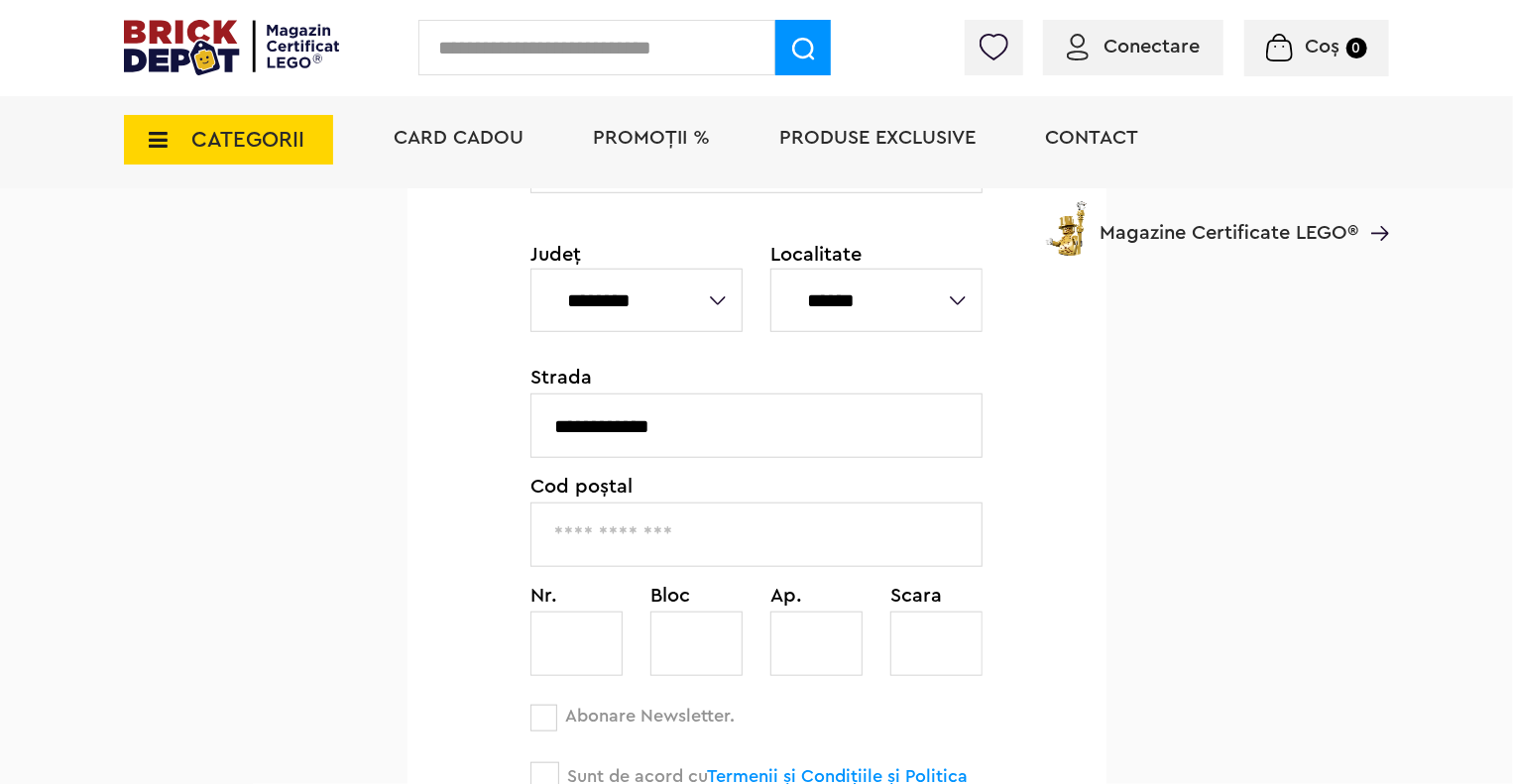 type on "**********" 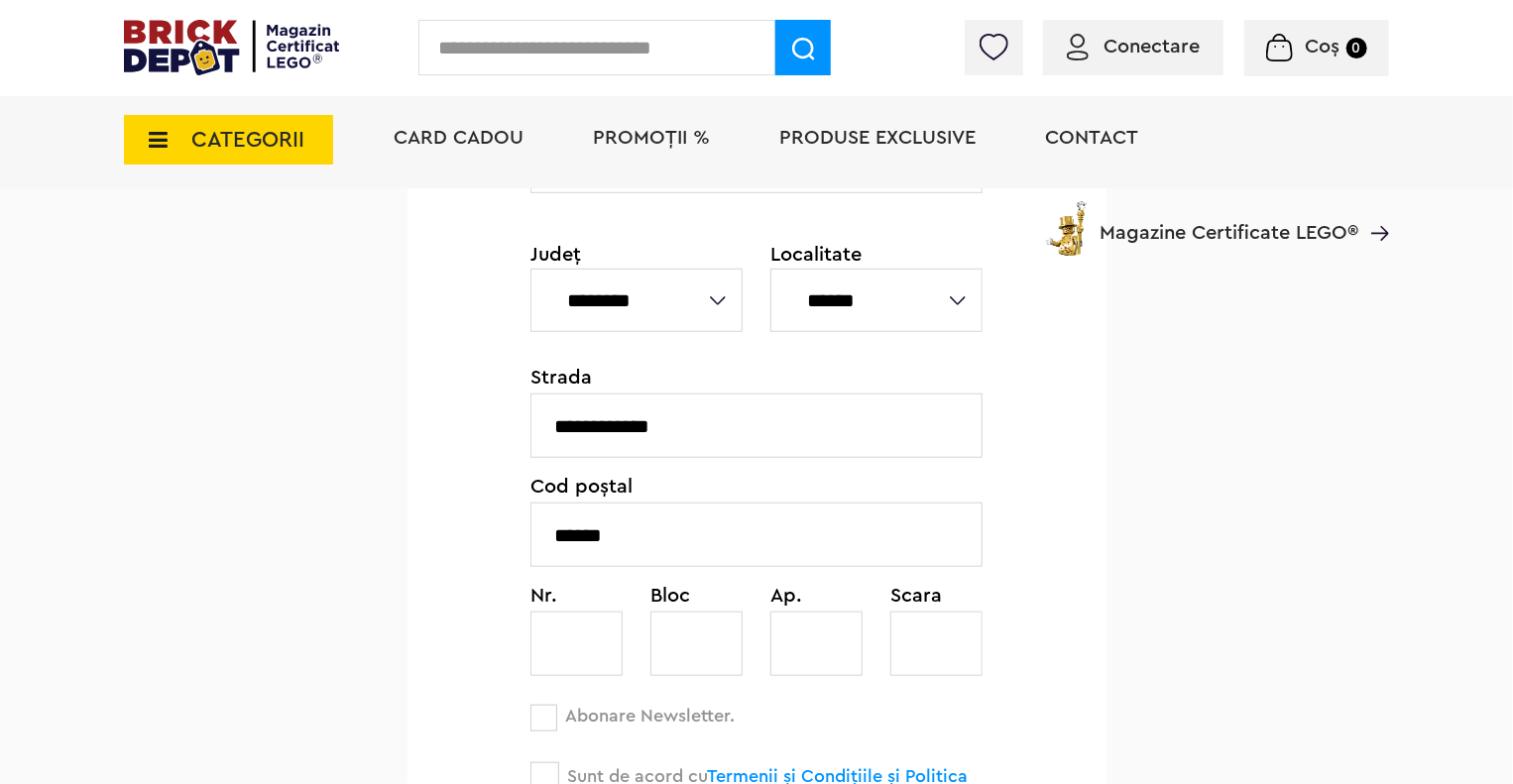 type on "******" 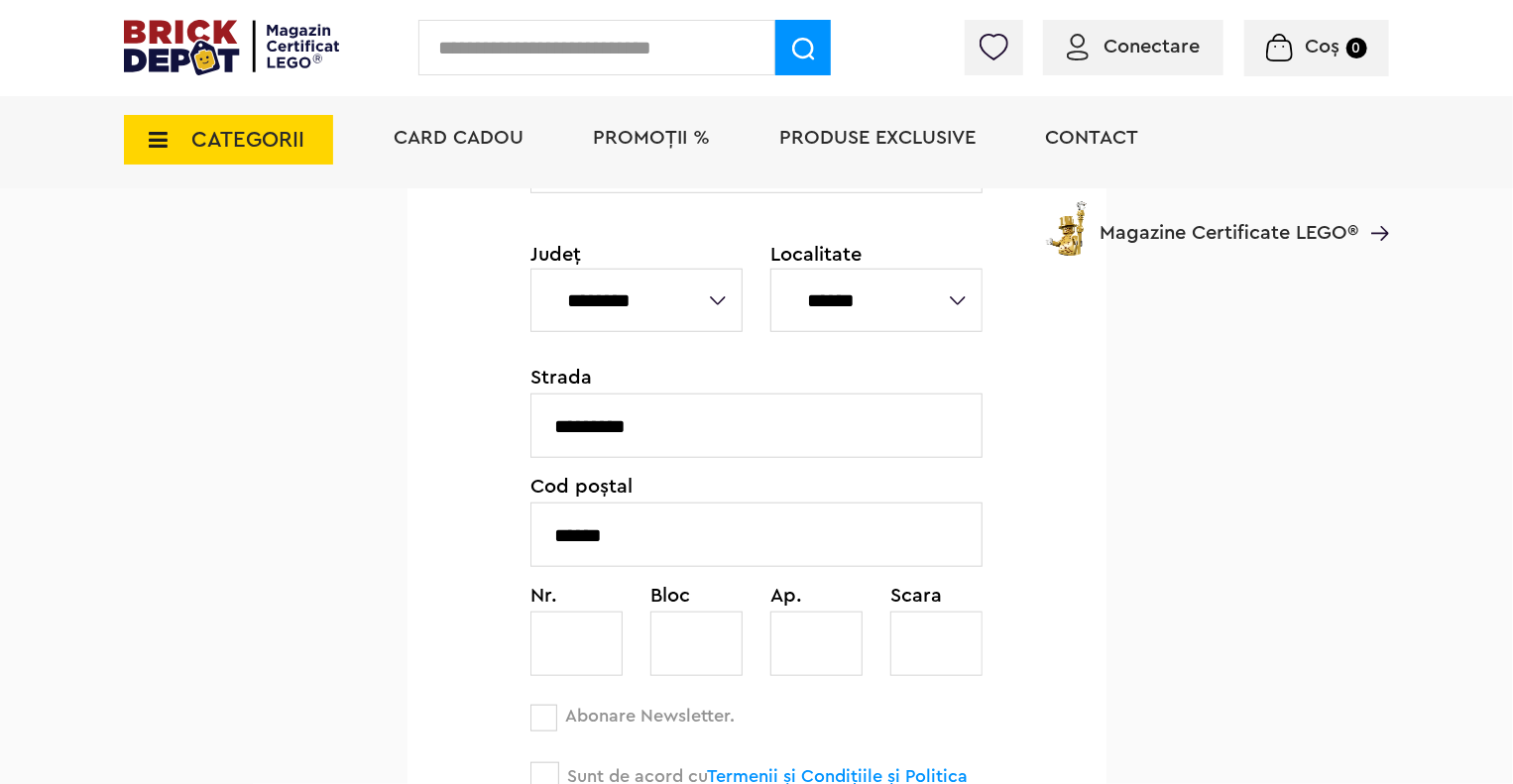 type on "*********" 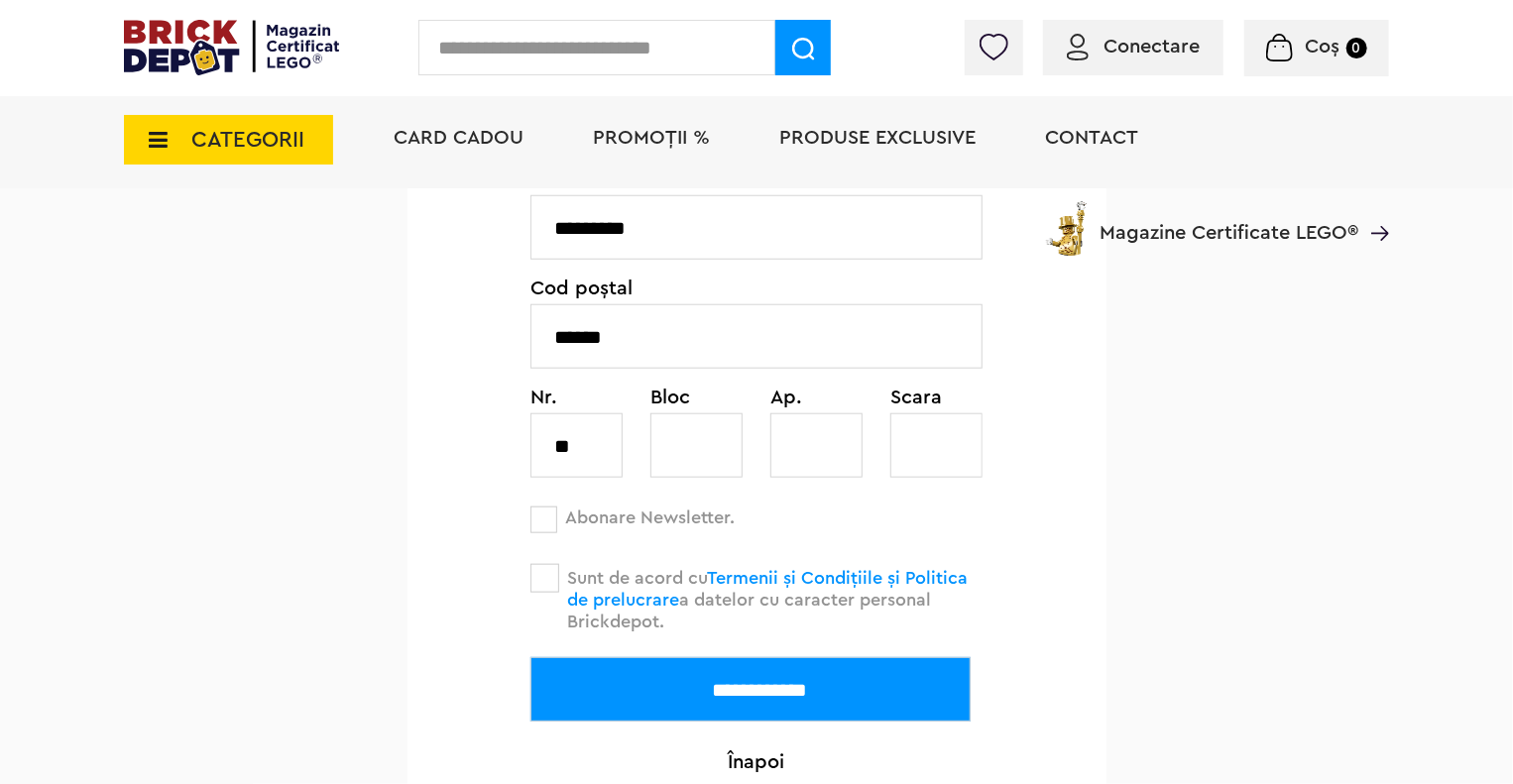 scroll, scrollTop: 892, scrollLeft: 0, axis: vertical 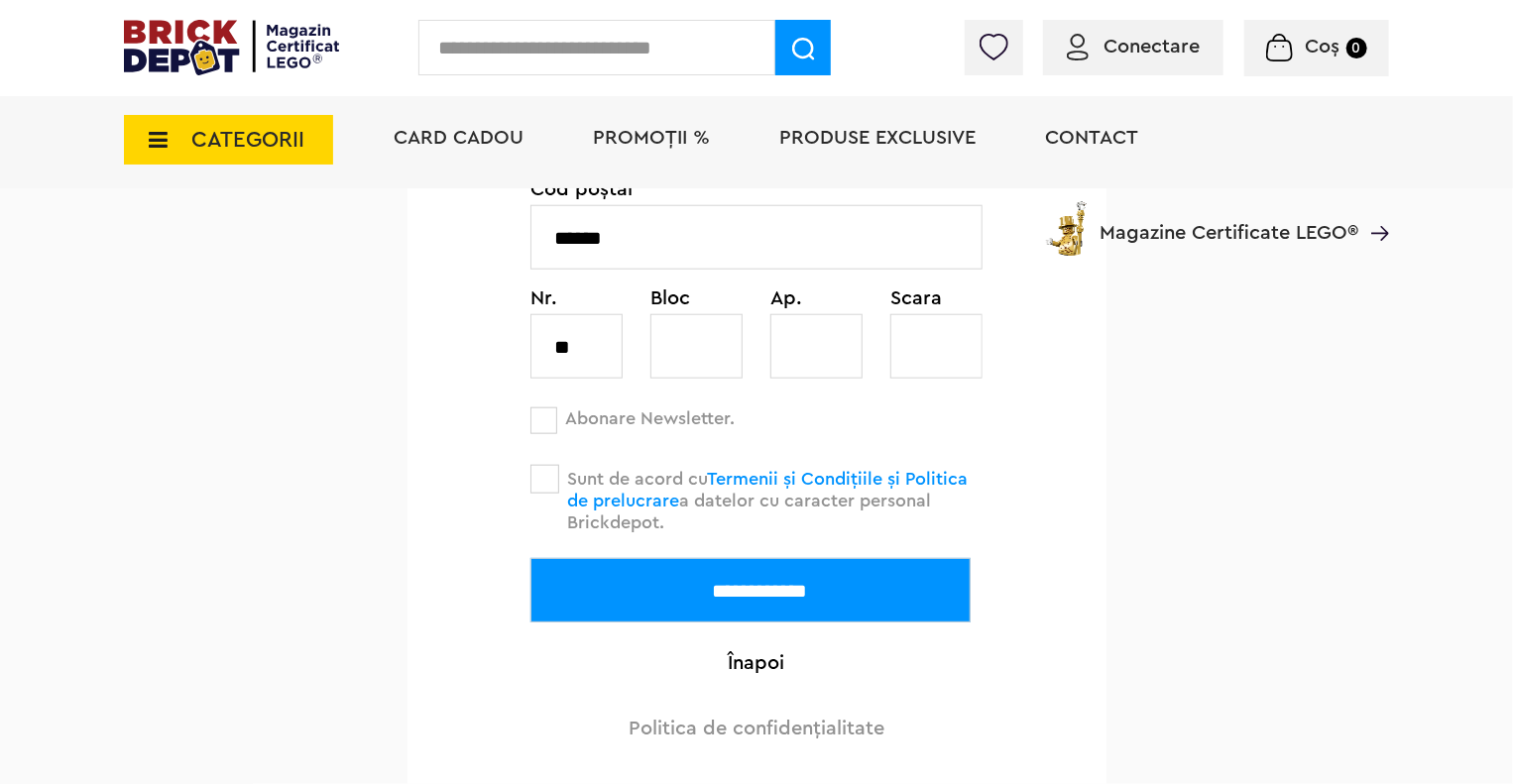 type on "**" 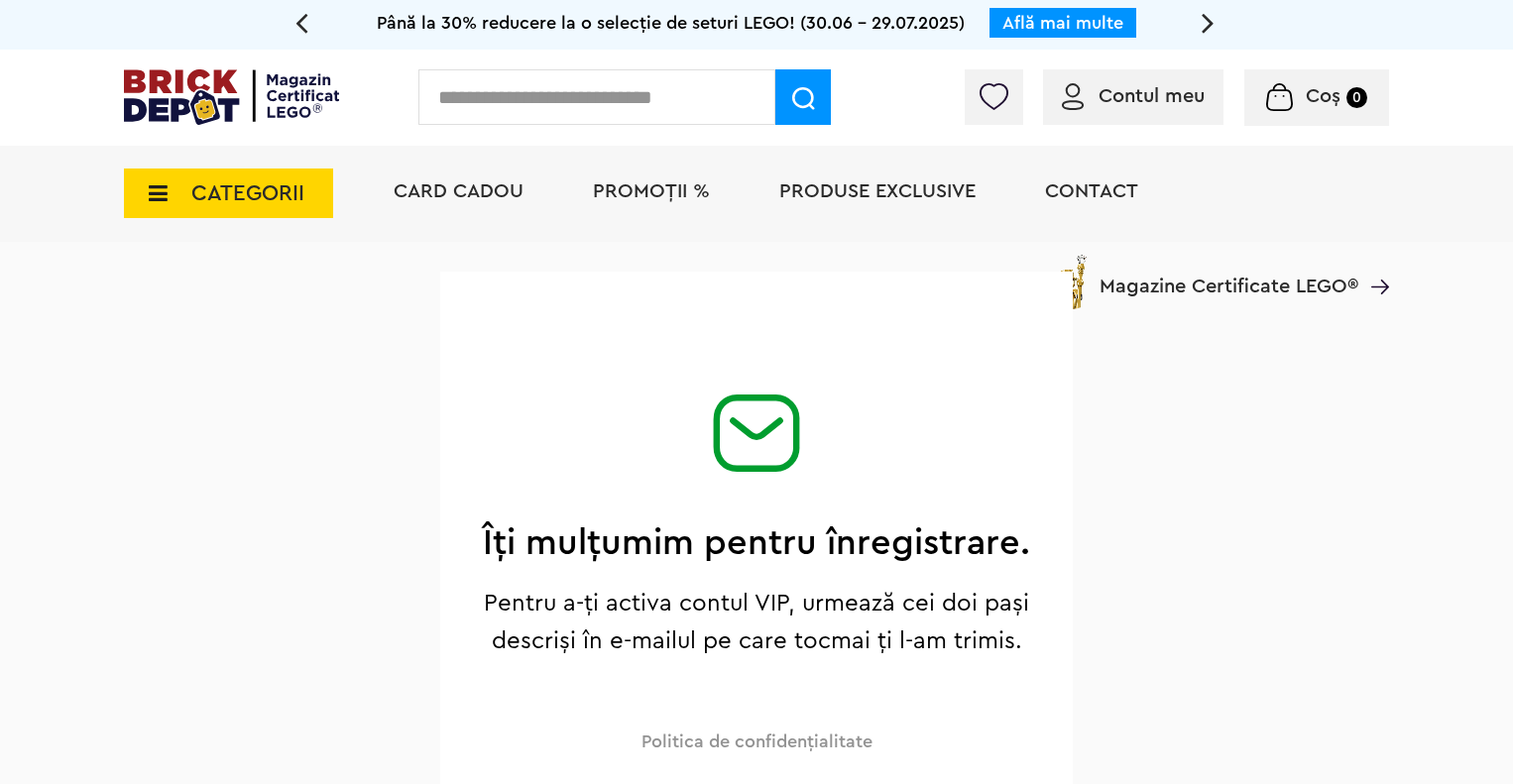 scroll, scrollTop: 0, scrollLeft: 0, axis: both 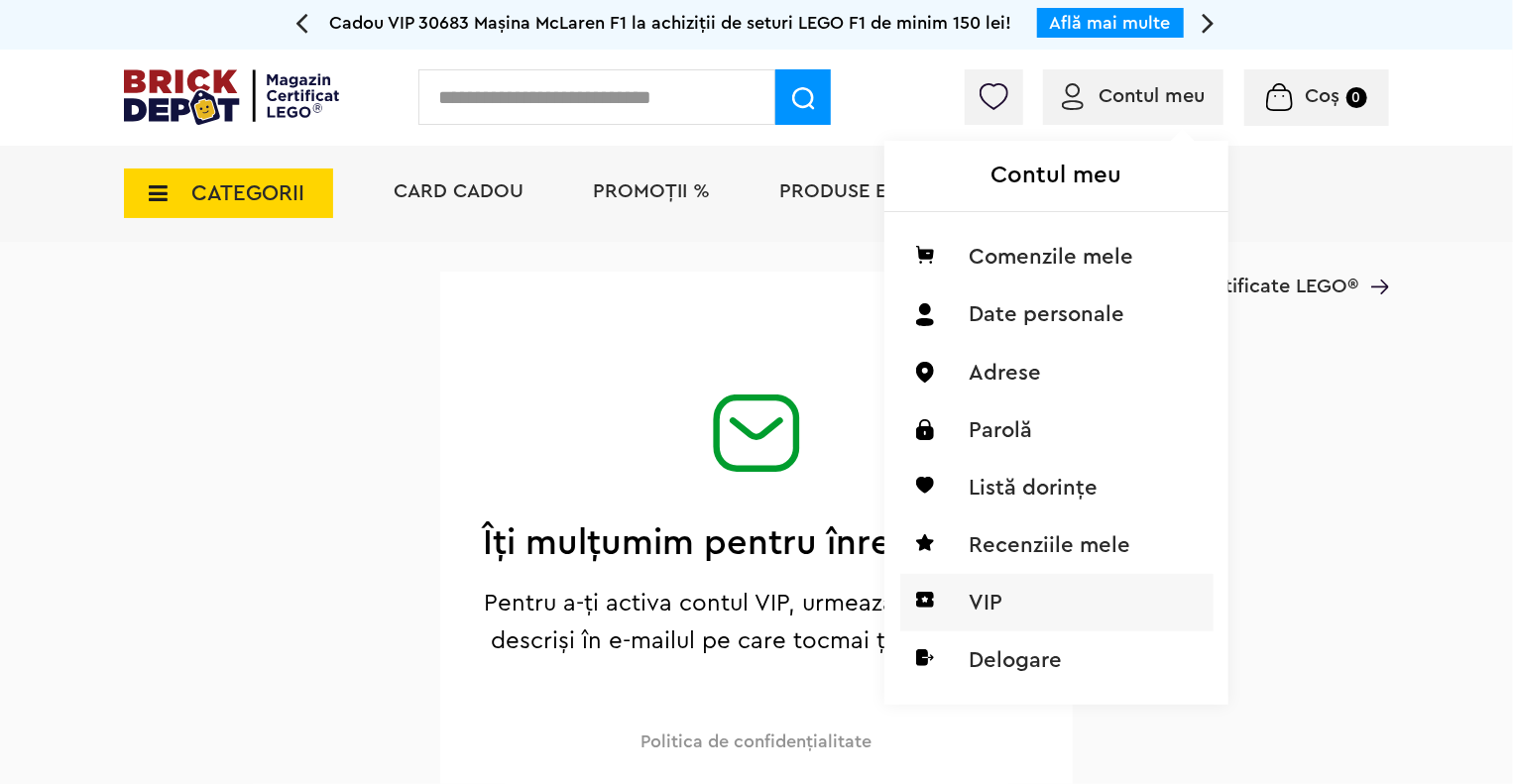 click on "VIP" at bounding box center [1057, 603] 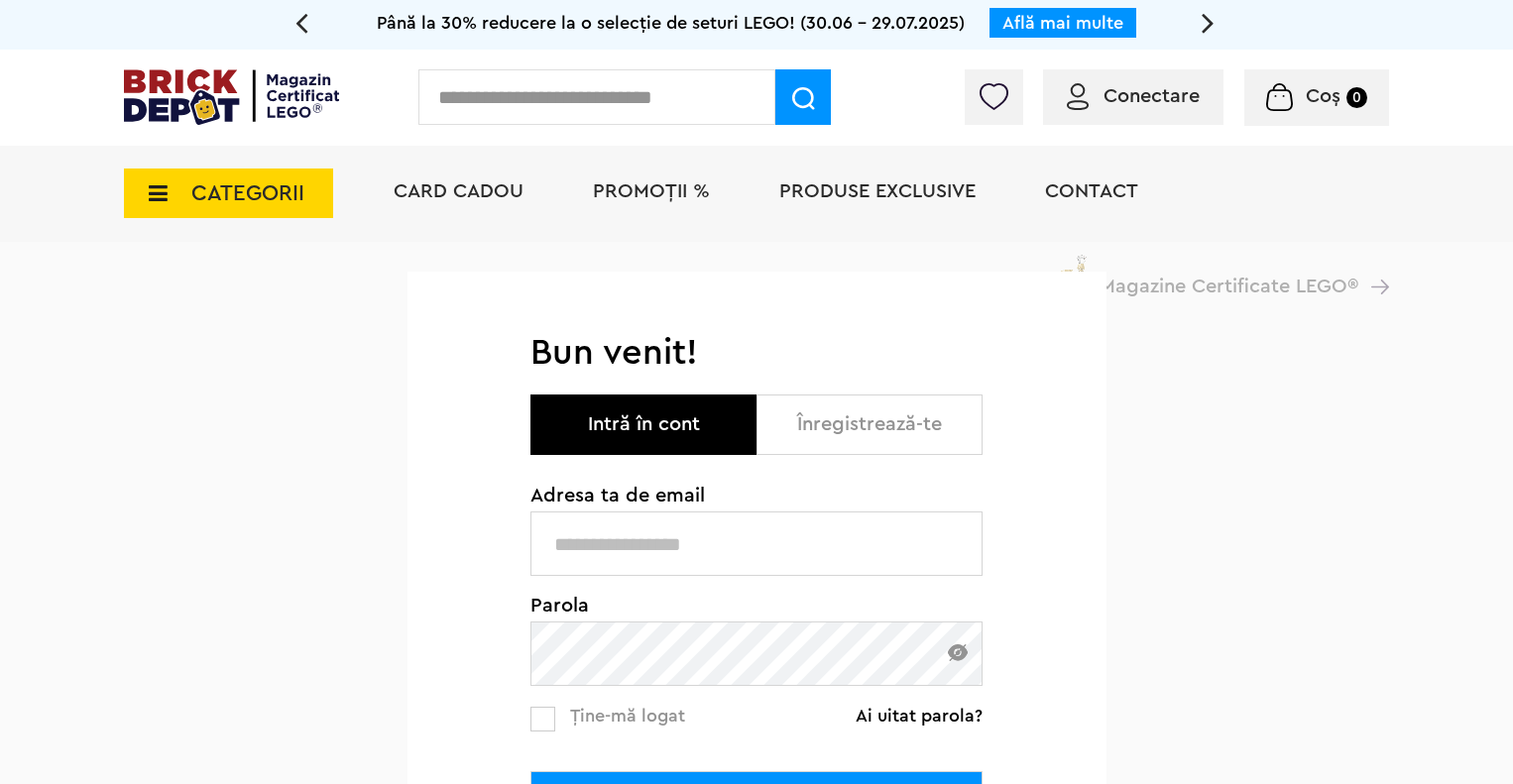 scroll, scrollTop: 0, scrollLeft: 0, axis: both 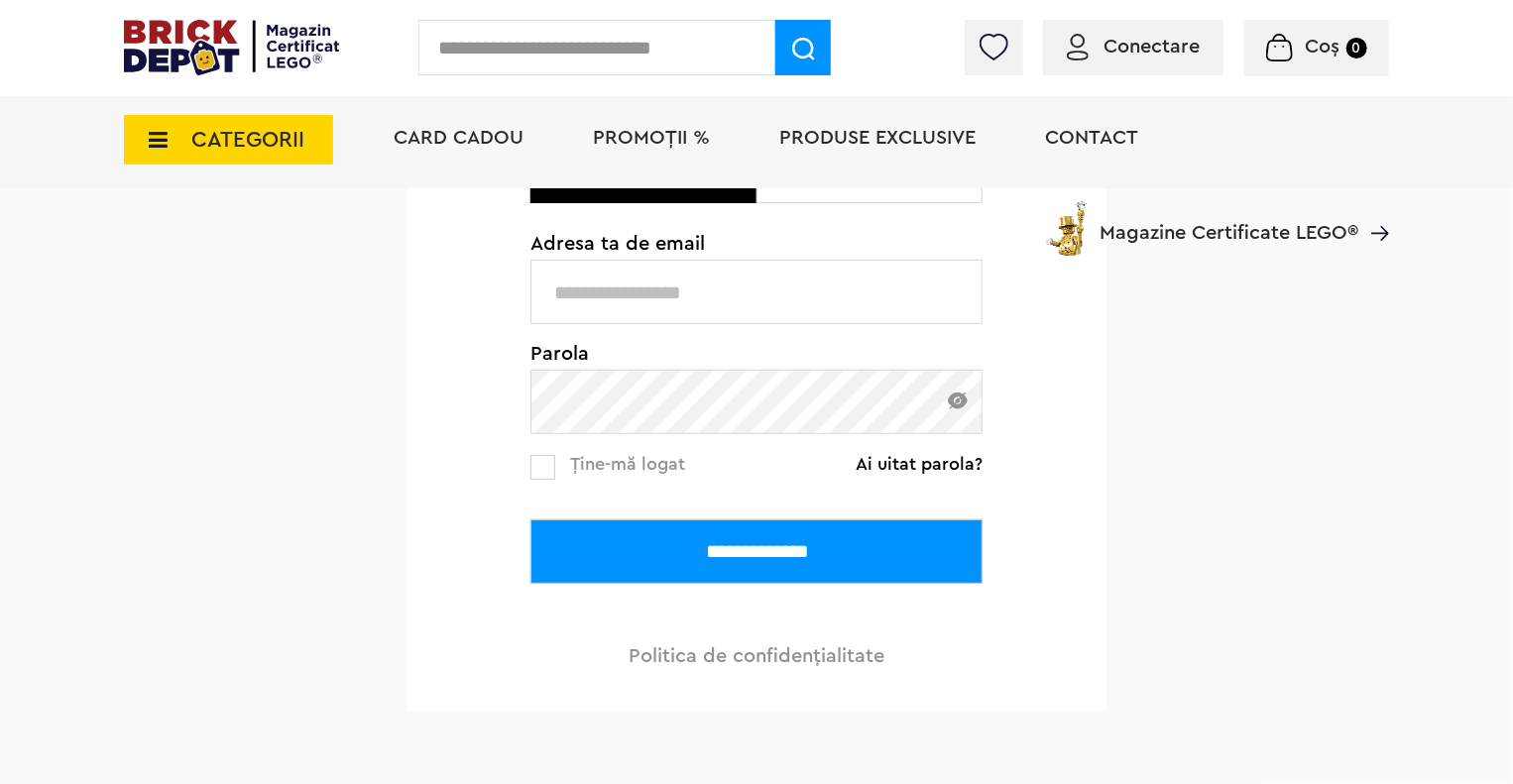 type on "**********" 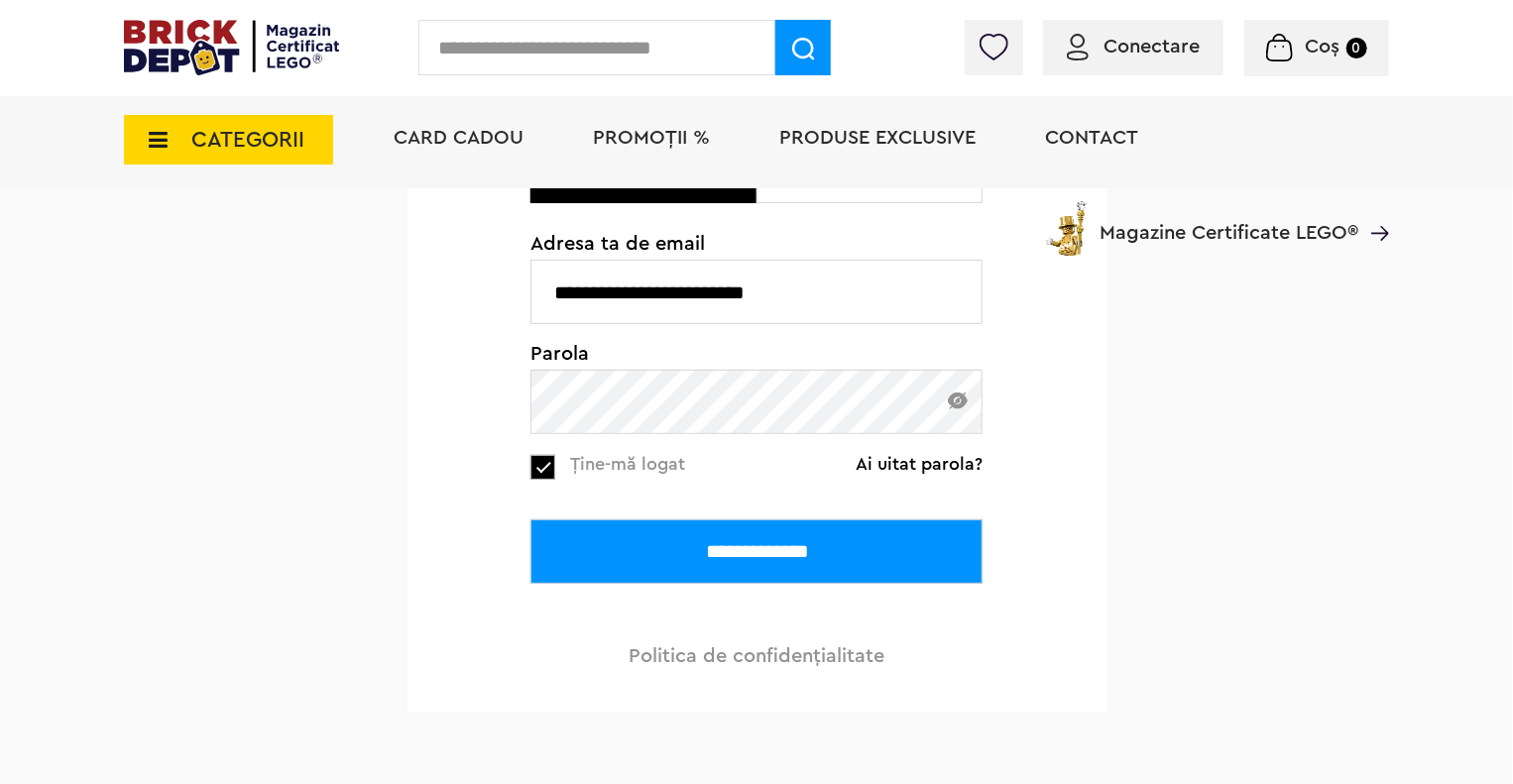 click on "**********" at bounding box center (756, 551) 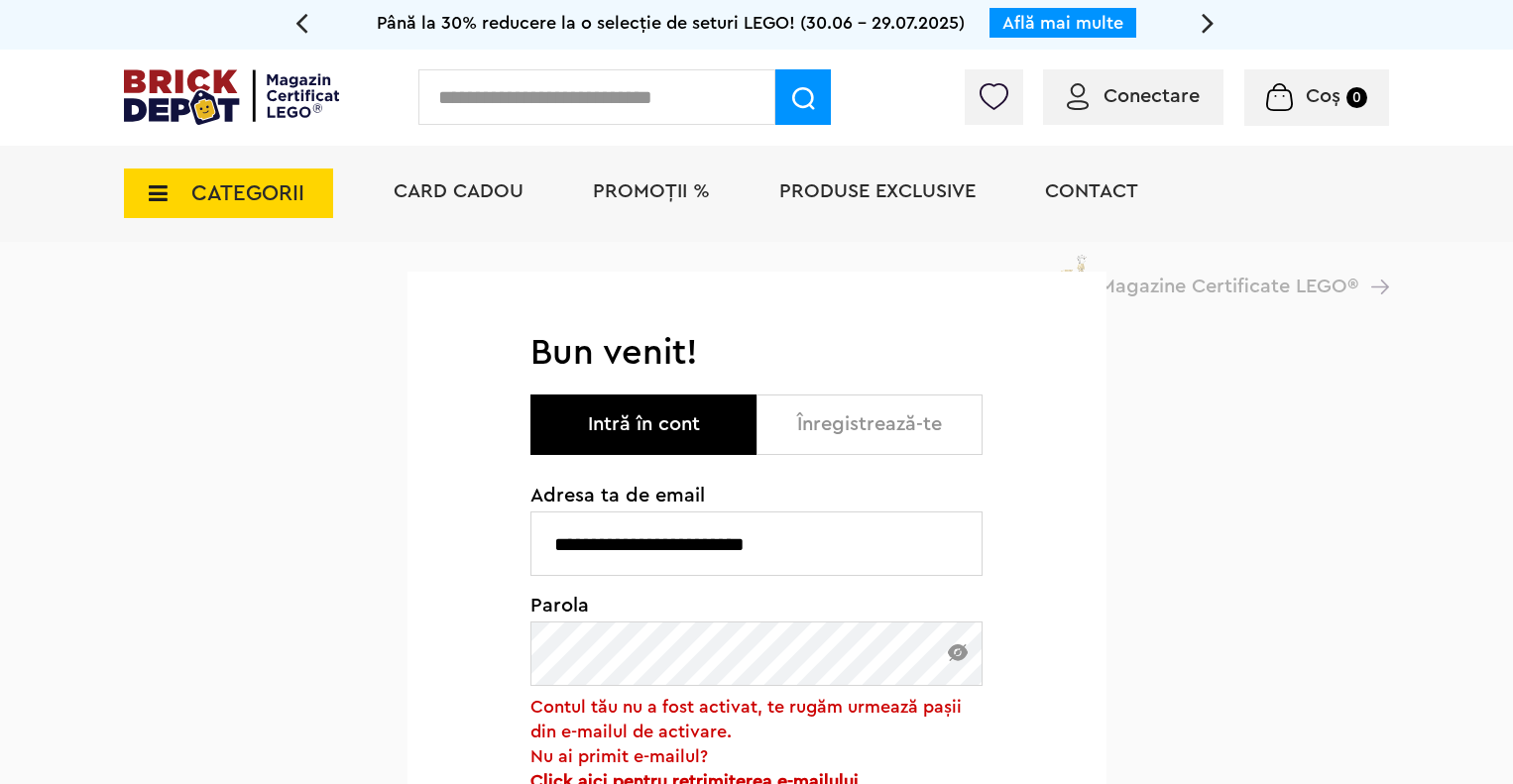 scroll, scrollTop: 0, scrollLeft: 0, axis: both 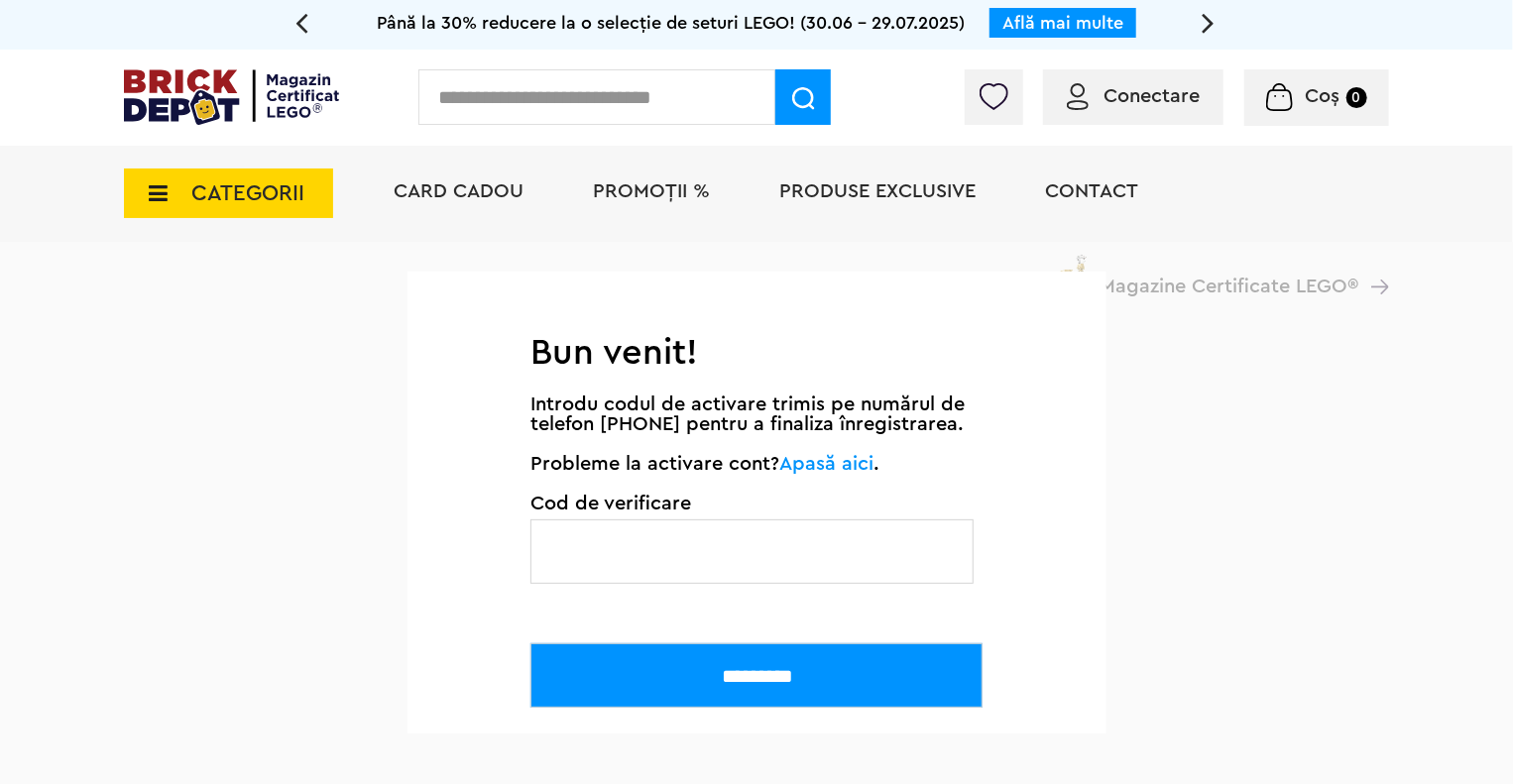 click at bounding box center (752, 551) 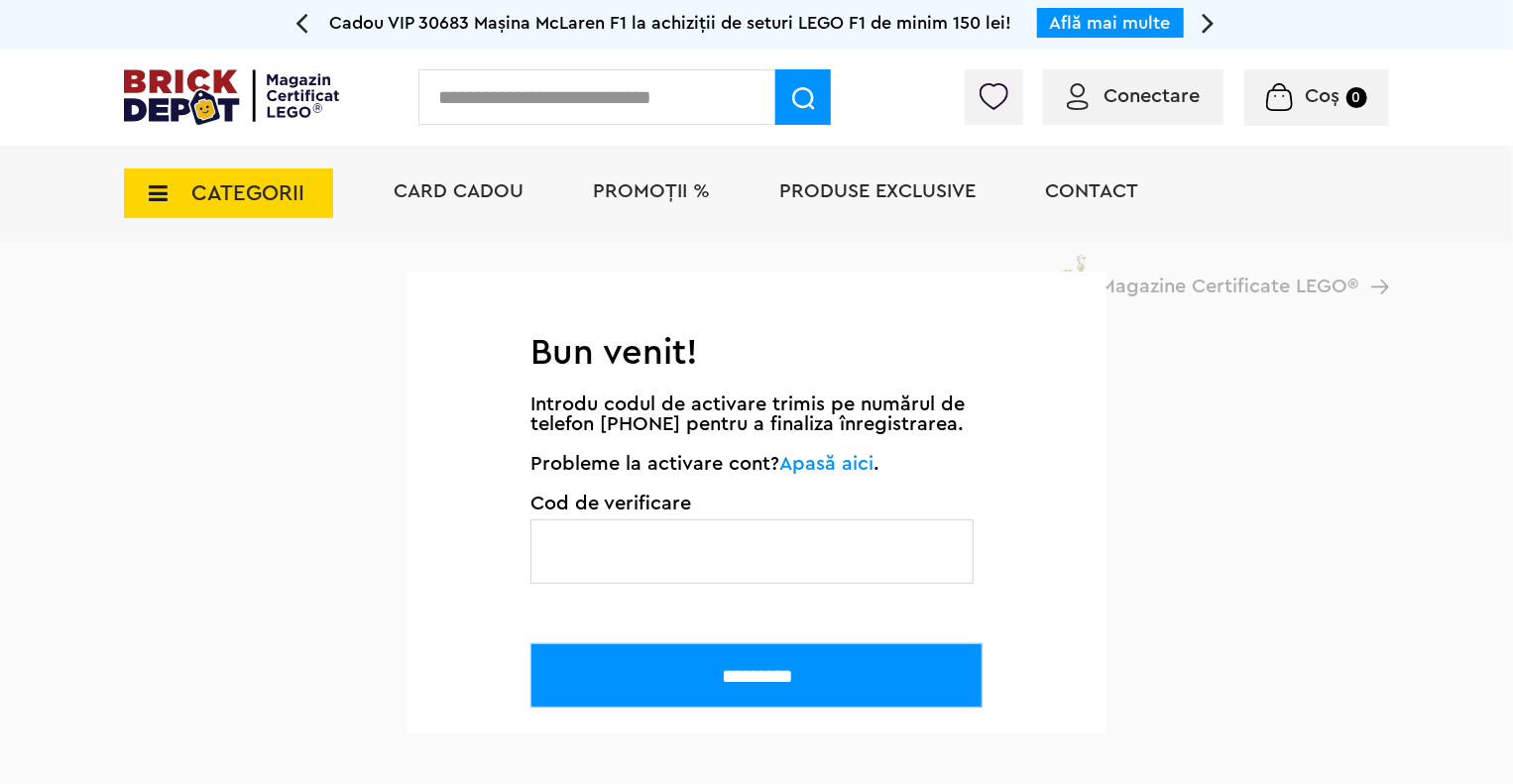 click on "Bun venit!
Introdu codul de activare trimis pe numărul de telefon [PHONE] pentru a finaliza înregistrarea.
Probleme la activare cont?  Apasă aici .
Cod de verificare
*********" at bounding box center [756, 519] 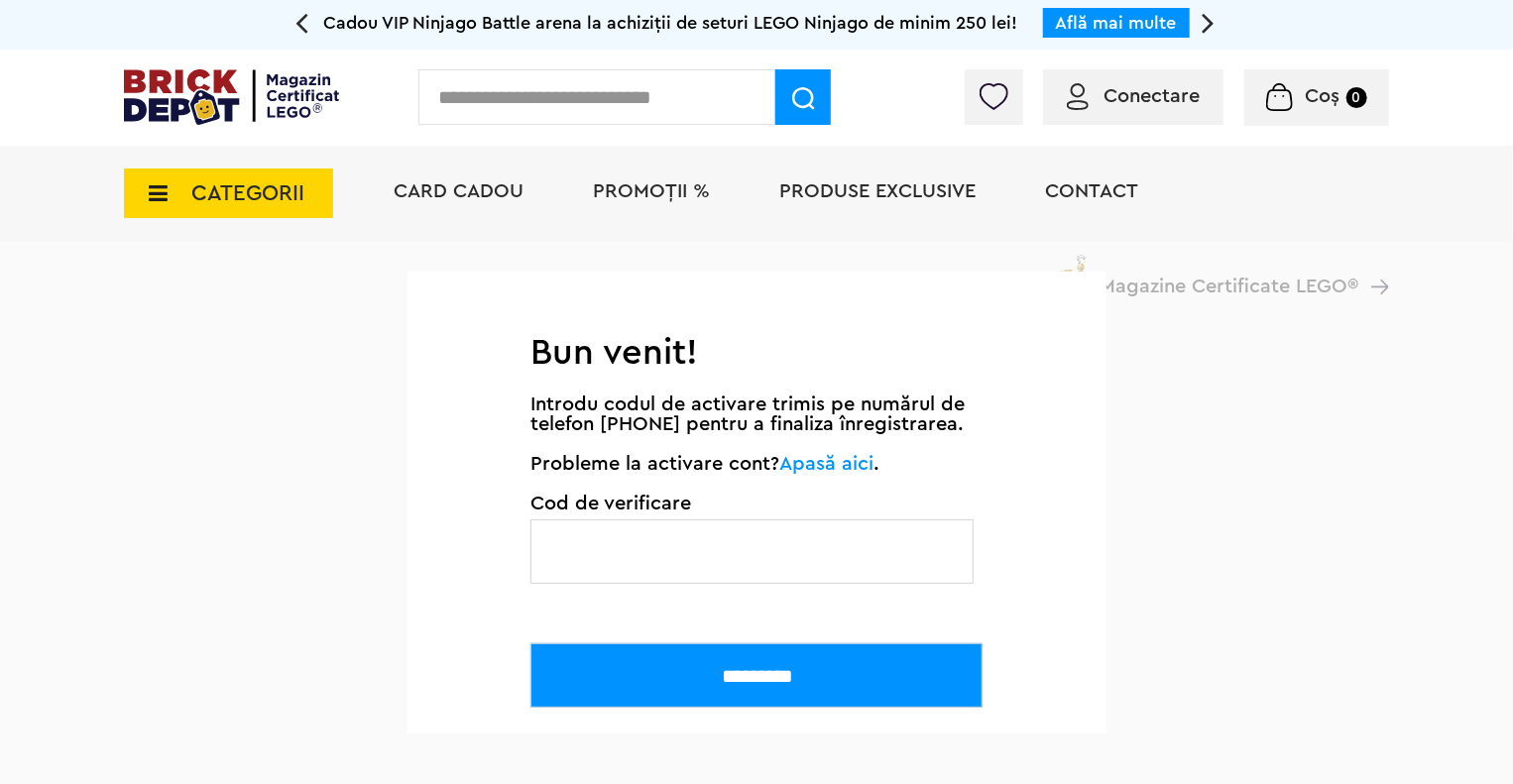 click on "Bun venit!
Introdu codul de activare trimis pe numărul de telefon [PHONE] pentru a finaliza înregistrarea.
Probleme la activare cont?  Apasă aici .
Cod de verificare
*********" at bounding box center [756, 503] 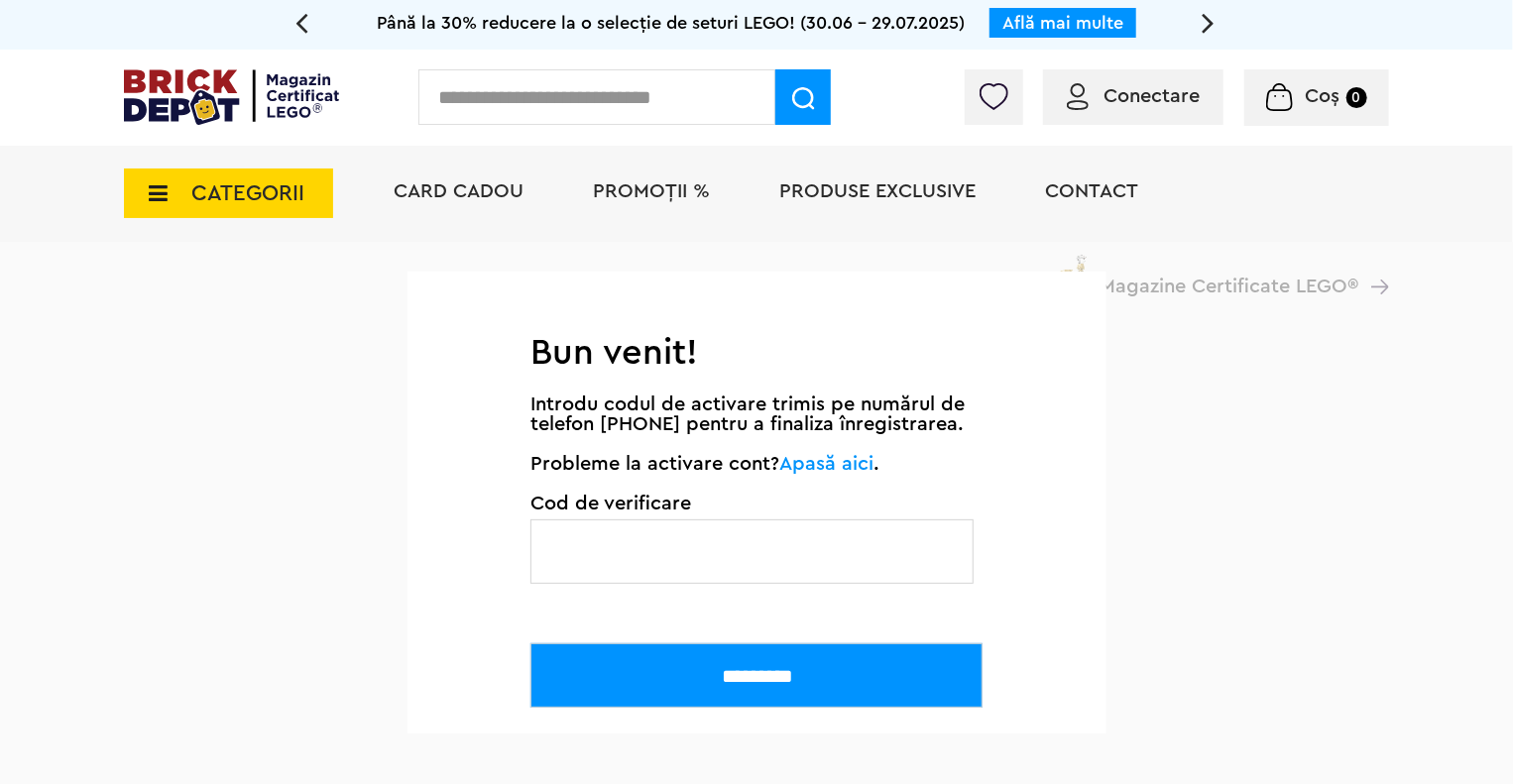 click on "Apasă aici" at bounding box center [826, 464] 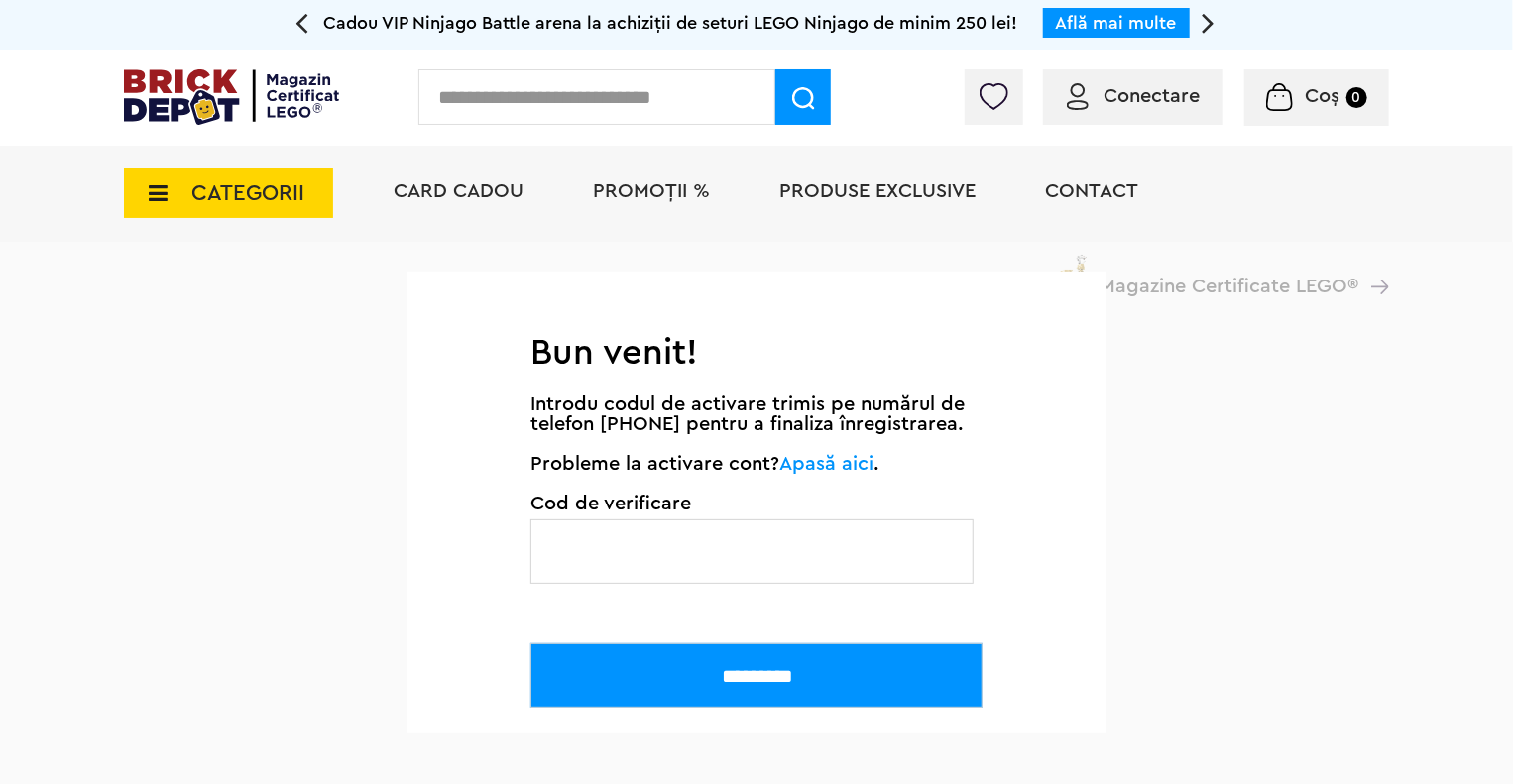 click at bounding box center [752, 551] 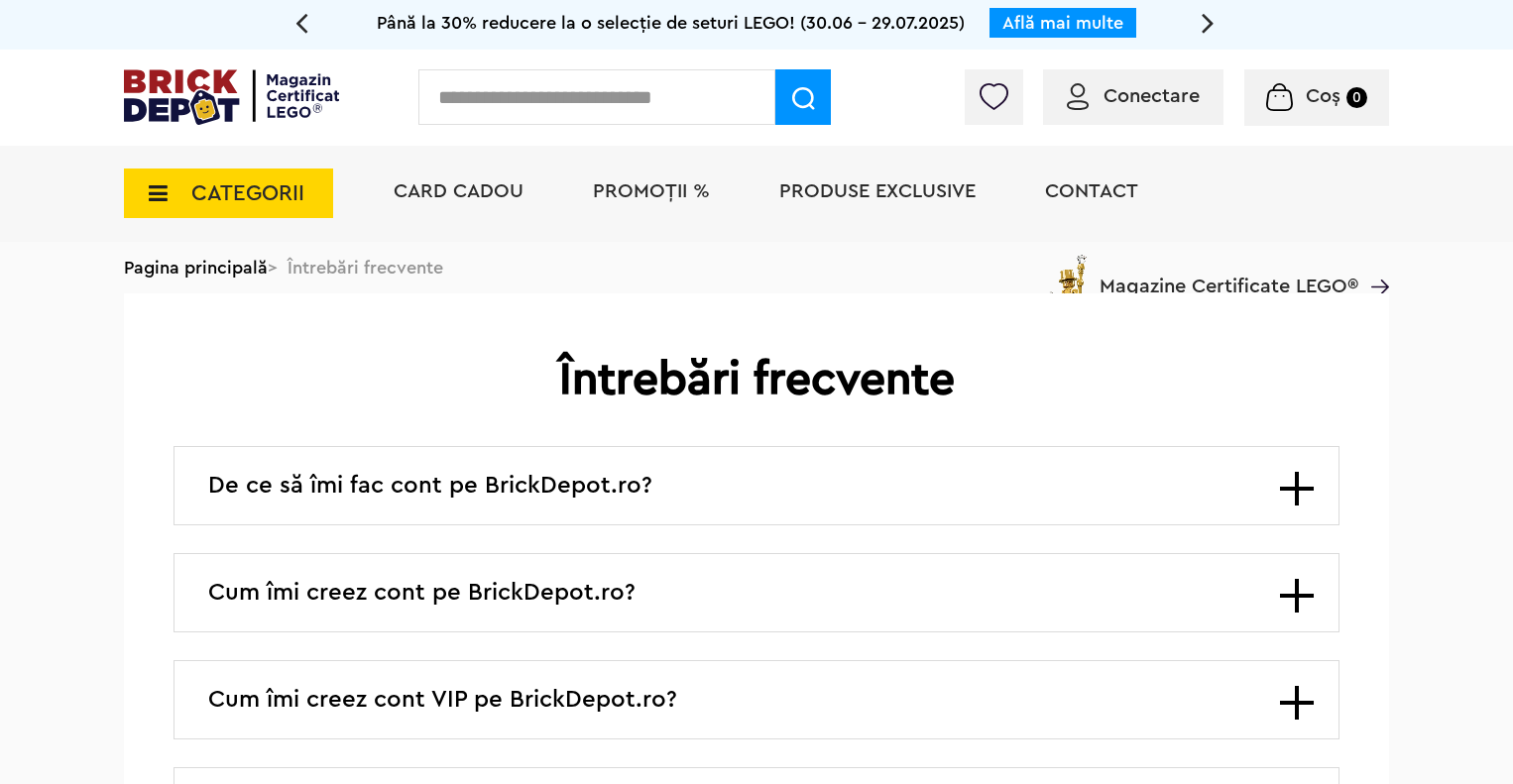 scroll, scrollTop: 0, scrollLeft: 0, axis: both 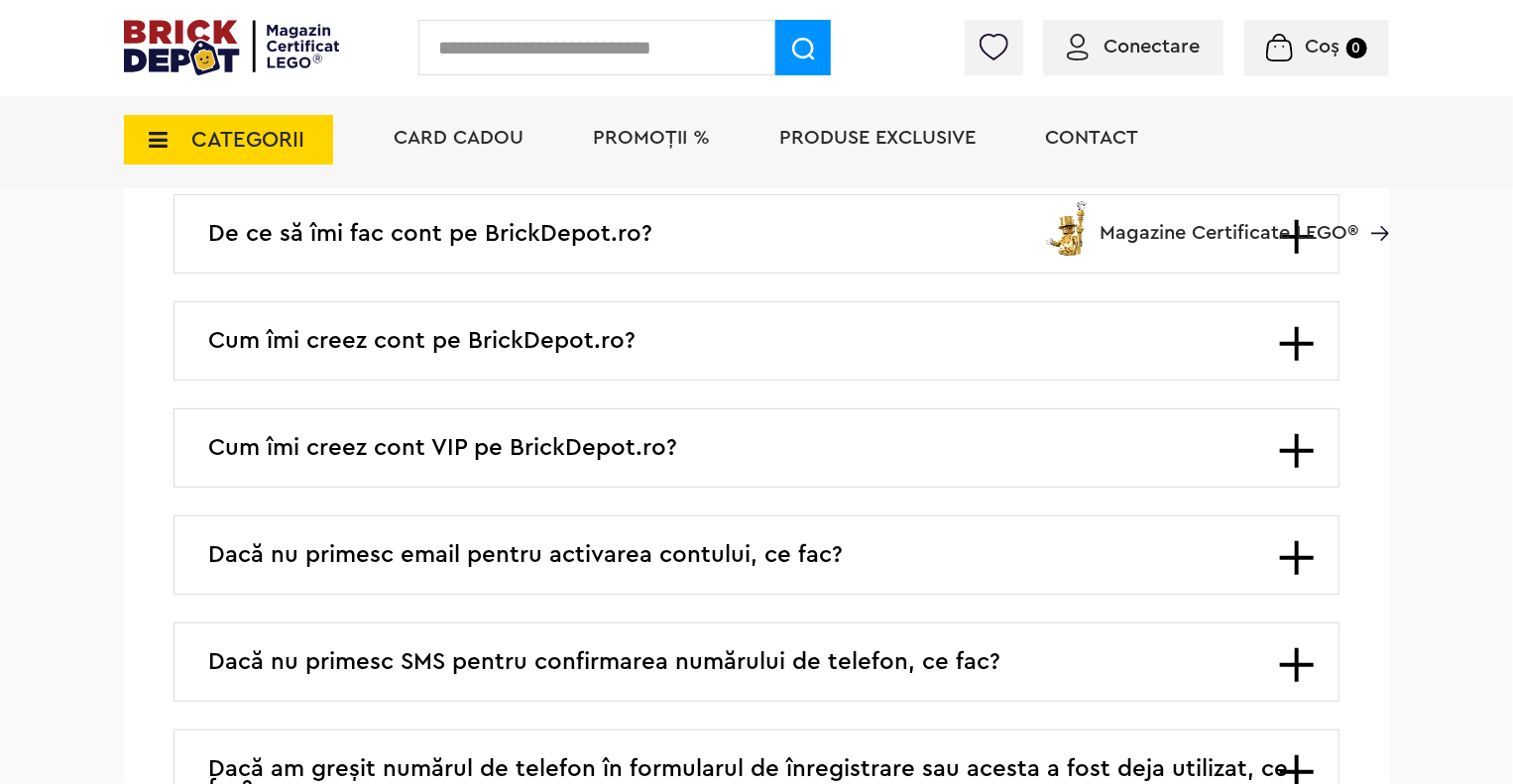 click at bounding box center [1297, 451] 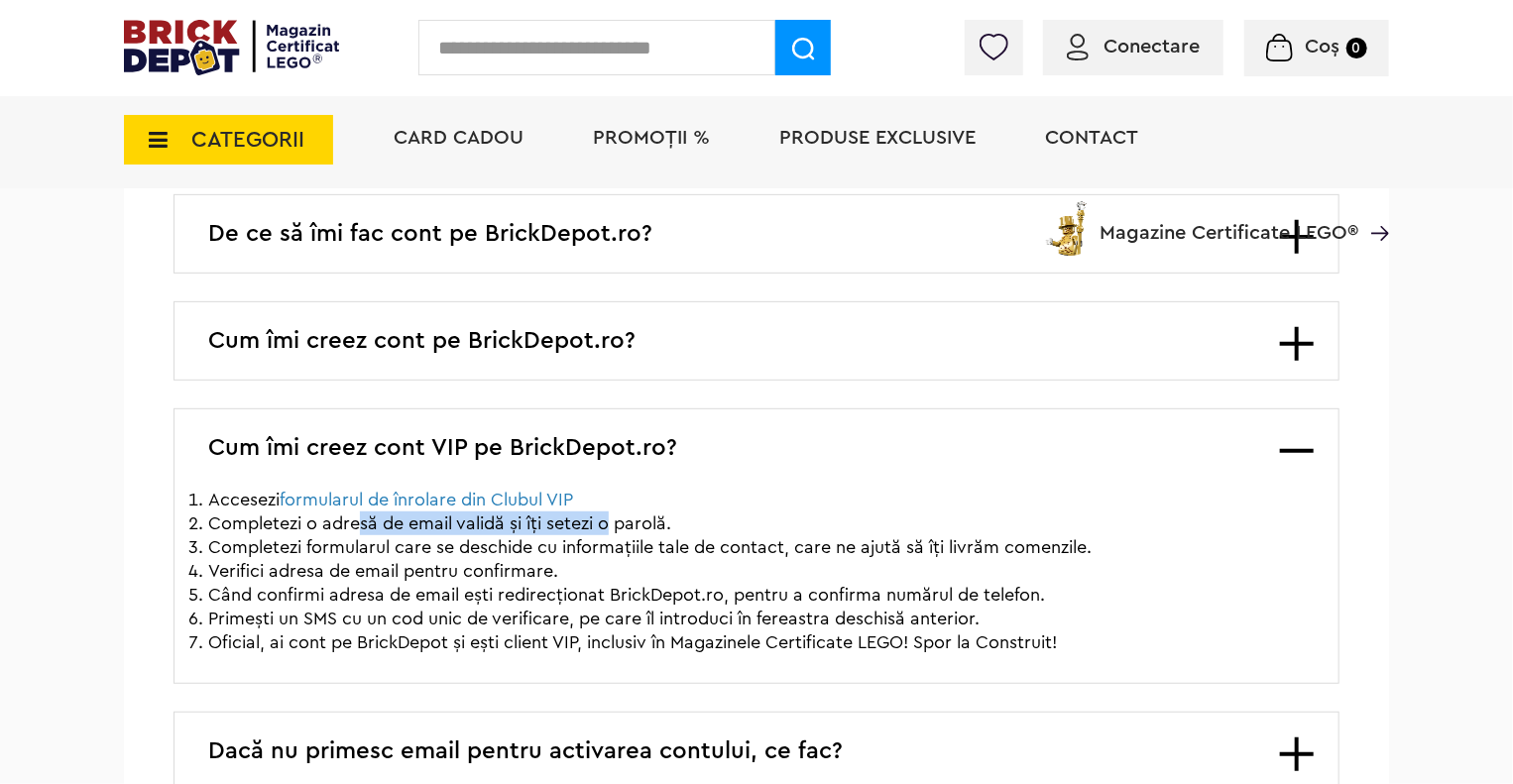 drag, startPoint x: 355, startPoint y: 527, endPoint x: 615, endPoint y: 518, distance: 260.15572 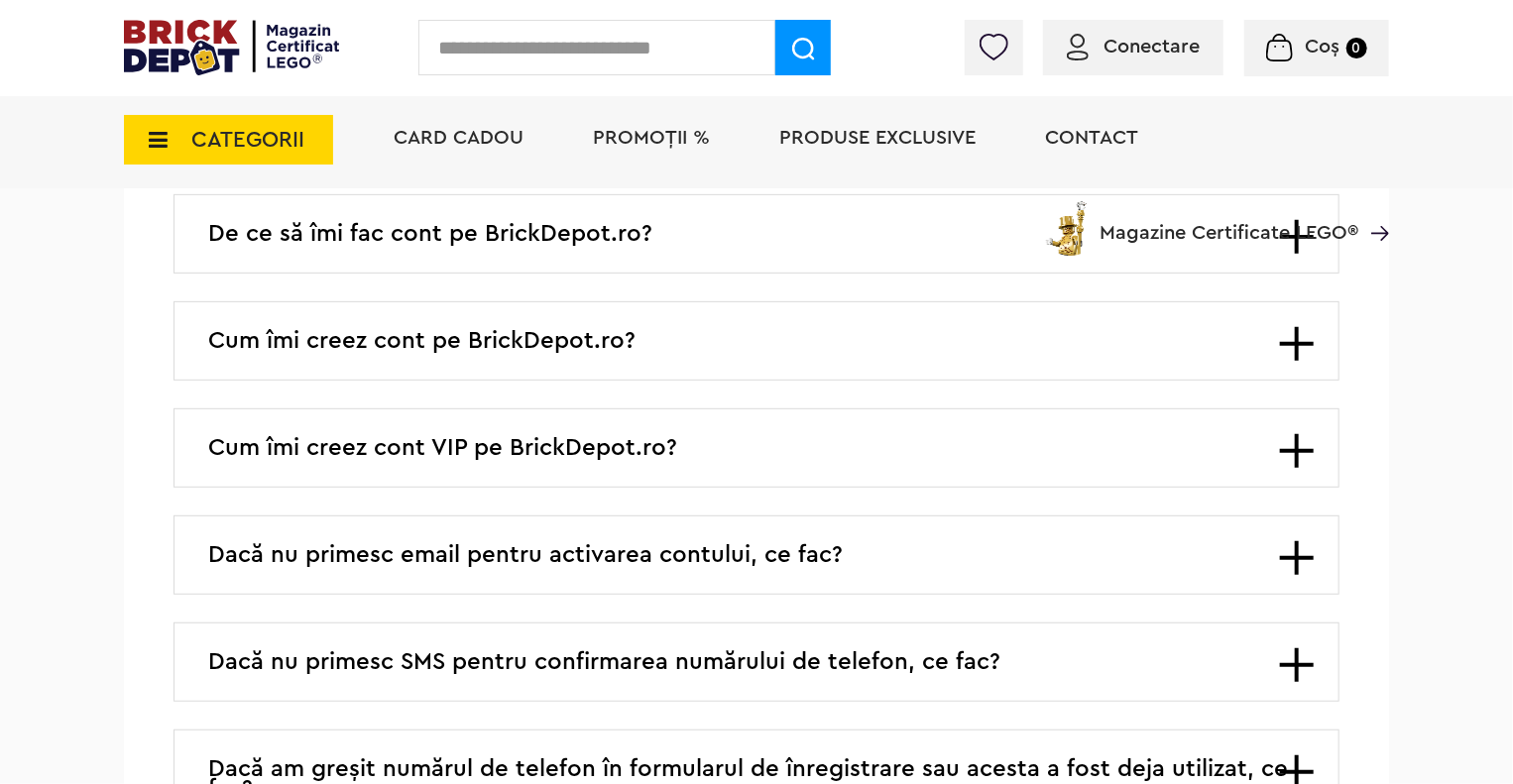 click on "Dacă nu primesc email pentru activarea contului, ce fac?
Verifici alte foldere pe e-mail. Există șanse ca mesajul de activare să ajungă fie în  Spam/Junk , fie la  Promoții , fie la  Social .
Odată ce l-ai găsit, deschide-l și urmează pașii.
Dacă e-mailul nu se regăsește în niciunul din foldere, te rugăm să soliciți retrimiterea acestuia, urmând doi pași simpli:
Pasul 1
Introdu adresa de e-mail și parola folosite la înregistrare   în secțiunea Intră în cont, aici .
Pasul 2
Sub cele două câmpuri de logare, va apărea mesajul " Click aici pentru retrimiterea e-mailului" . Apasă-l pentru a solicita retrimiterea e-mailului." at bounding box center [756, 555] 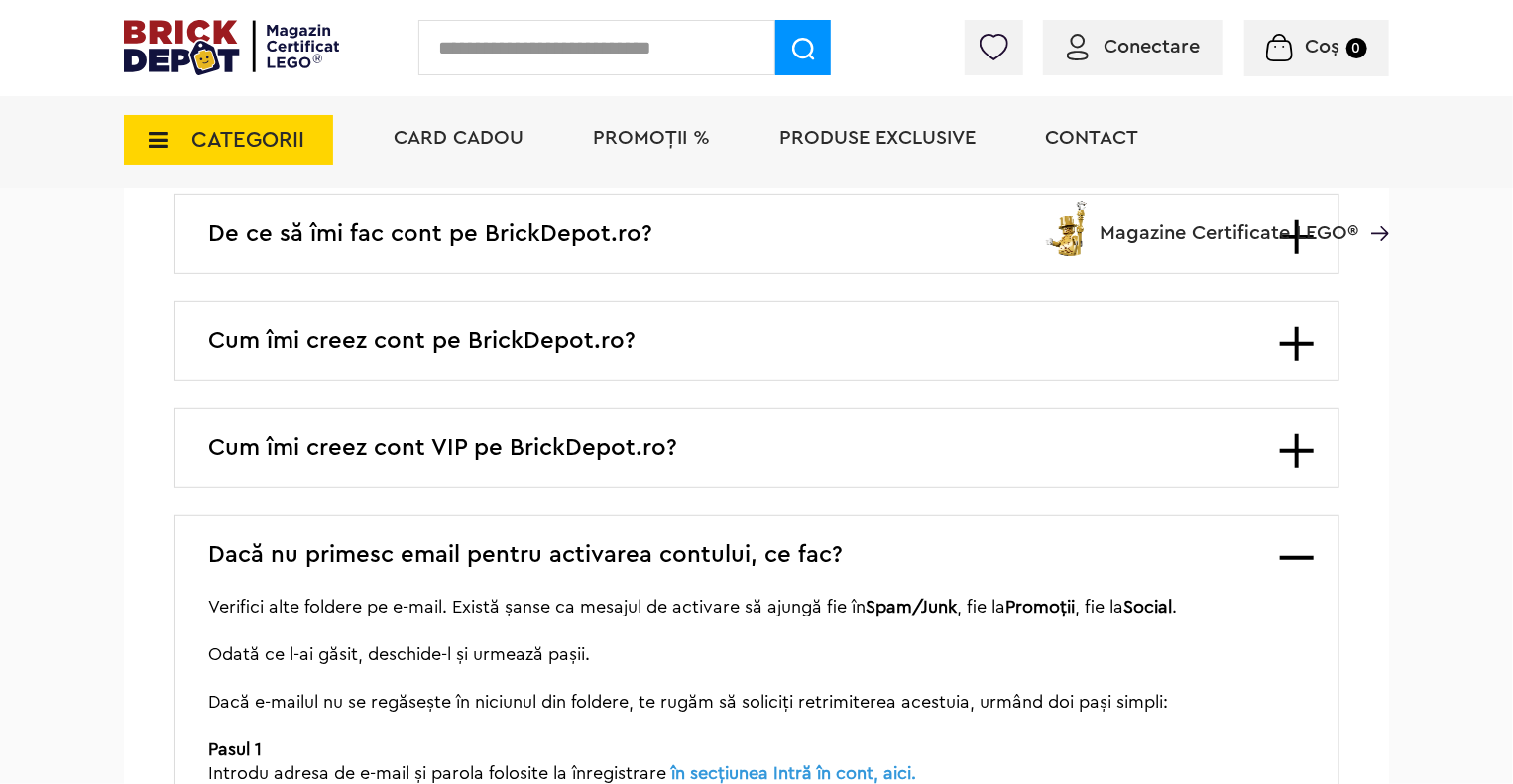 click on "Dacă nu primesc email pentru activarea contului, ce fac?
Verifici alte foldere pe e-mail. Există șanse ca mesajul de activare să ajungă fie în  Spam/Junk , fie la  Promoții , fie la  Social .
Odată ce l-ai găsit, deschide-l și urmează pașii.
Dacă e-mailul nu se regăsește în niciunul din foldere, te rugăm să soliciți retrimiterea acestuia, urmând doi pași simpli:
Pasul 1
Introdu adresa de e-mail și parola folosite la înregistrare   în secțiunea Intră în cont, aici .
Pasul 2
Sub cele două câmpuri de logare, va apărea mesajul " Click aici pentru retrimiterea e-mailului" . Apasă-l pentru a solicita retrimiterea e-mailului." at bounding box center [756, 713] 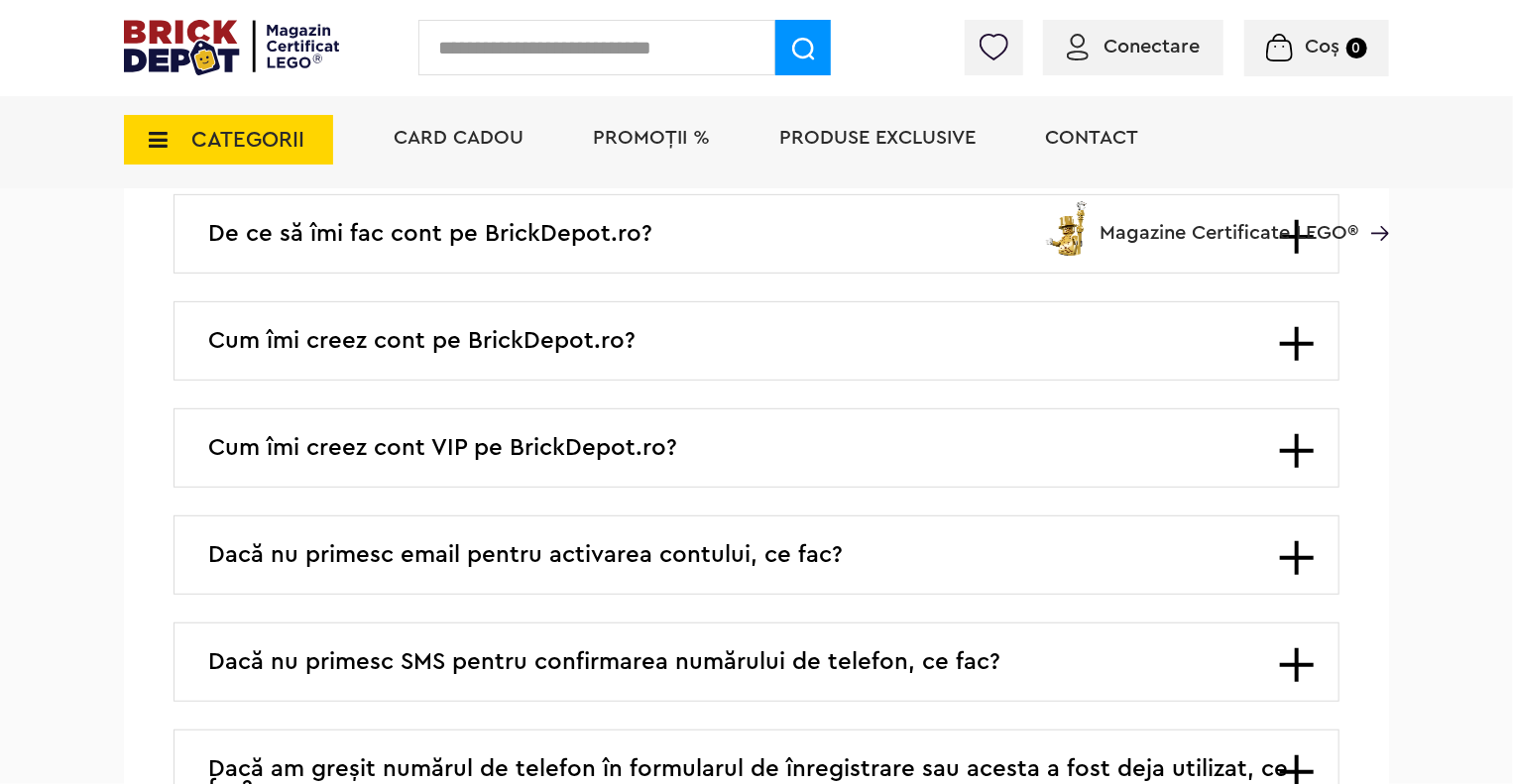 scroll, scrollTop: 396, scrollLeft: 0, axis: vertical 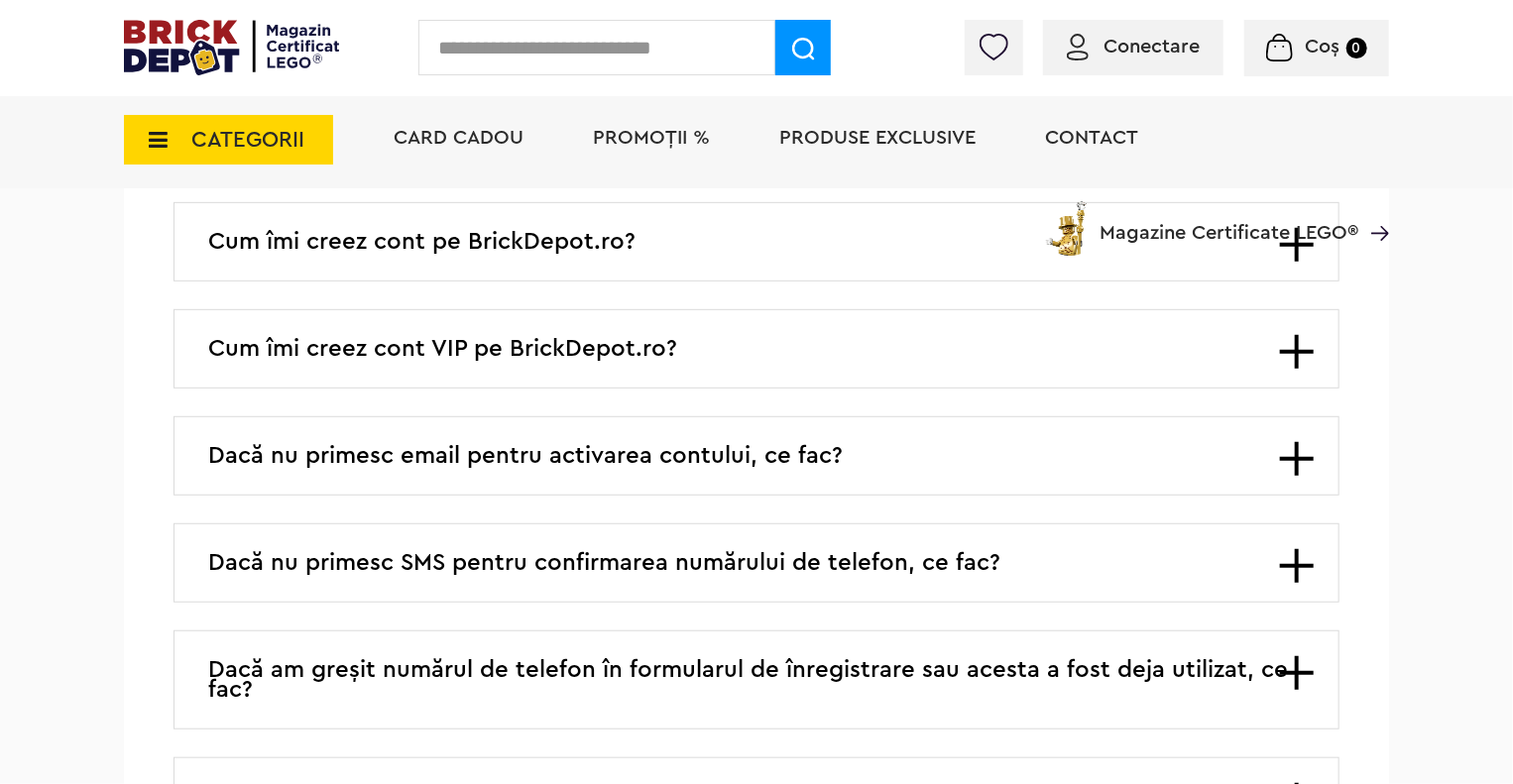 click on "Dacă nu primesc SMS pentru confirmarea numărului de telefon, ce fac?
Verifici alte secțiuni din aplicația ta de mesaje SMS. Exemple:  Notices ,  Block ,  Filter .
SMS-ul se trimite de pe numărul de telefon  1889 . Uneori algoritmii trimit astfel de mesaje automate în aceste secțiuni.
Odată ce ai găsit SMS-ul, deschide-l și urmează pașii.
Dacă SMS-ul nu se regăsește în niciunul din foldere, te rugăm să soliciți retrimiterea e-mailului de activare pentru a relua procesul, urmând doi pași simpli:
Pasul 1
Introdu adresa de e-mail și parola folosite la înregistrare  în secțiunea Intră în cont, aici .
Pasul 2
Sub cele două câmpuri de logare, va apărea mesajul " Click aici pentru retrimiterea e-mailului" . Apasă-l pentru a solicita retrimiterea e-mailului." at bounding box center [756, 563] 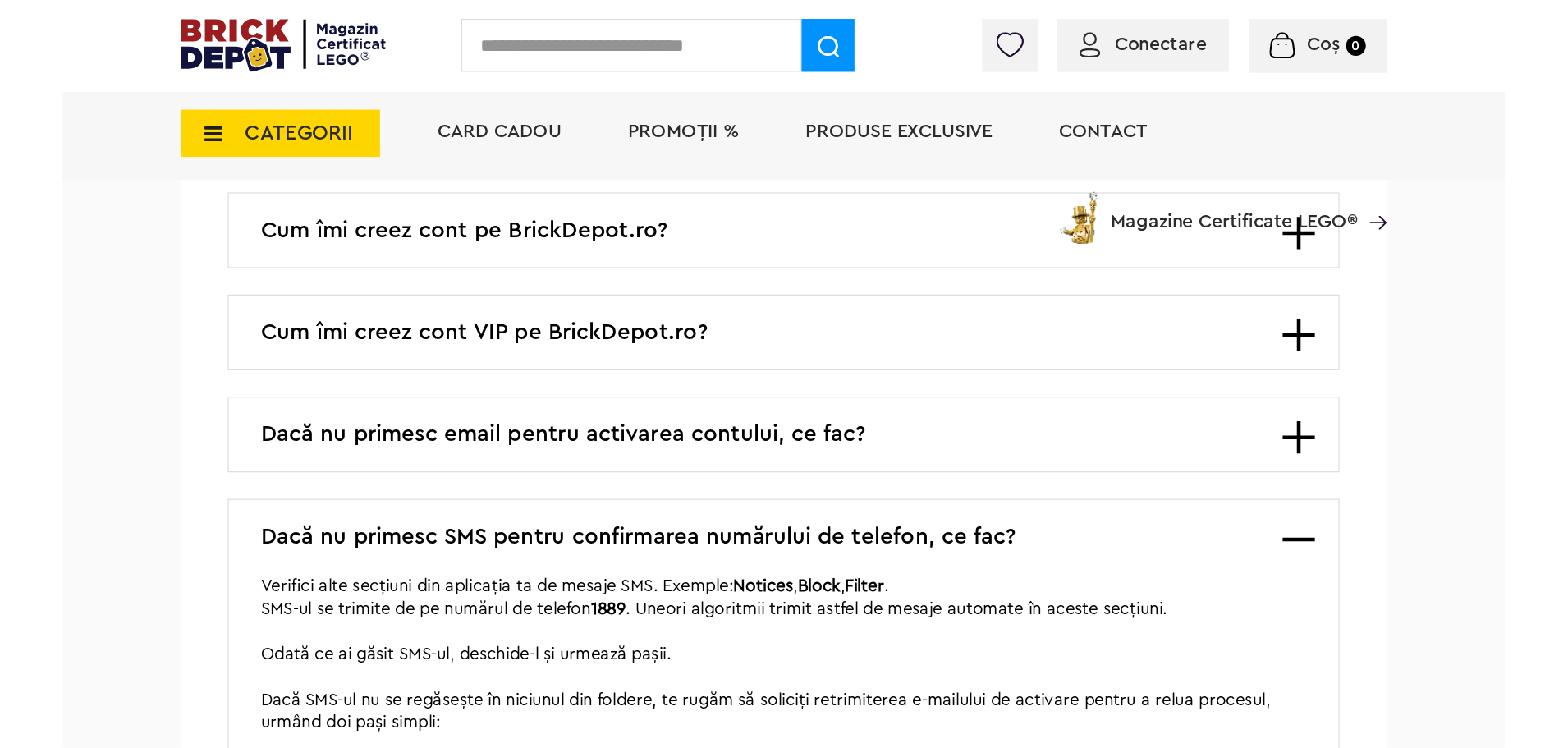 scroll, scrollTop: 575, scrollLeft: 0, axis: vertical 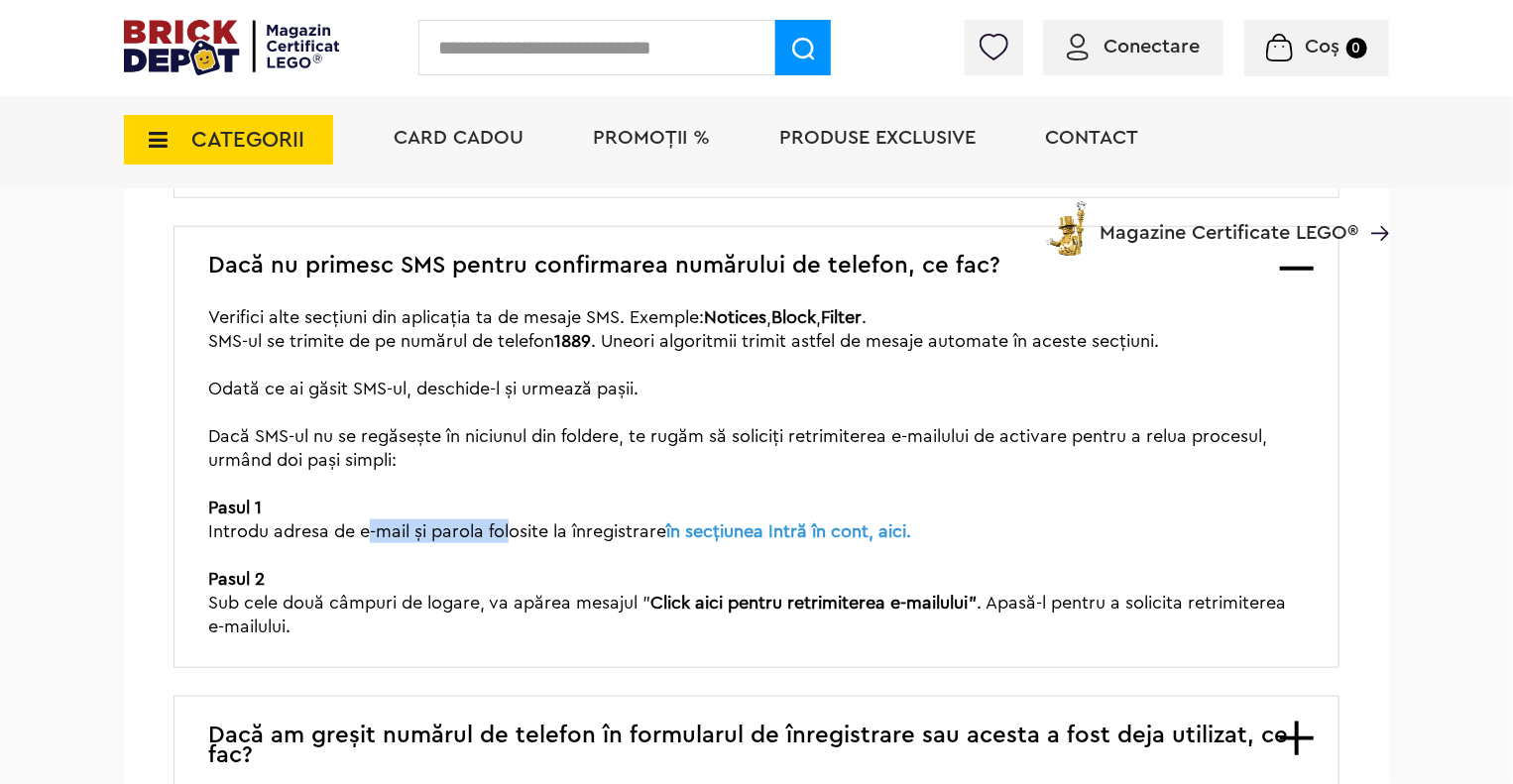 drag, startPoint x: 362, startPoint y: 536, endPoint x: 507, endPoint y: 536, distance: 145 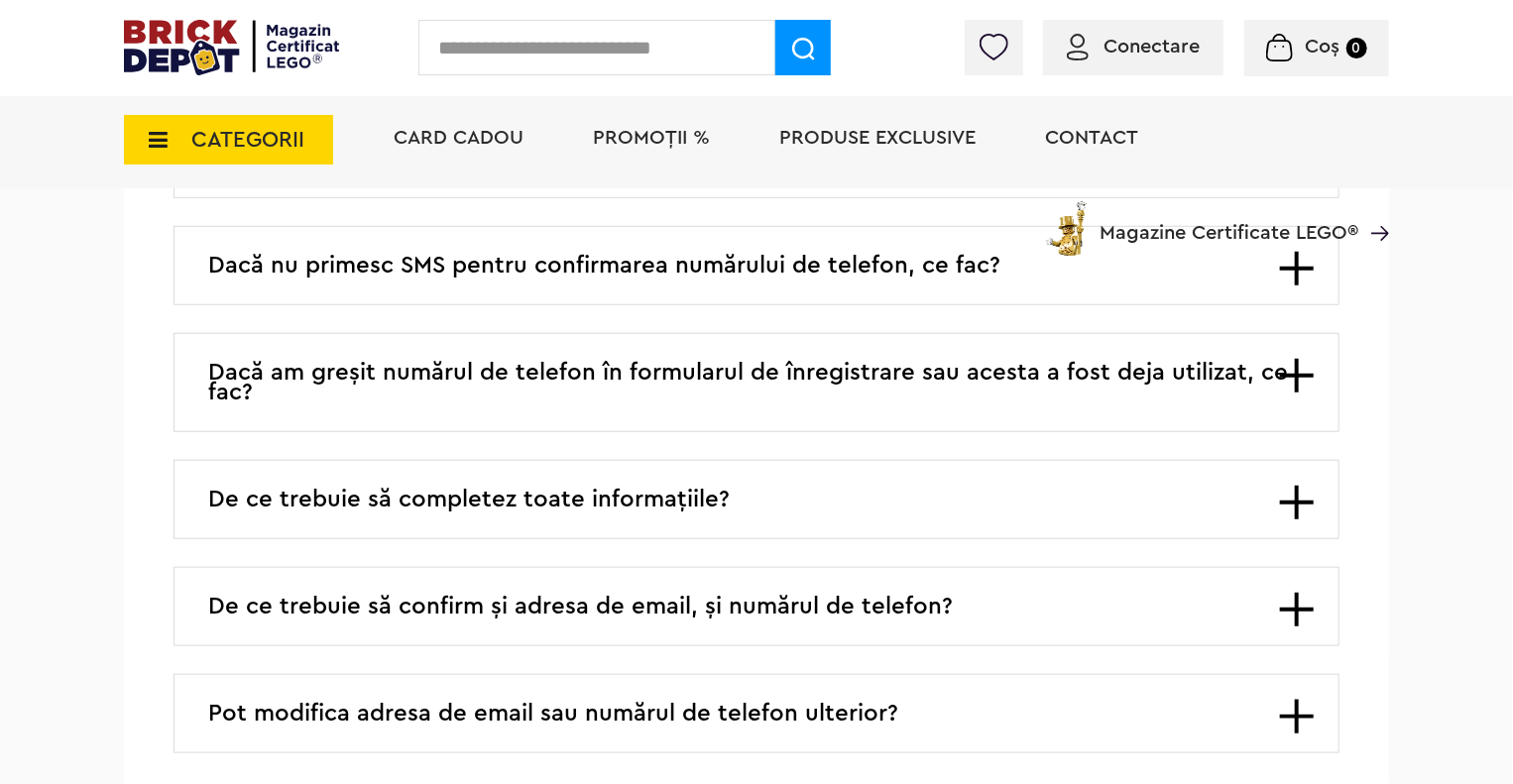 click on "Dacă nu primesc SMS pentru confirmarea numărului de telefon, ce fac?
Verifici alte secțiuni din aplicația ta de mesaje SMS. Exemple:  Notices ,  Block ,  Filter .
SMS-ul se trimite de pe numărul de telefon  1889 . Uneori algoritmii trimit astfel de mesaje automate în aceste secțiuni.
Odată ce ai găsit SMS-ul, deschide-l și urmează pașii.
Dacă SMS-ul nu se regăsește în niciunul din foldere, te rugăm să soliciți retrimiterea e-mailului de activare pentru a relua procesul, urmând doi pași simpli:
Pasul 1
Introdu adresa de e-mail și parola folosite la înregistrare  în secțiunea Intră în cont, aici .
Pasul 2
Sub cele două câmpuri de logare, va apărea mesajul " Click aici pentru retrimiterea e-mailului" . Apasă-l pentru a solicita retrimiterea e-mailului." at bounding box center (756, 266) 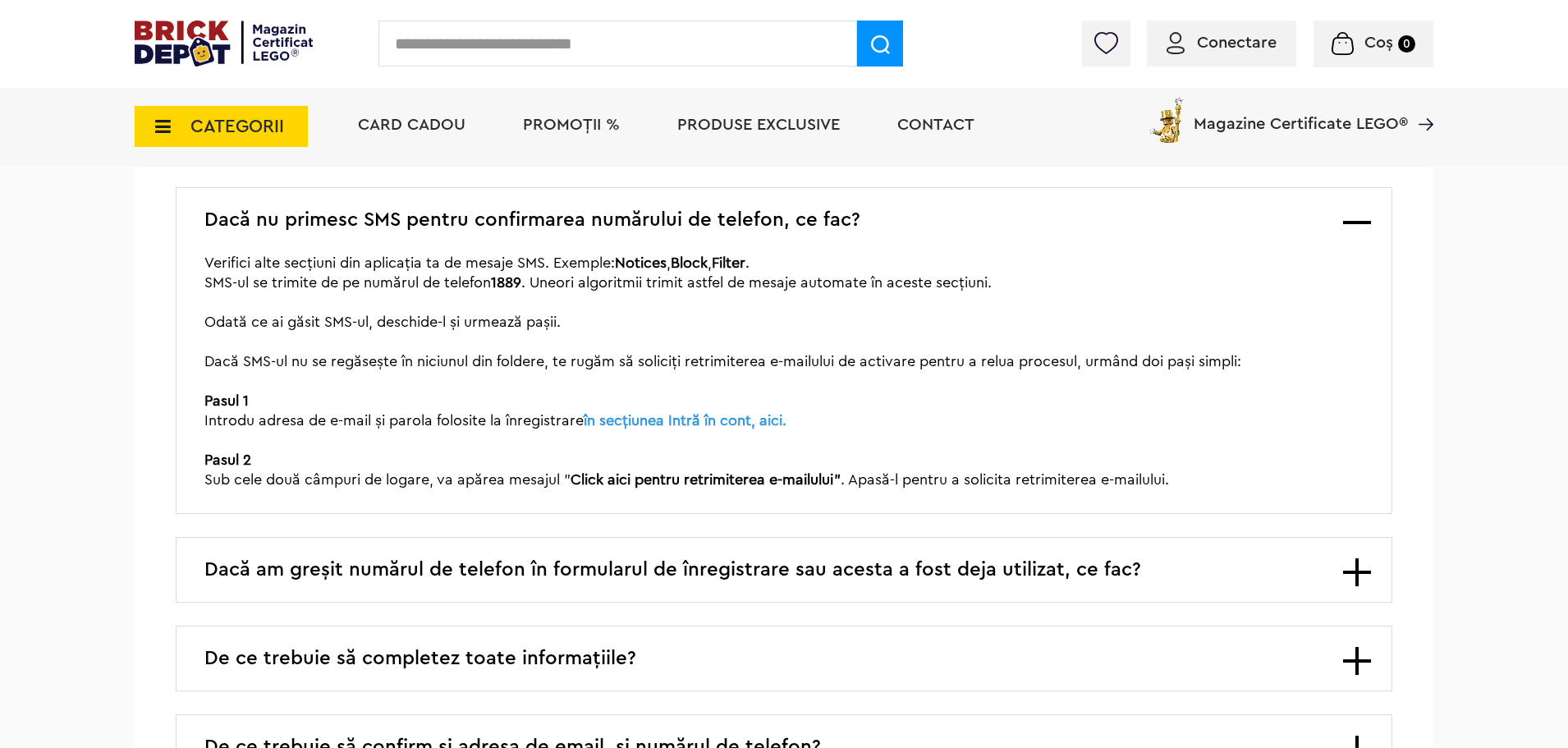 scroll, scrollTop: 164, scrollLeft: 0, axis: vertical 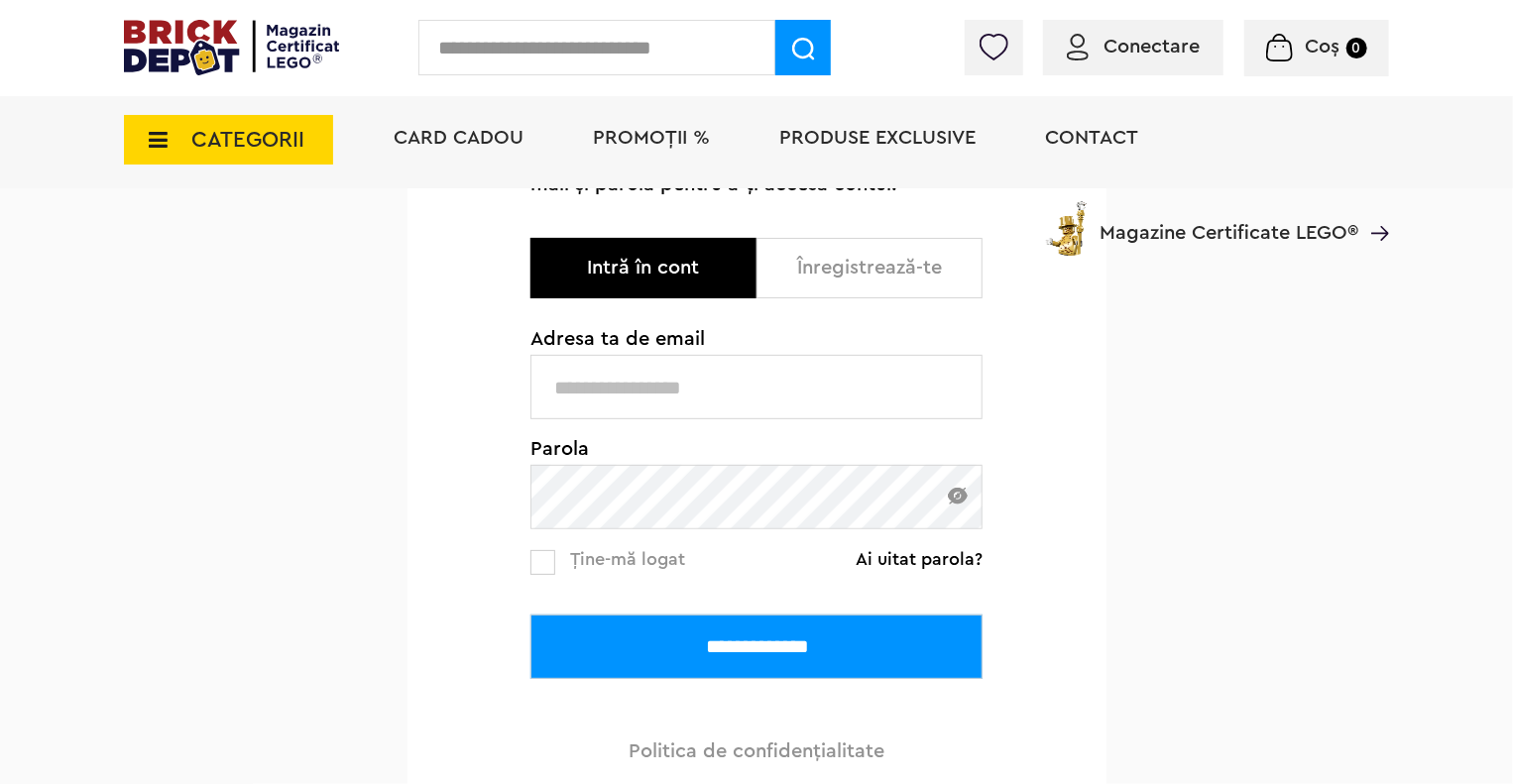 type on "**********" 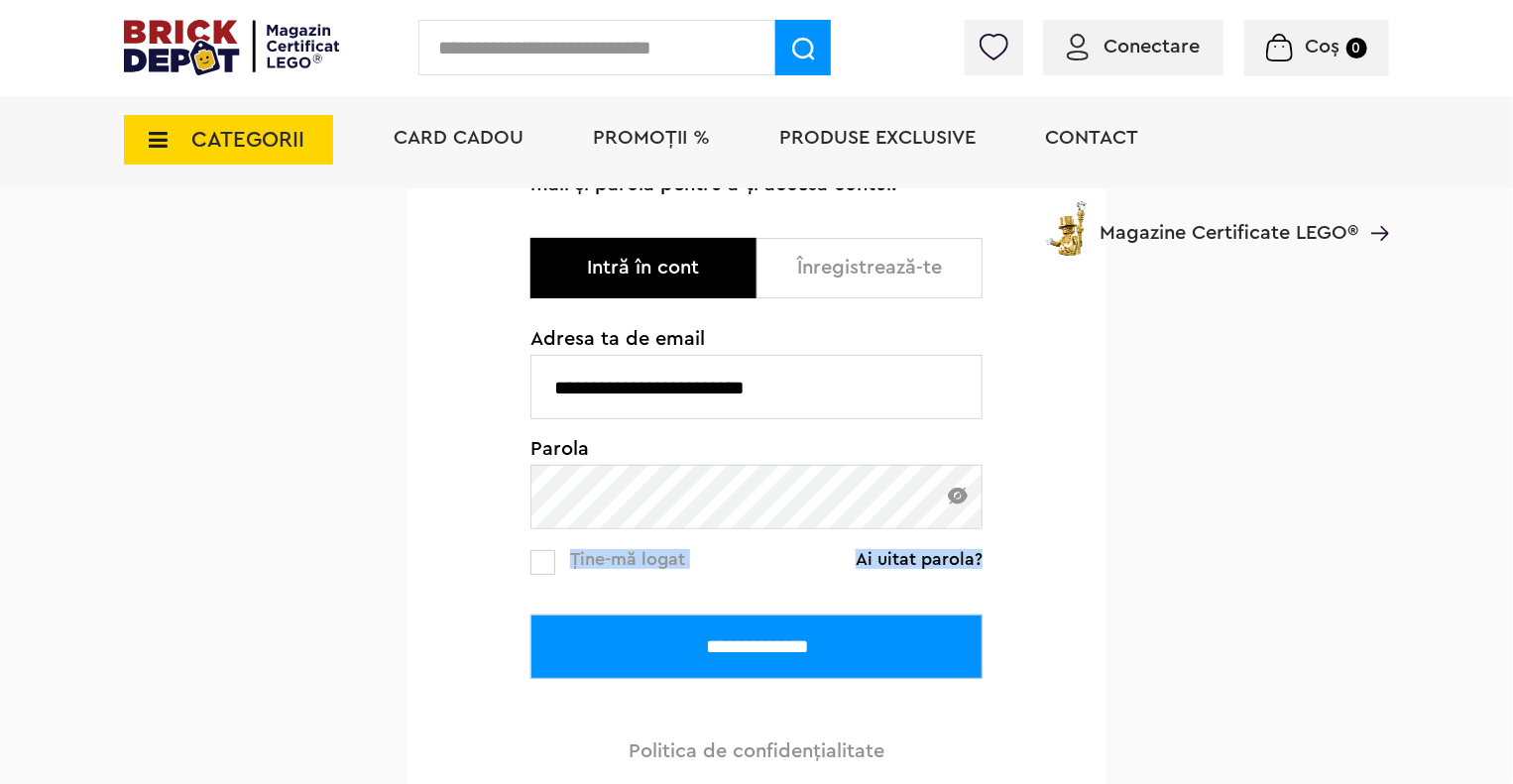click on "**********" at bounding box center [756, 443] 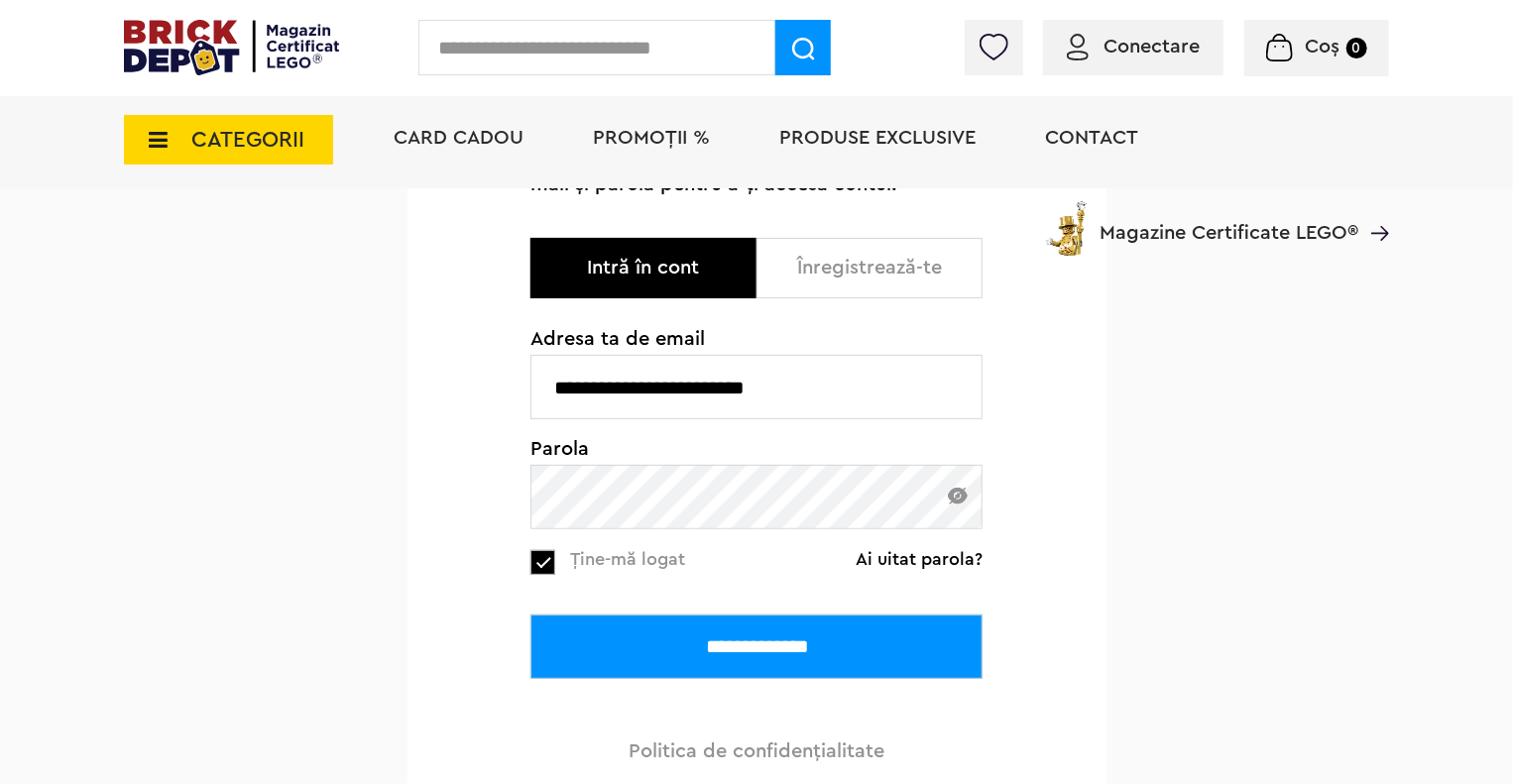 click on "**********" at bounding box center (756, 646) 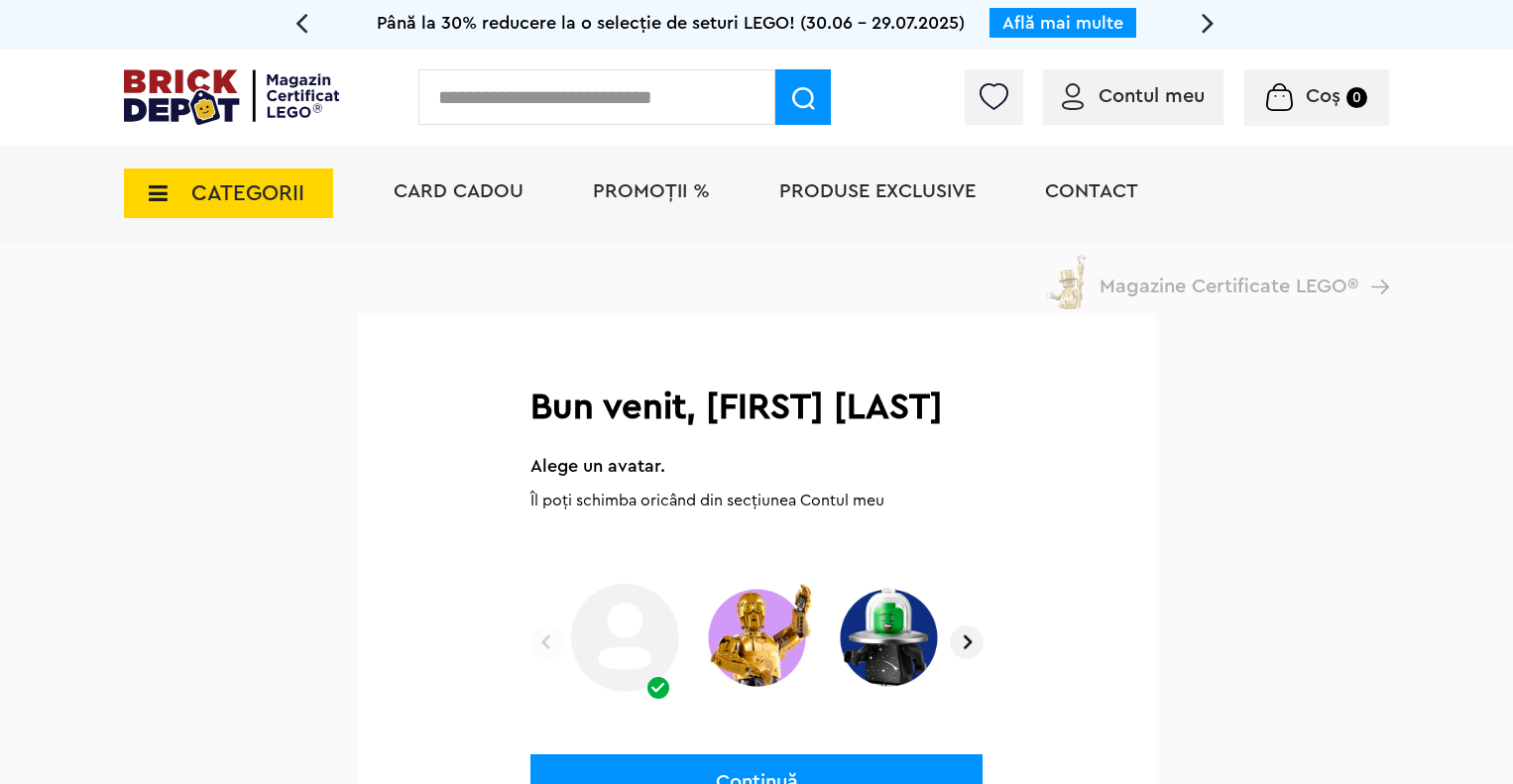 scroll, scrollTop: 0, scrollLeft: 0, axis: both 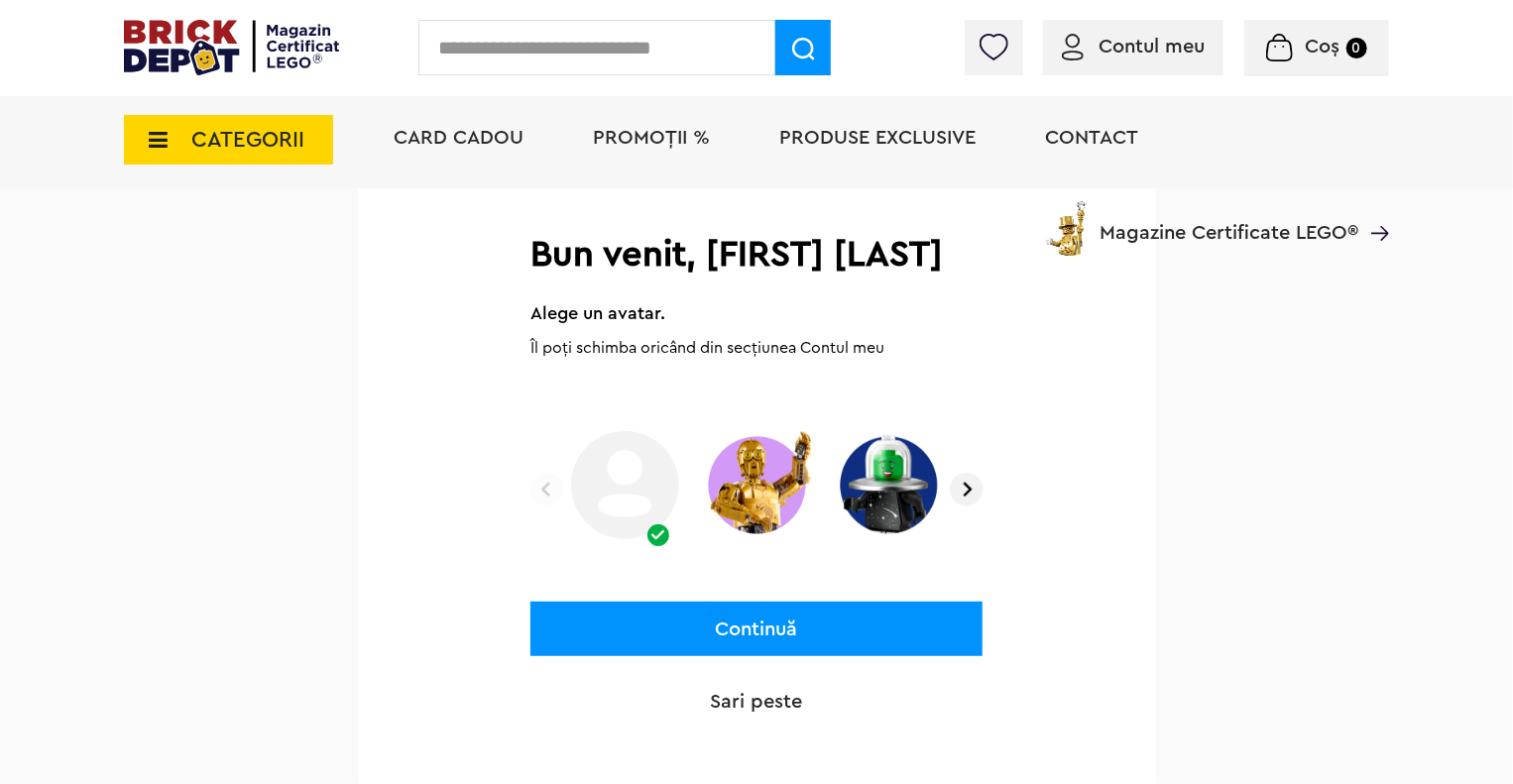 click at bounding box center (967, 490) 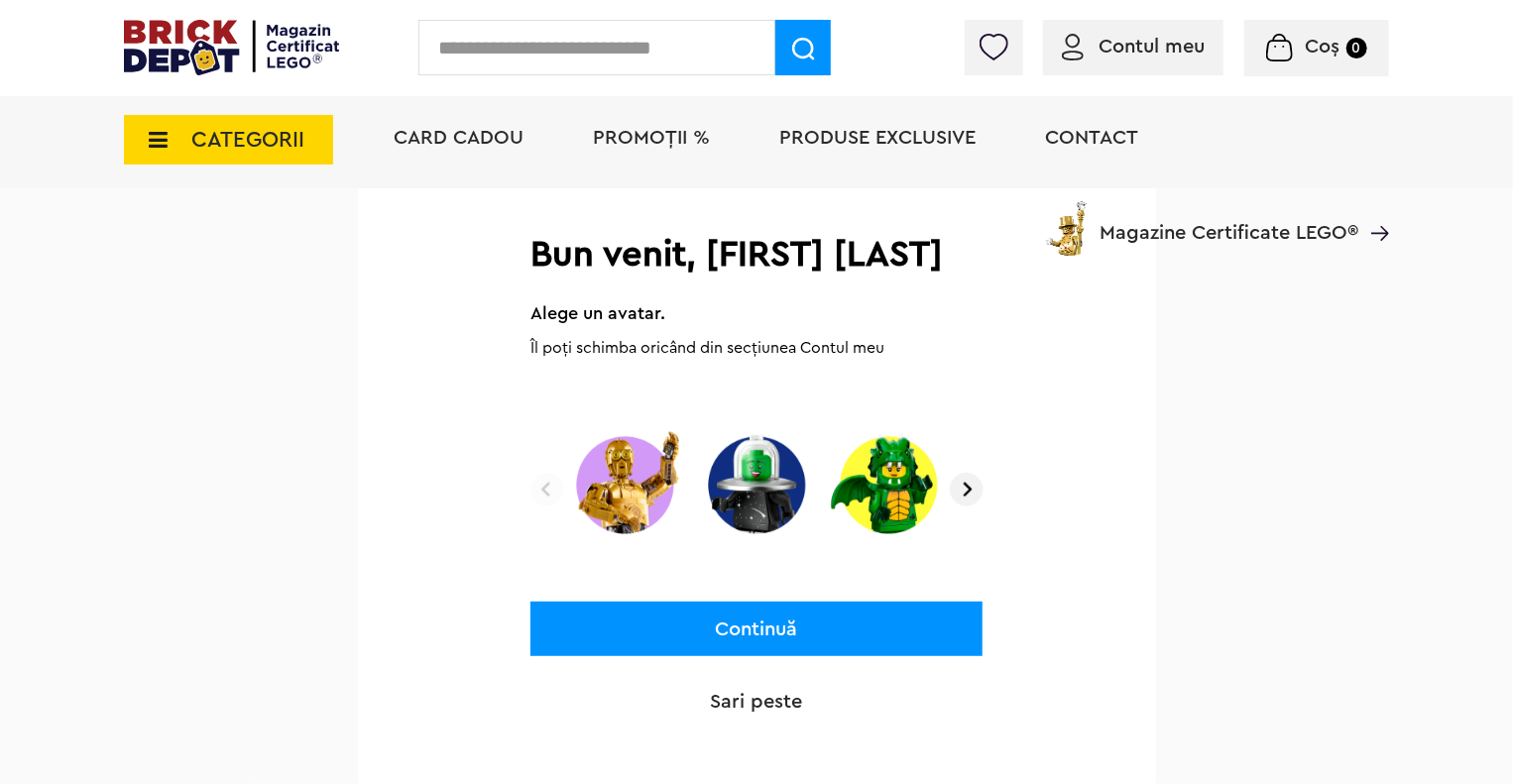 click at bounding box center [967, 490] 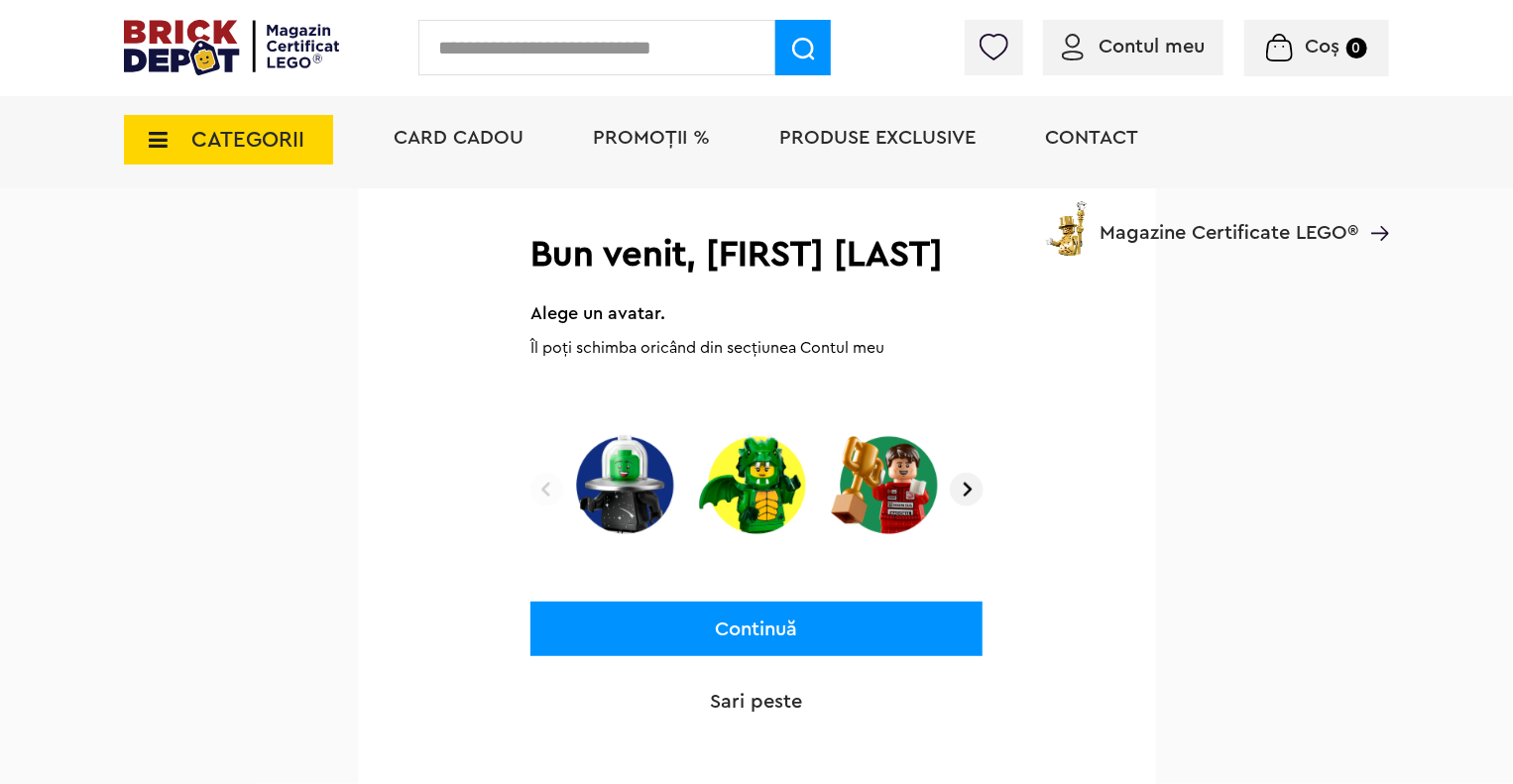 click at bounding box center (967, 490) 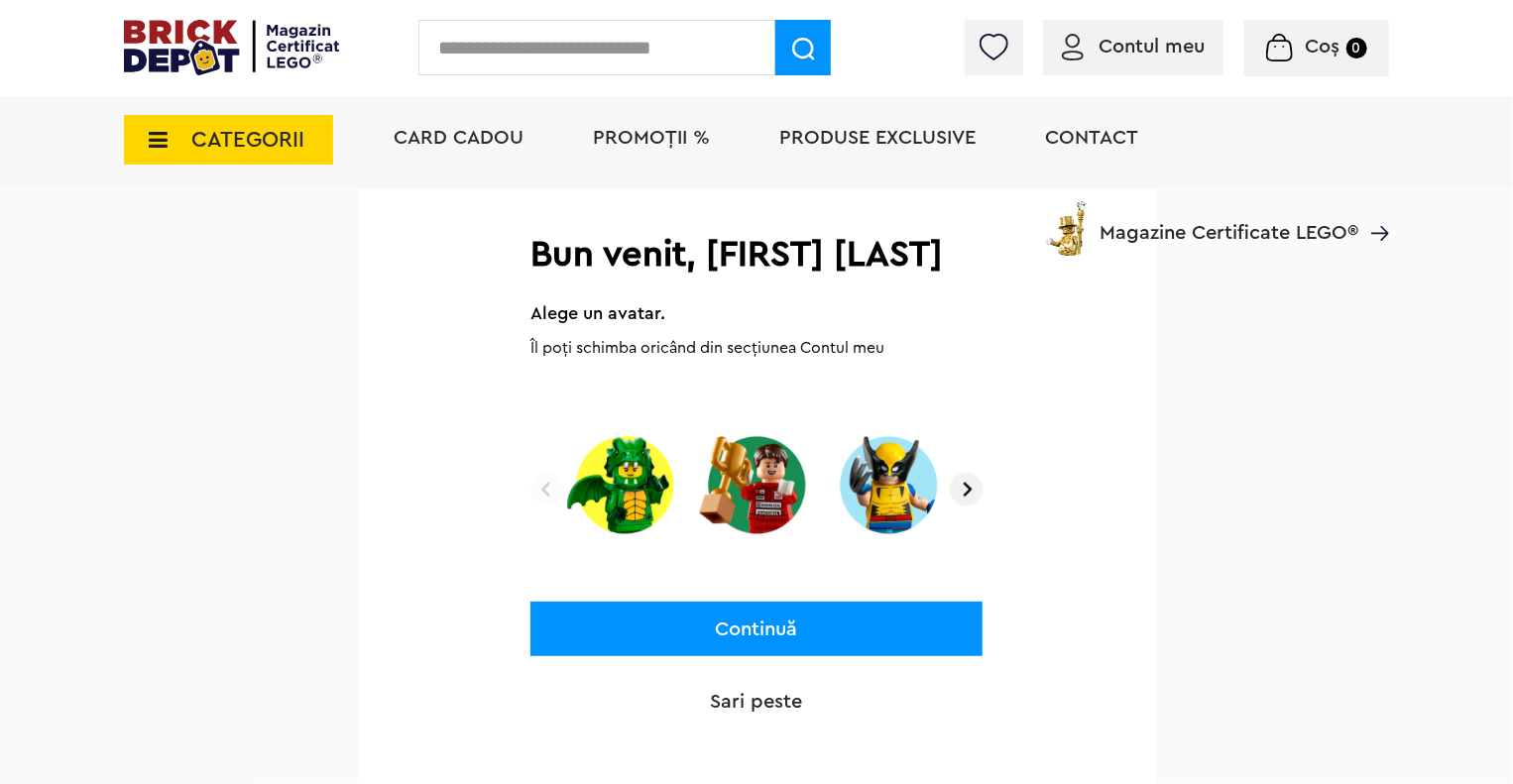 click at bounding box center [967, 490] 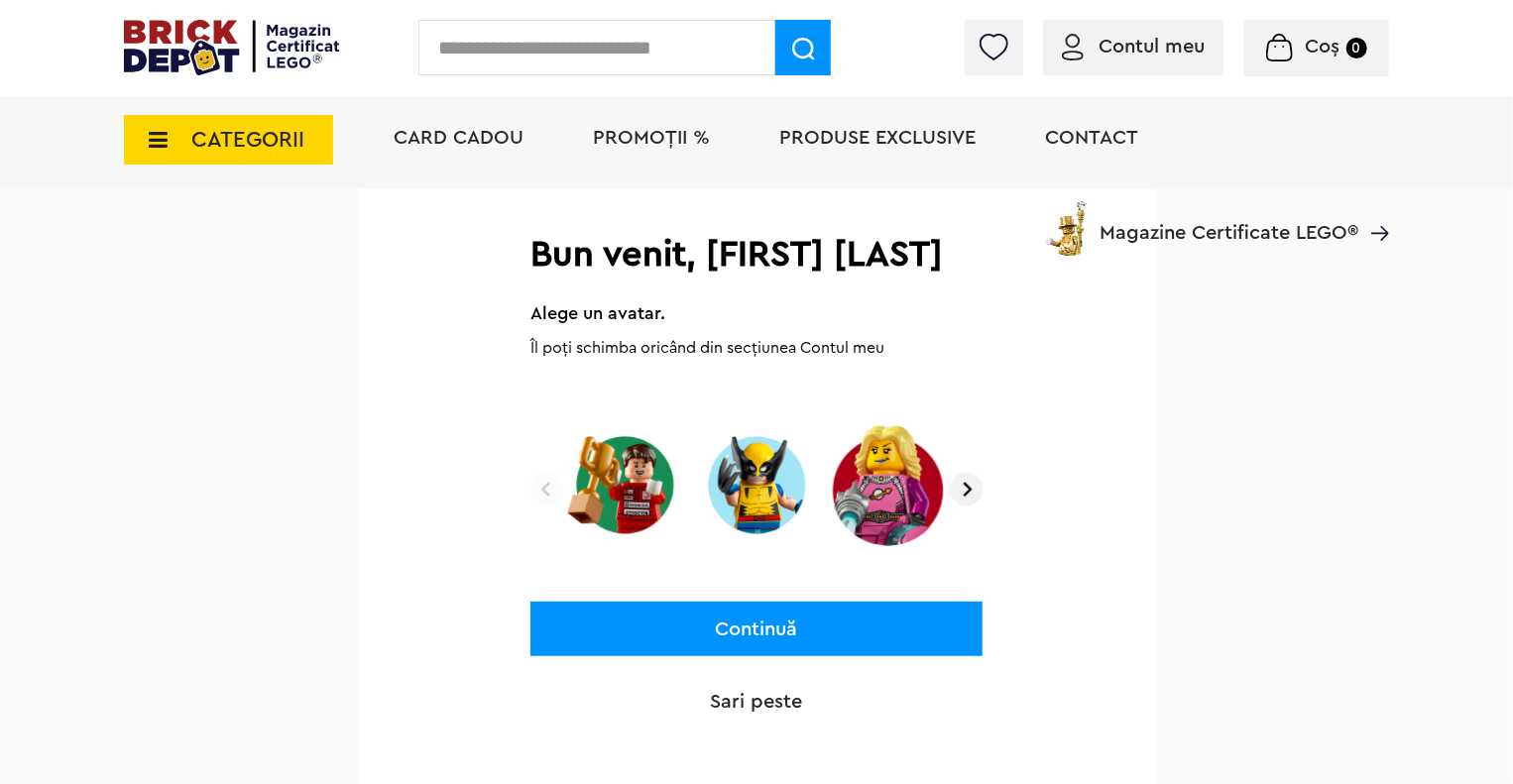 click at bounding box center [967, 490] 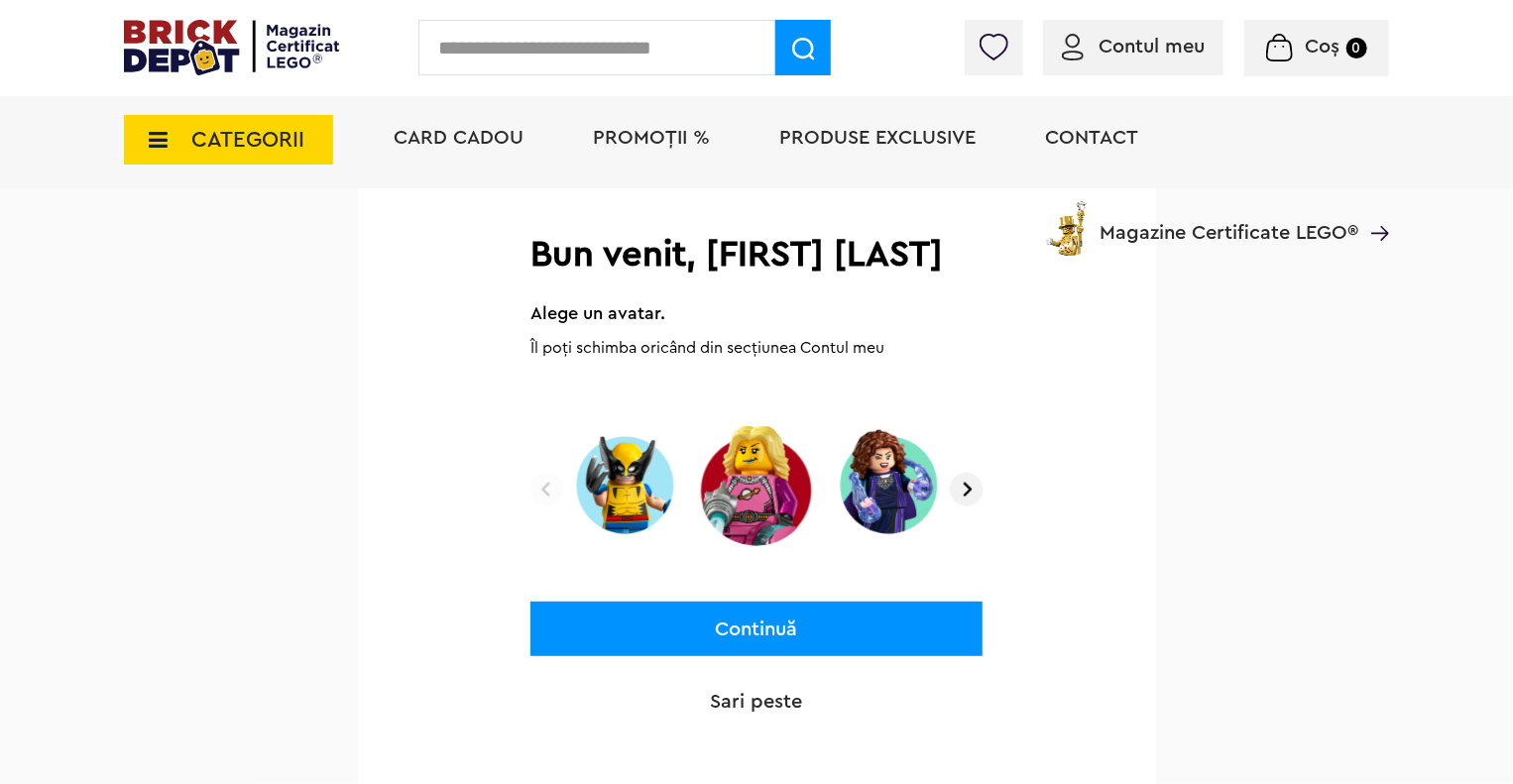 click at bounding box center [967, 490] 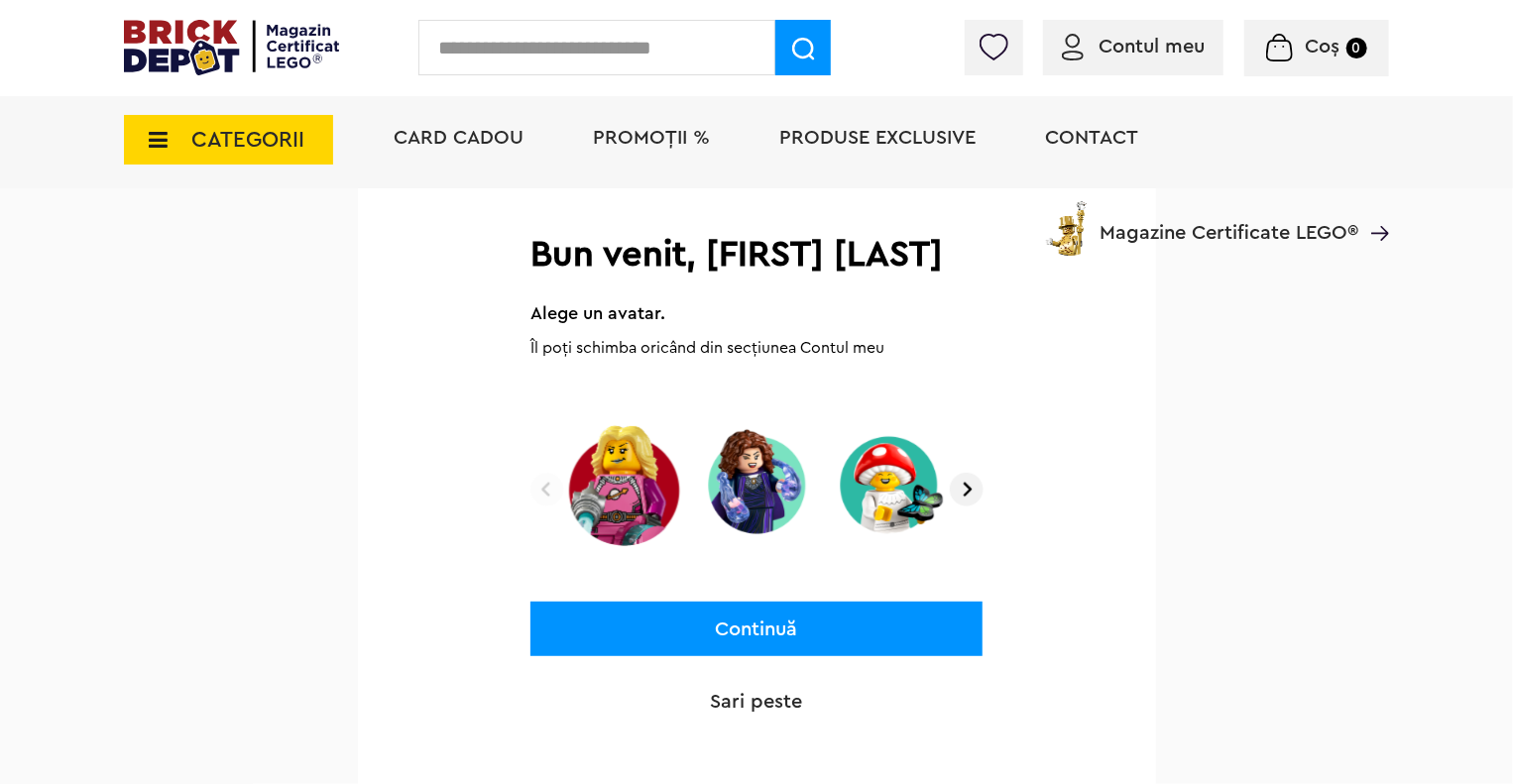 click at bounding box center (967, 490) 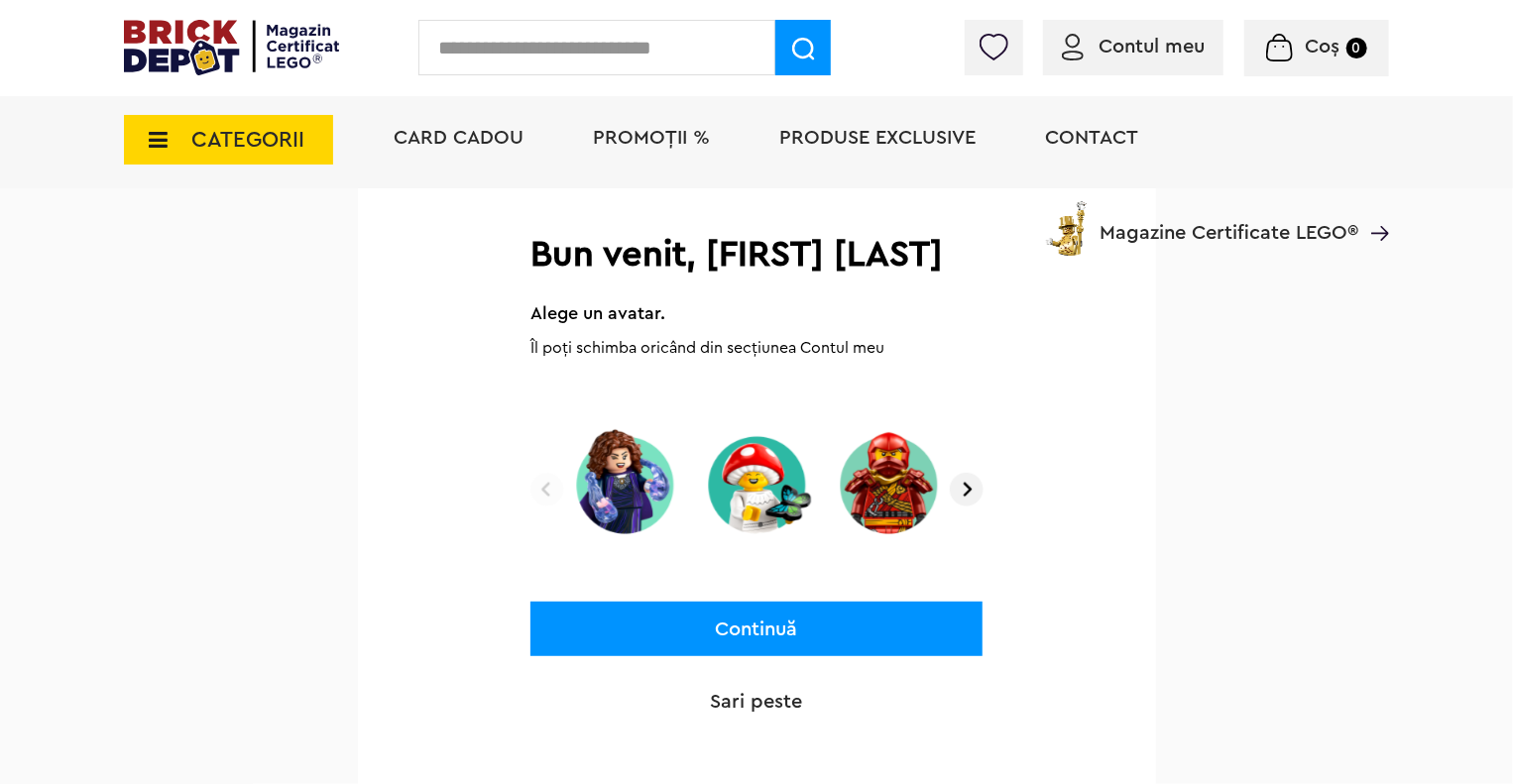 click at bounding box center (967, 490) 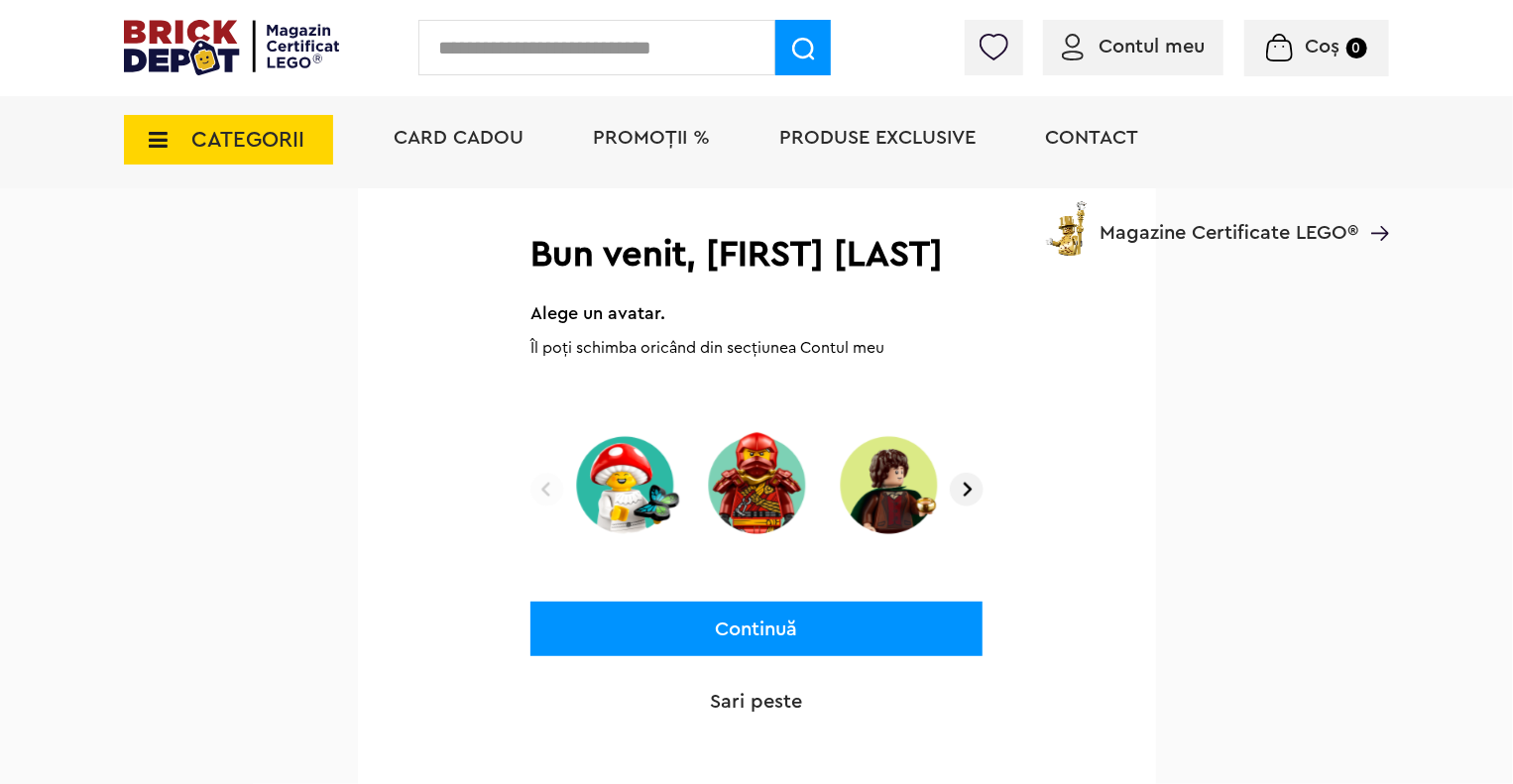 click at bounding box center (967, 490) 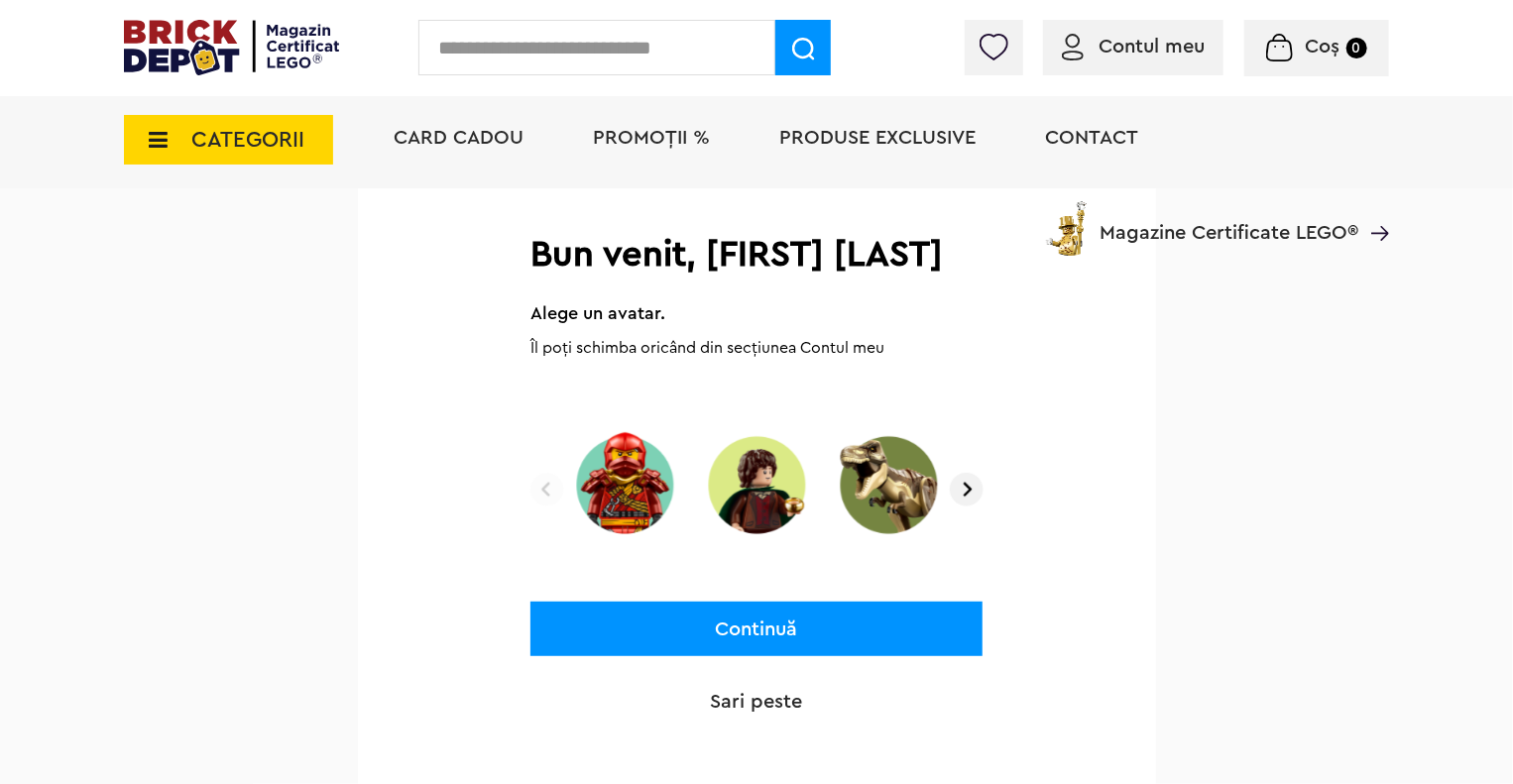 click at bounding box center (967, 490) 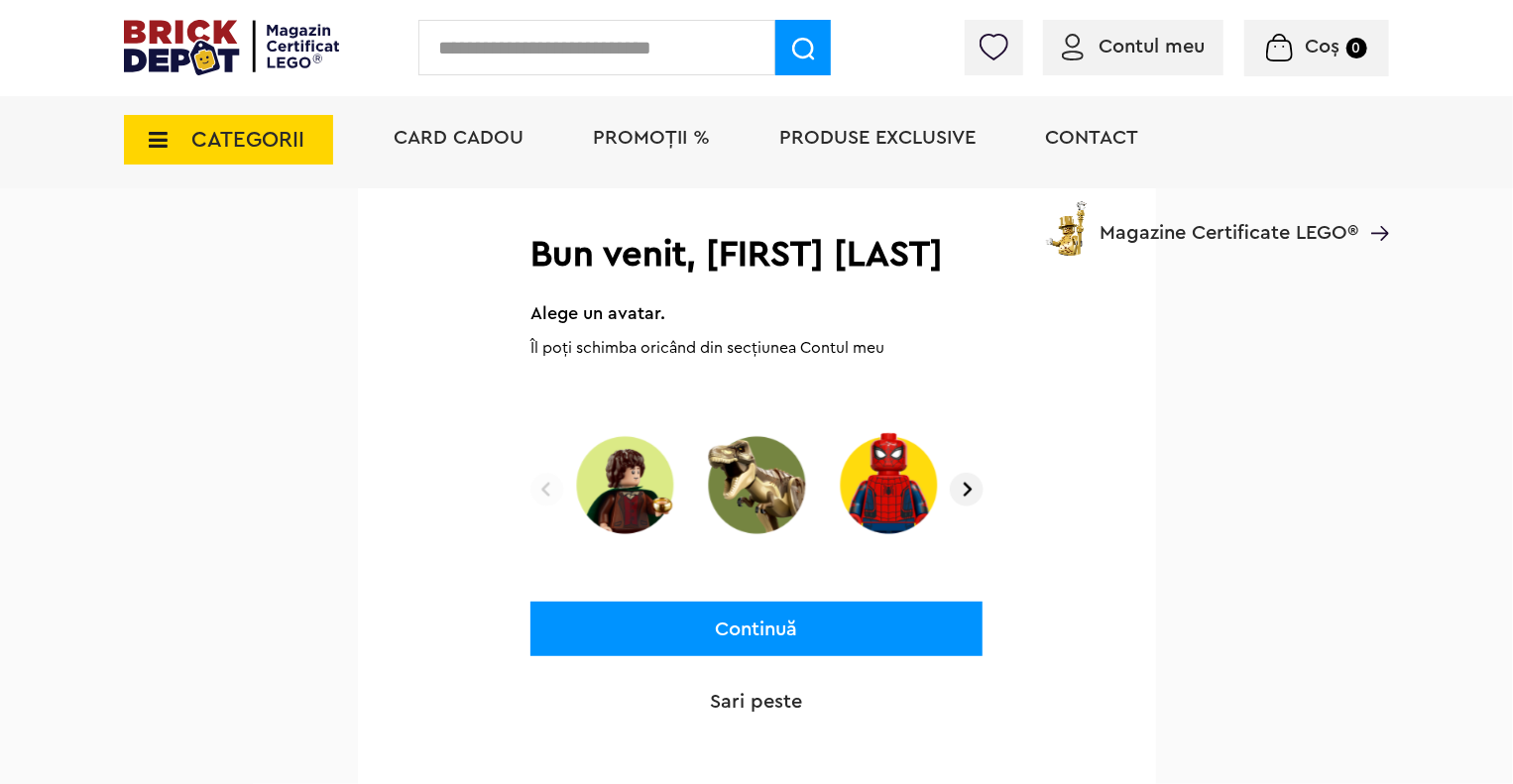 click at bounding box center [967, 490] 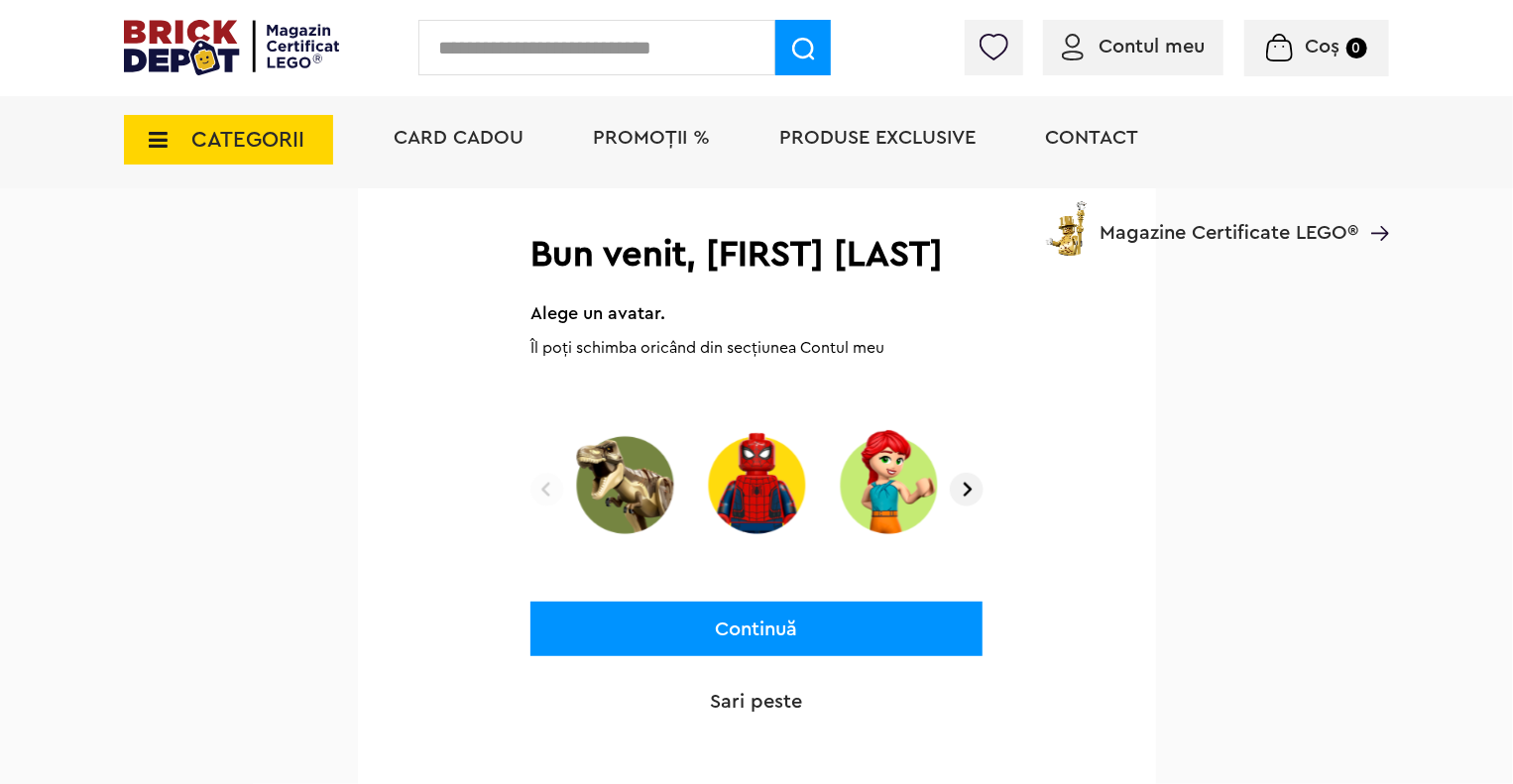 click at bounding box center [967, 490] 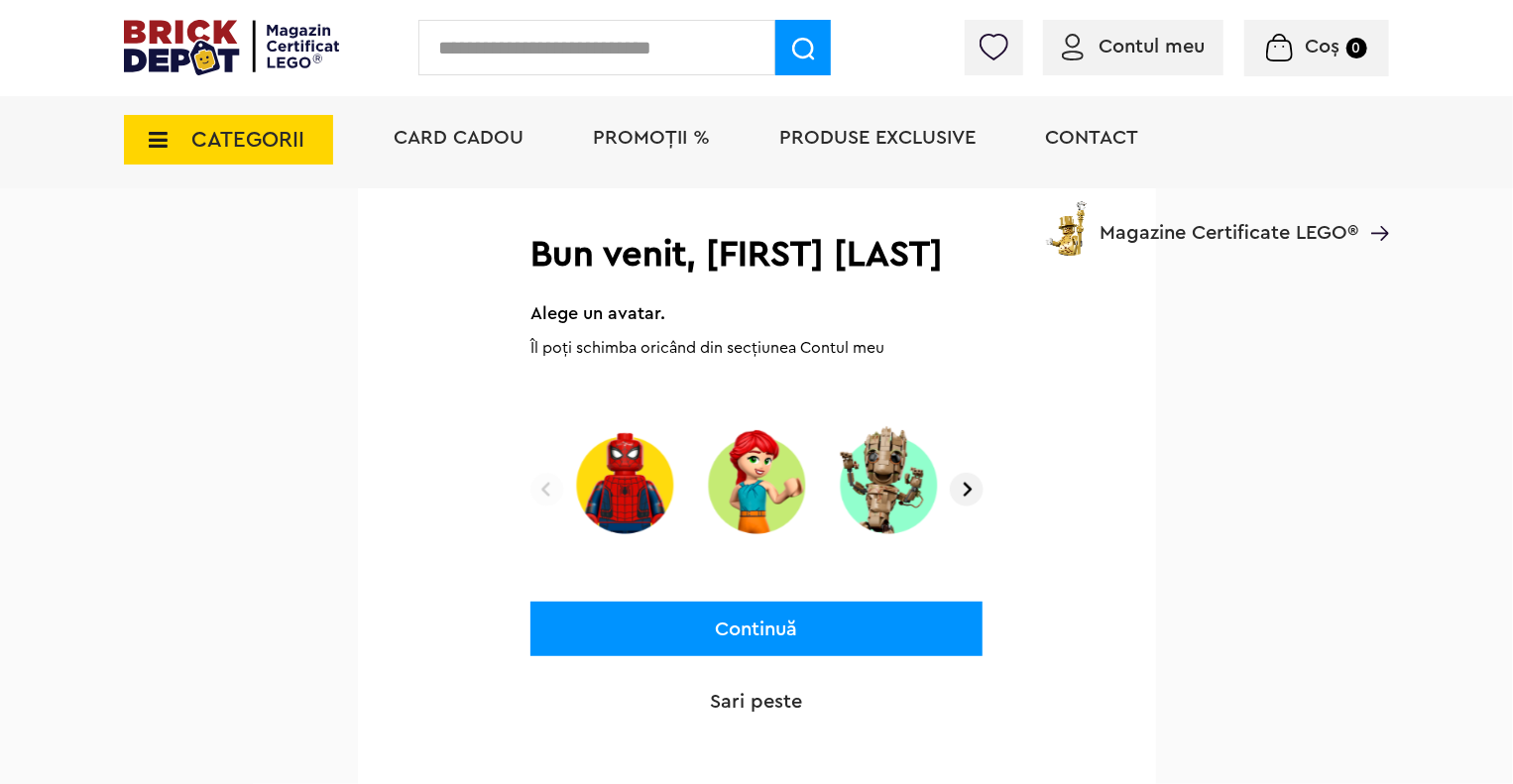 click at bounding box center (967, 490) 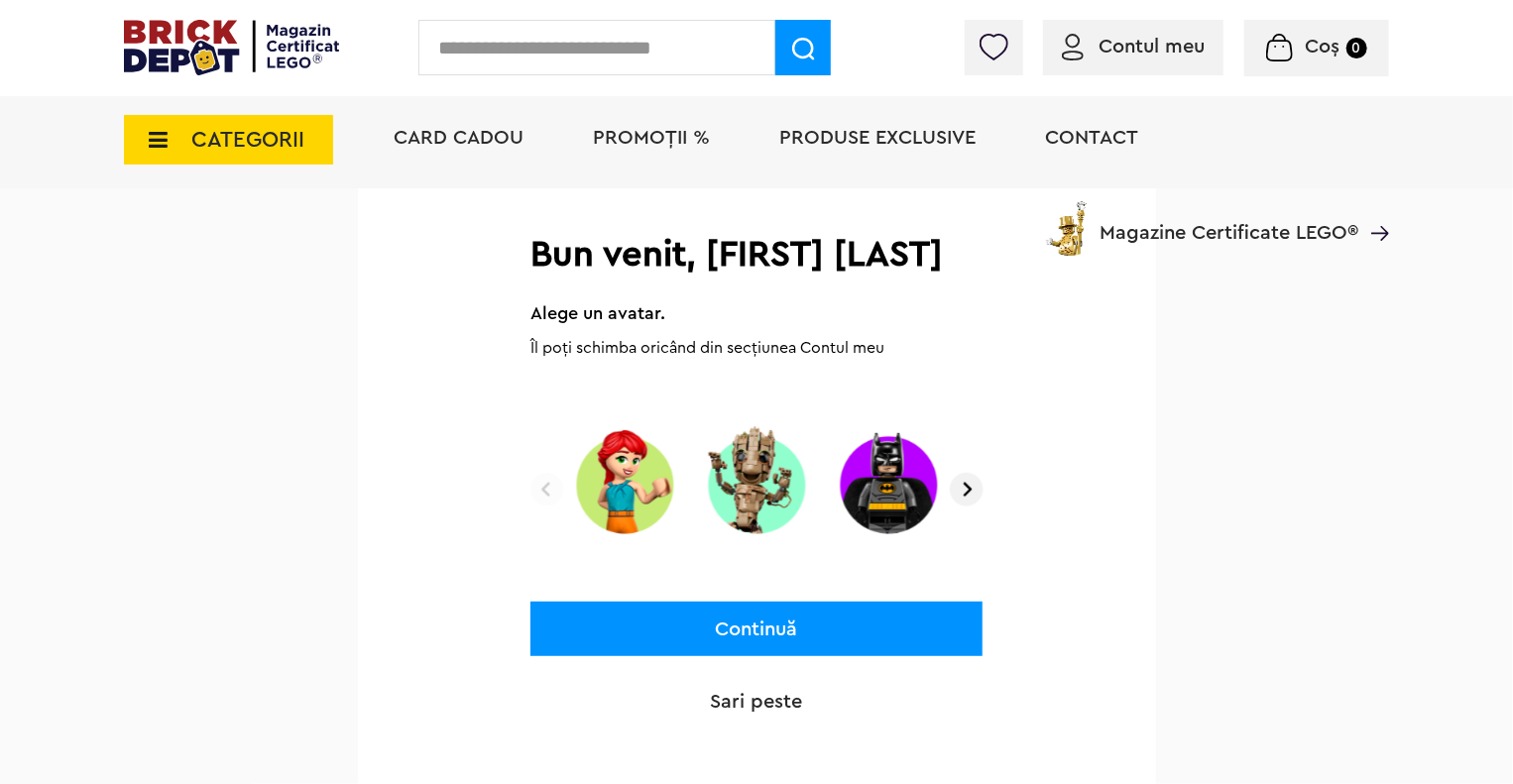 click at bounding box center (967, 490) 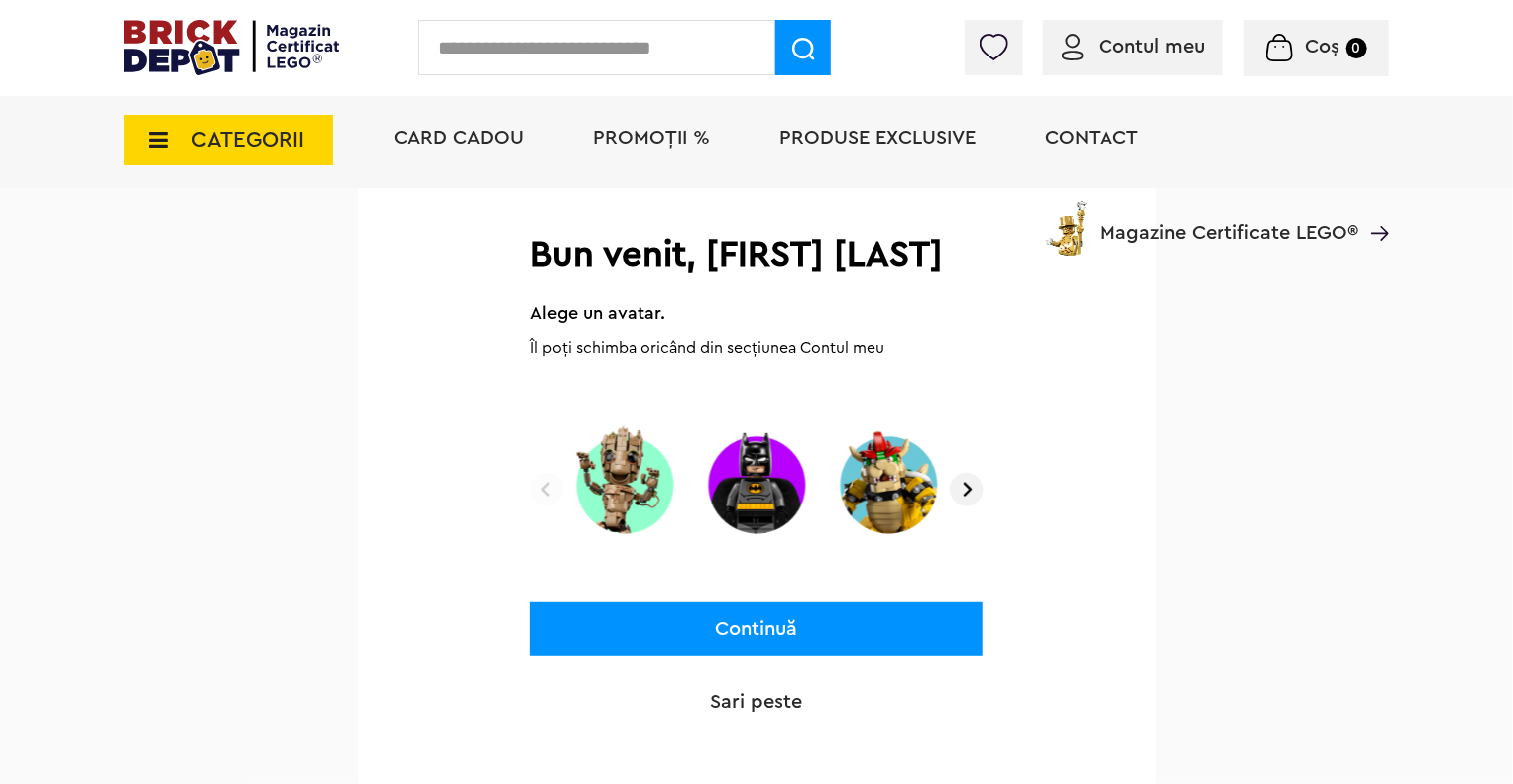 click at bounding box center [967, 490] 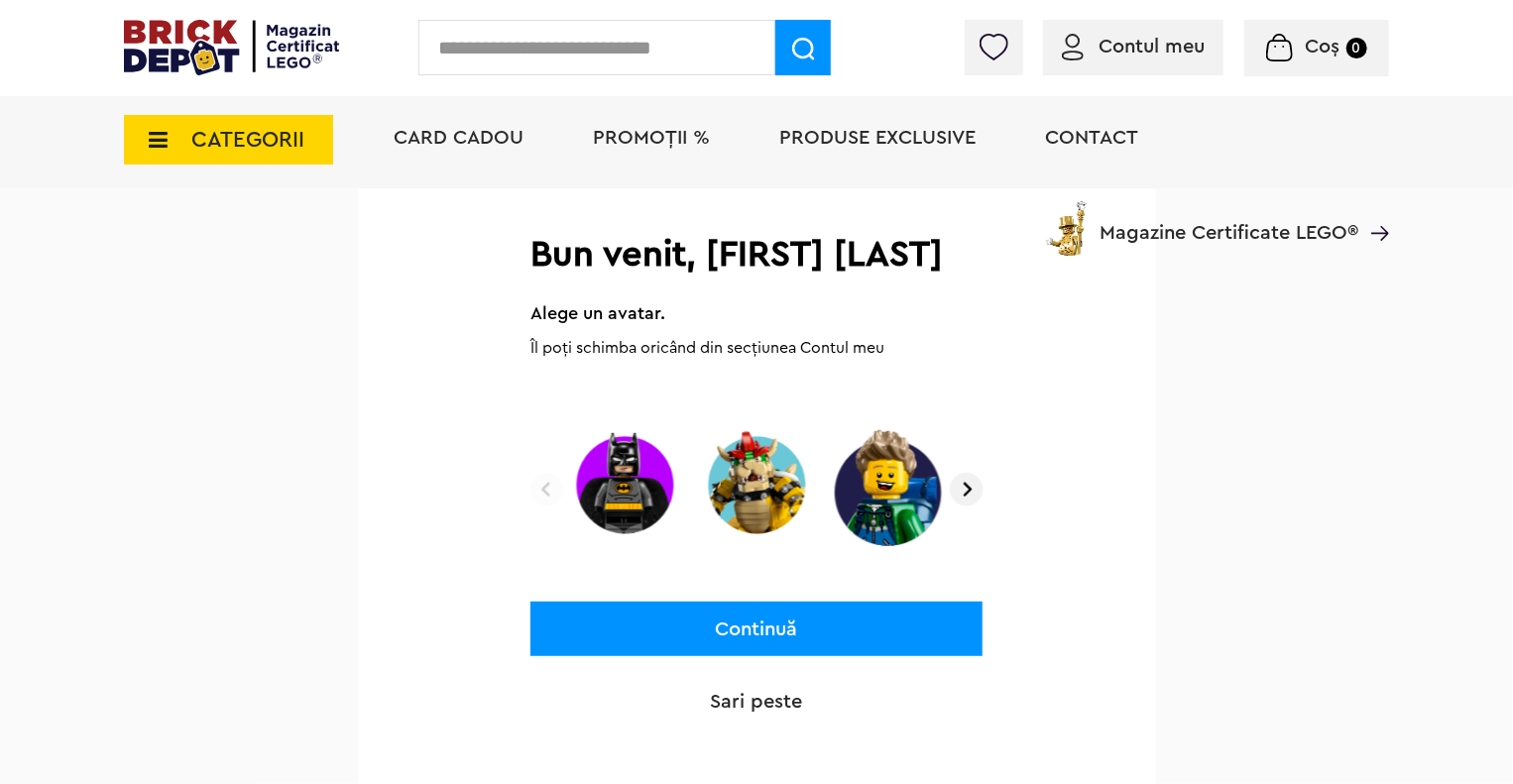 click at bounding box center [967, 490] 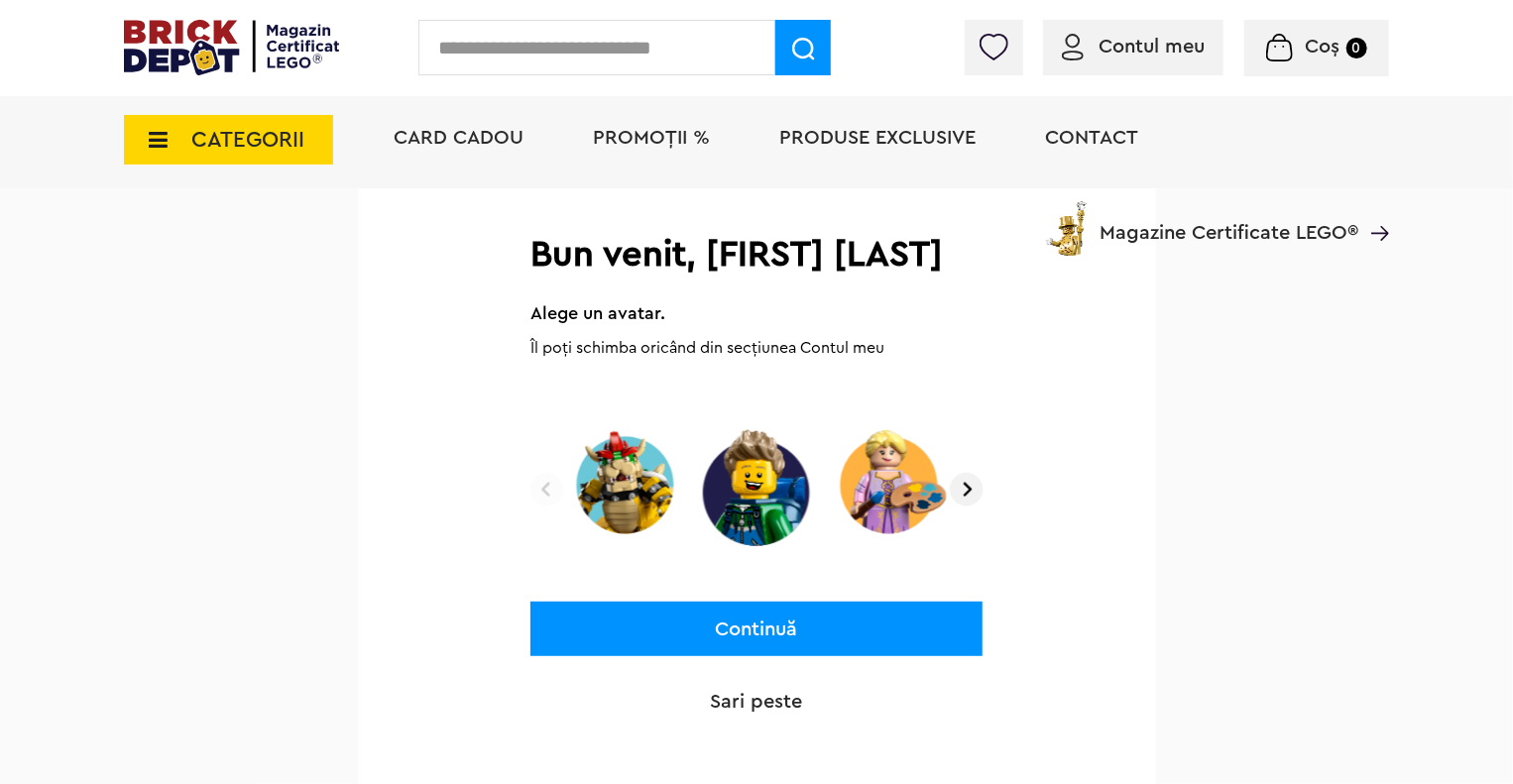 click at bounding box center (967, 490) 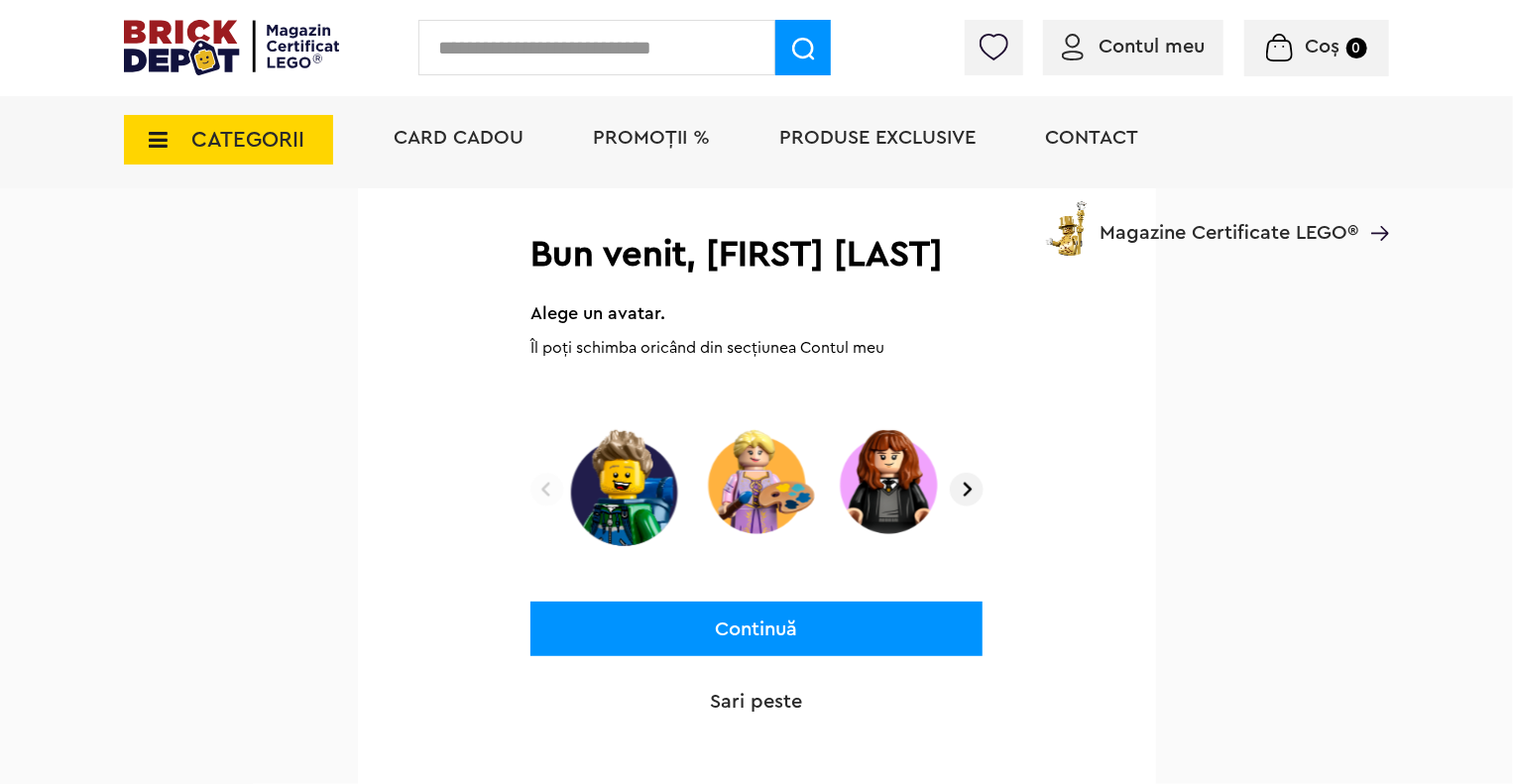 click at bounding box center (967, 490) 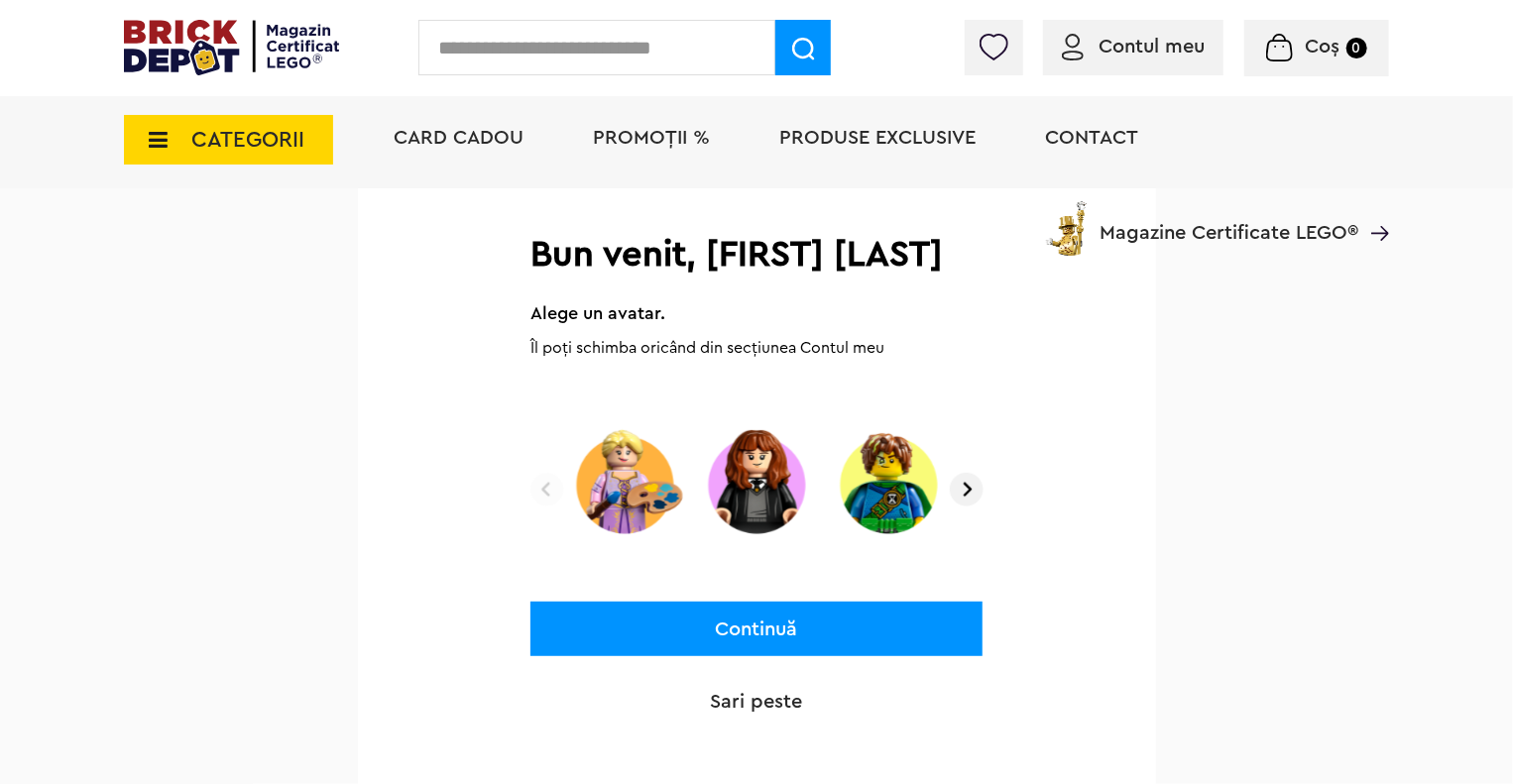 click at bounding box center [967, 490] 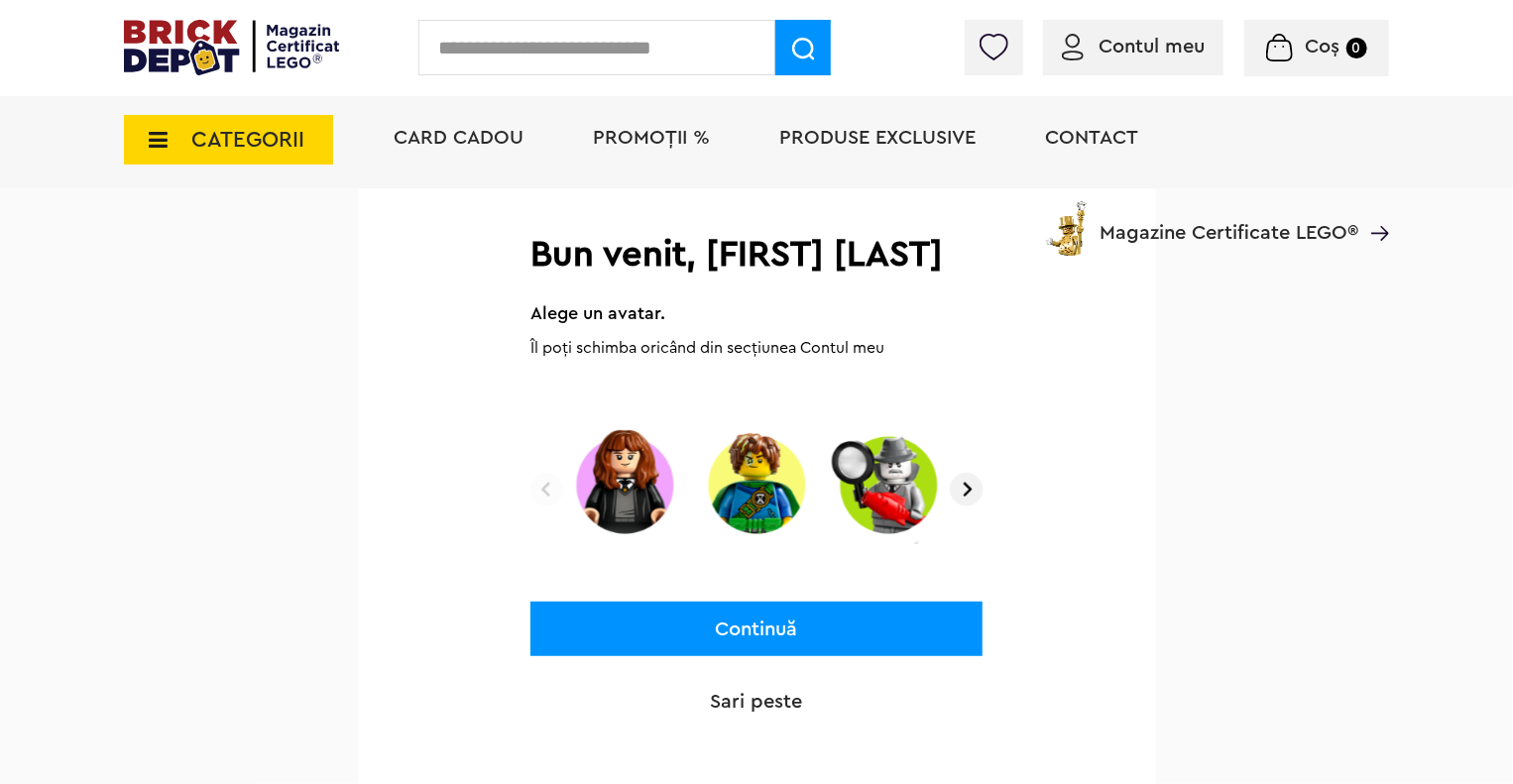 click at bounding box center [967, 490] 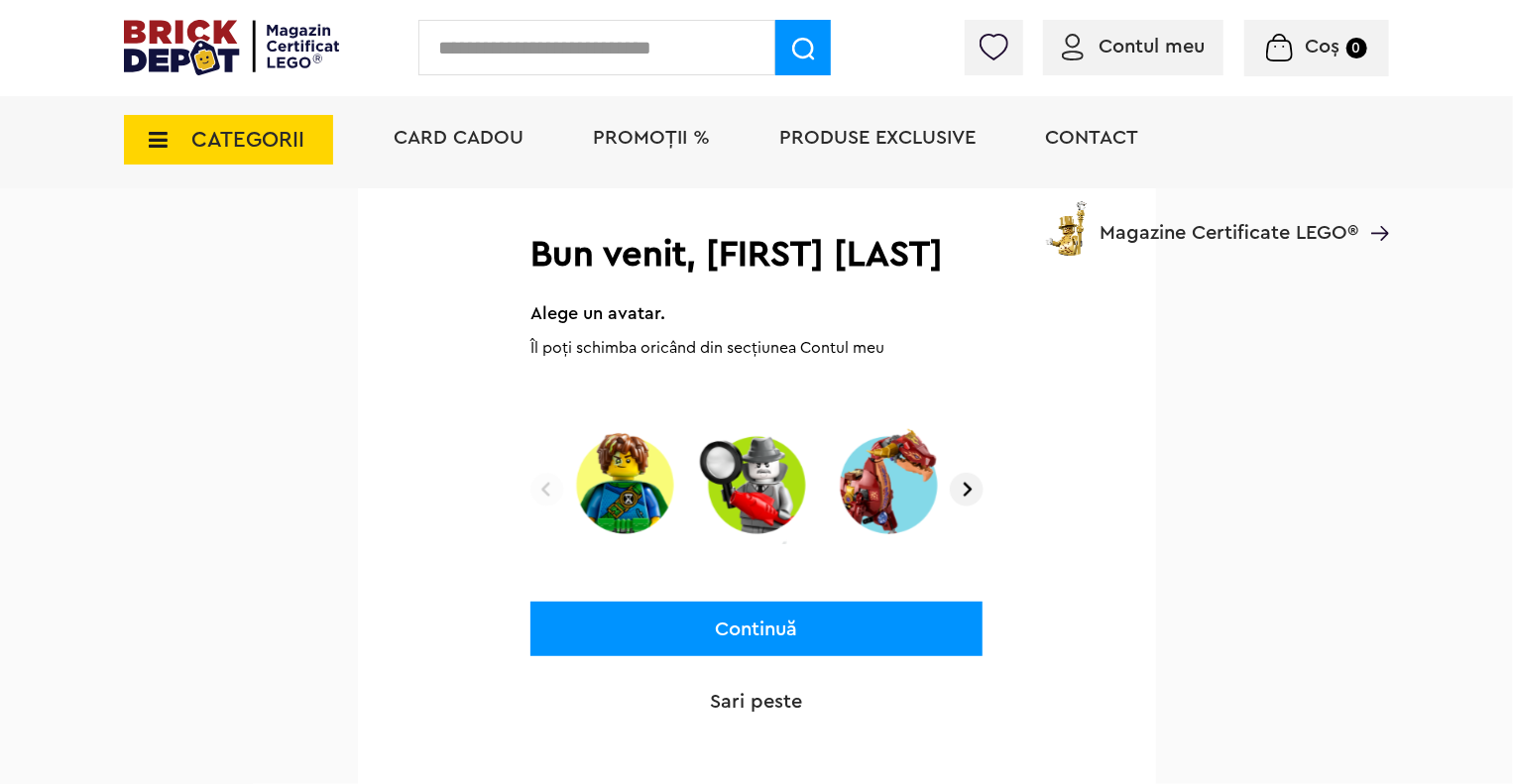 click at bounding box center [967, 490] 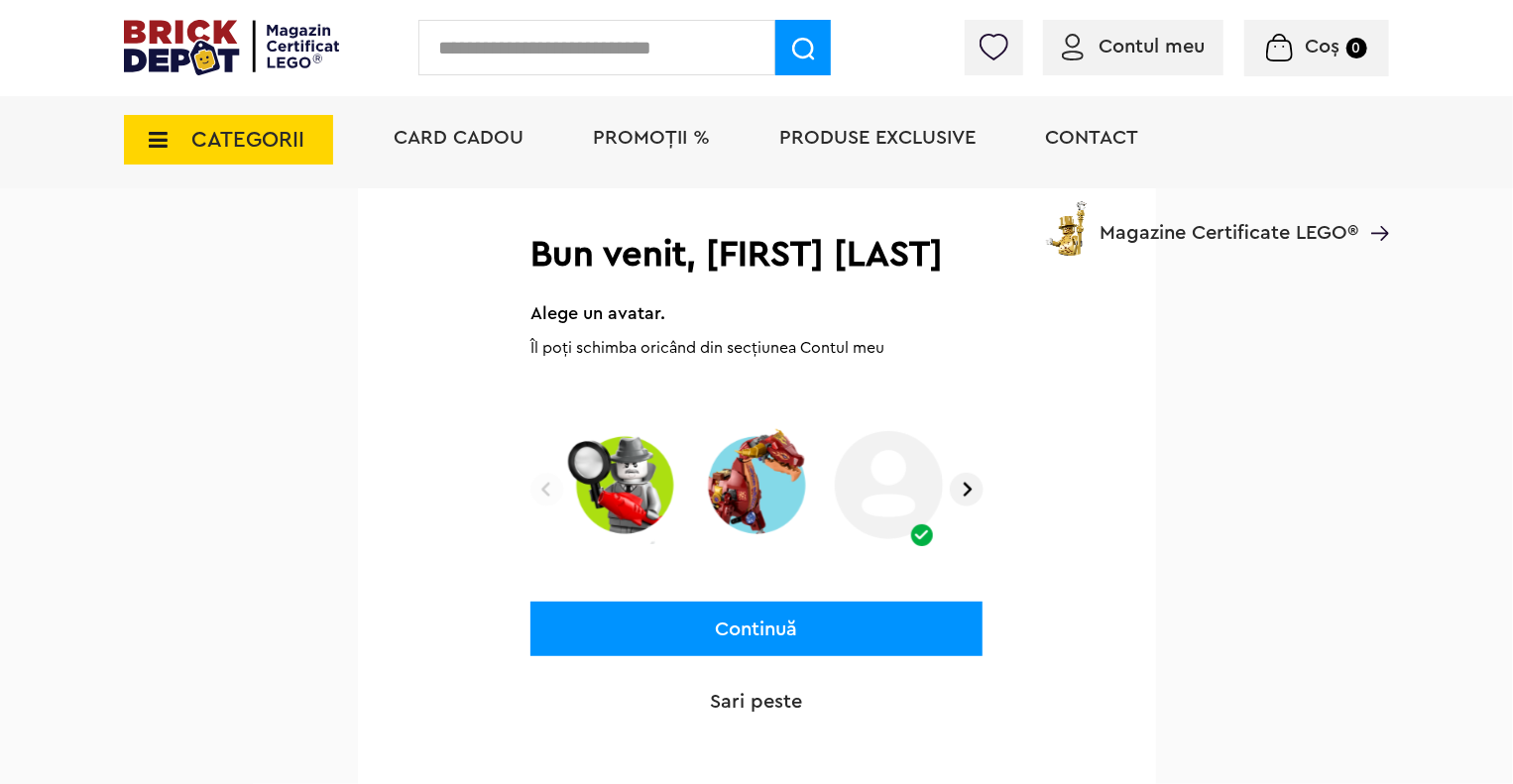 click at bounding box center [625, 485] 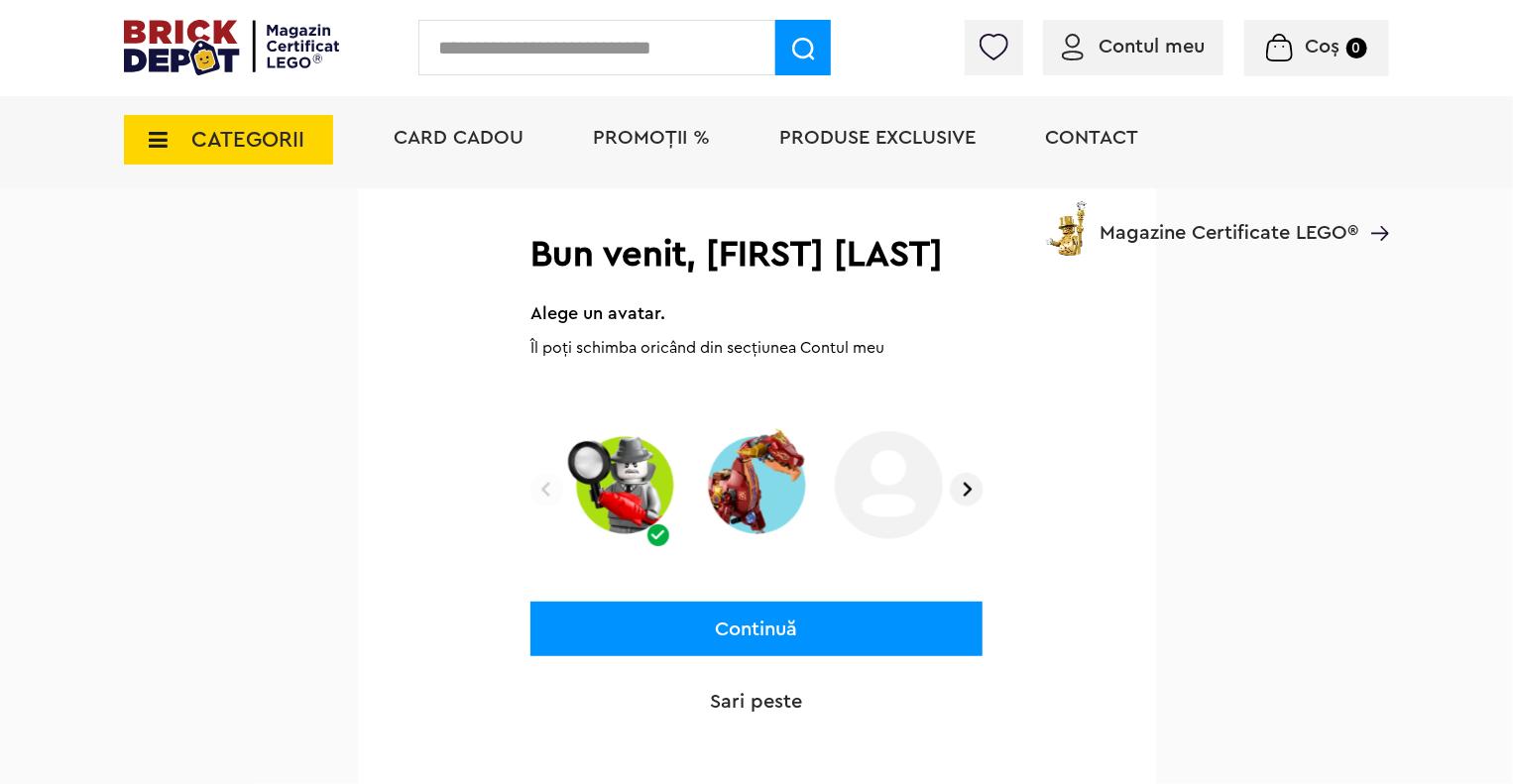 click on "Continuă" at bounding box center [756, 628] 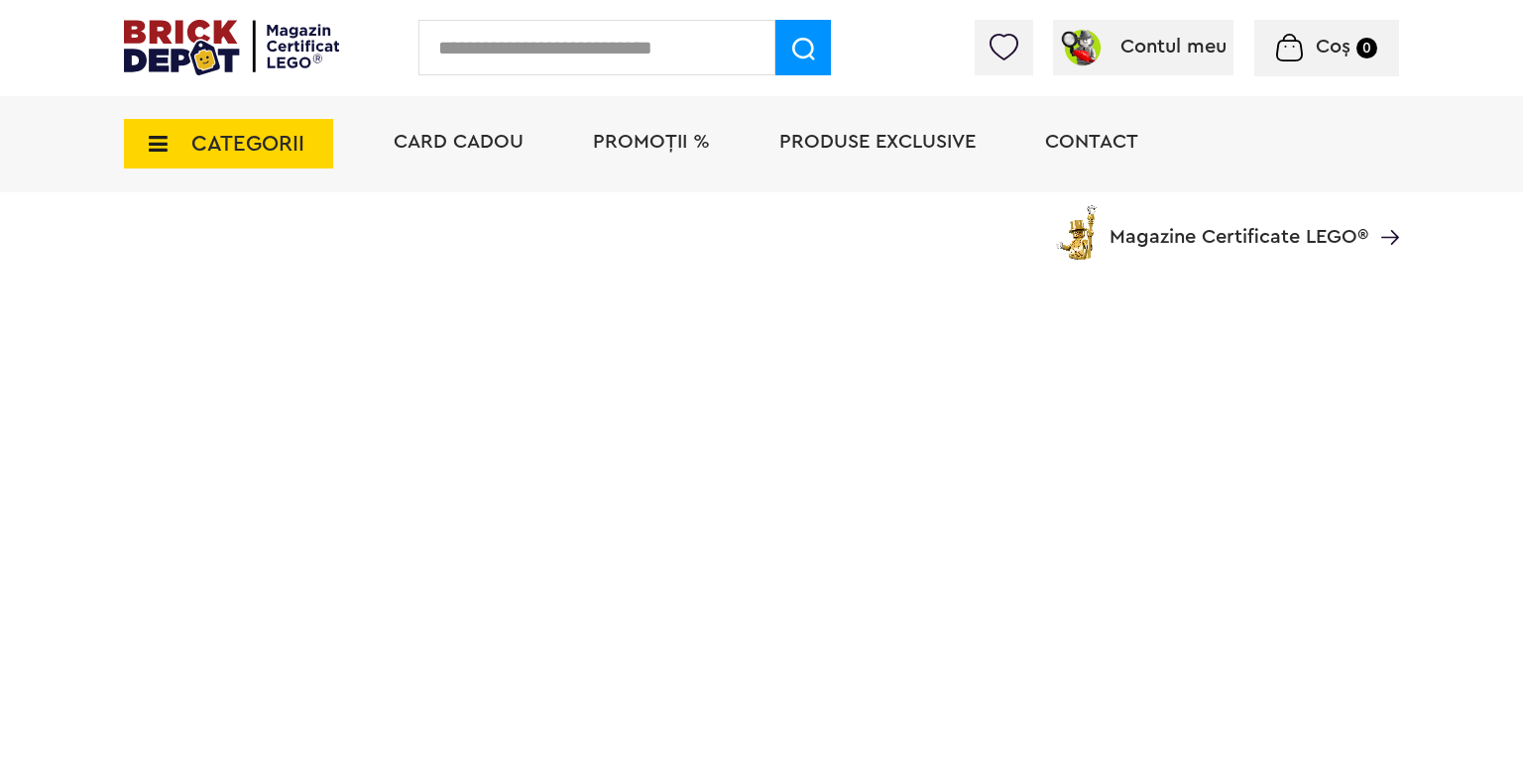 scroll, scrollTop: 0, scrollLeft: 0, axis: both 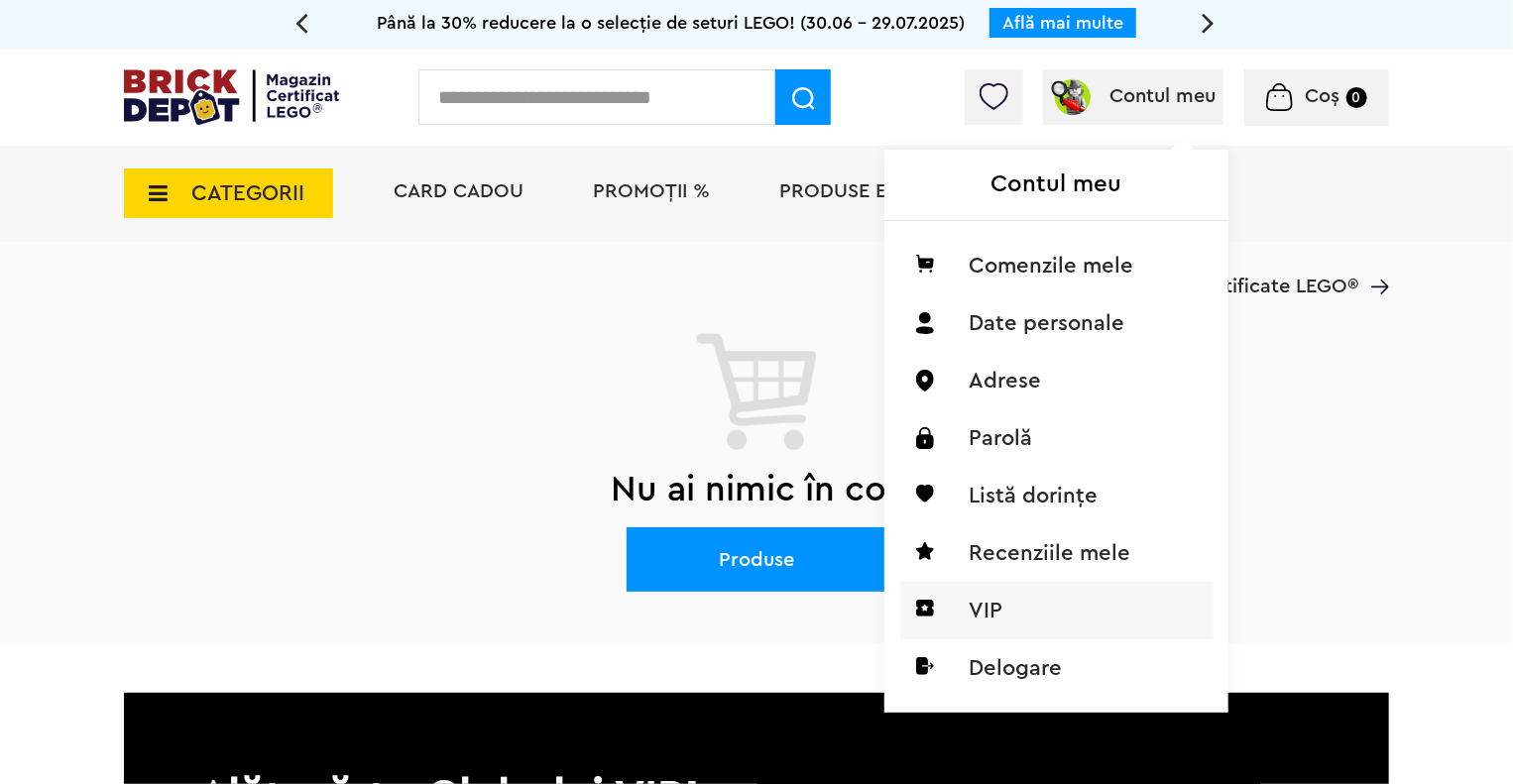 click on "VIP" at bounding box center (1057, 611) 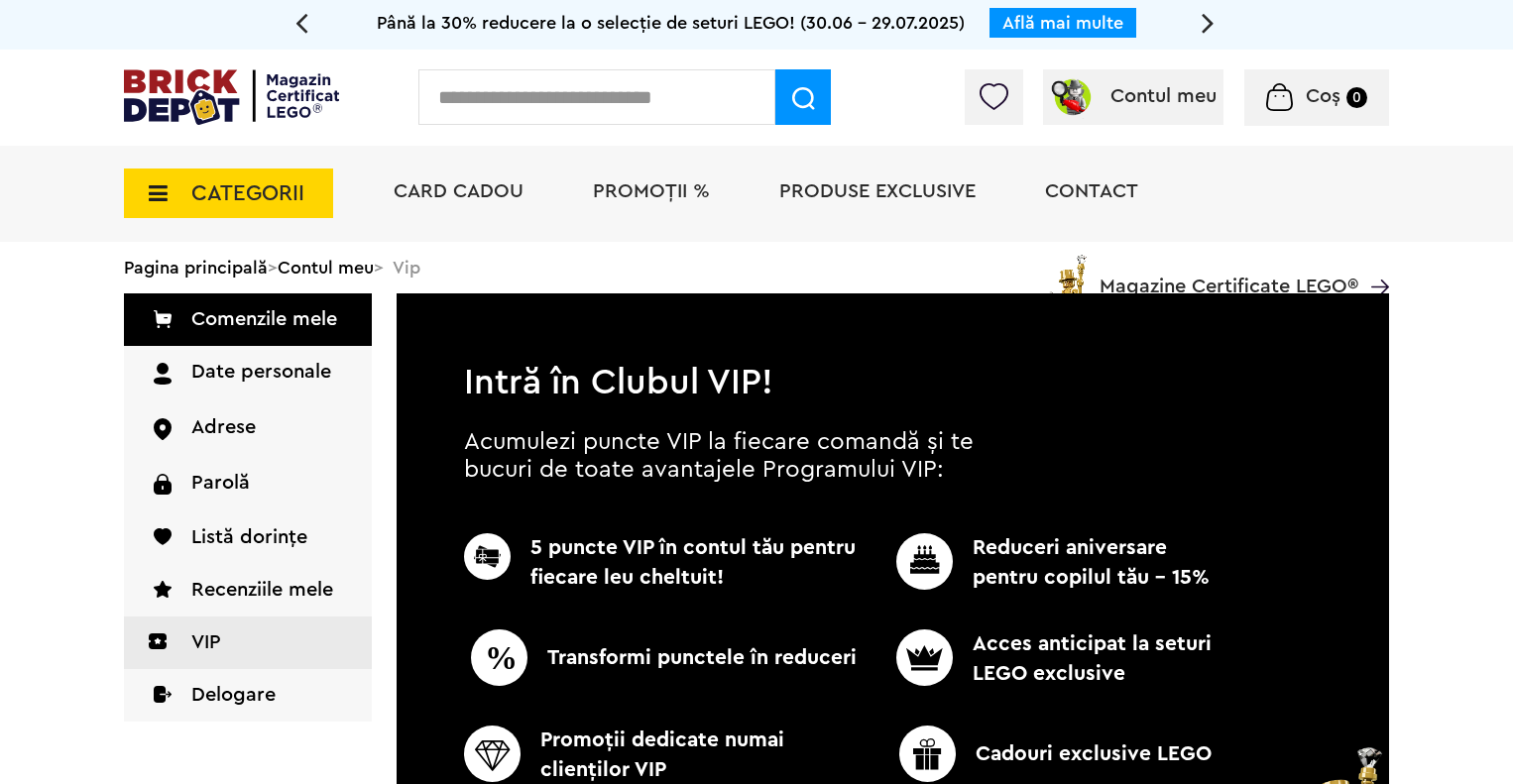 scroll, scrollTop: 0, scrollLeft: 0, axis: both 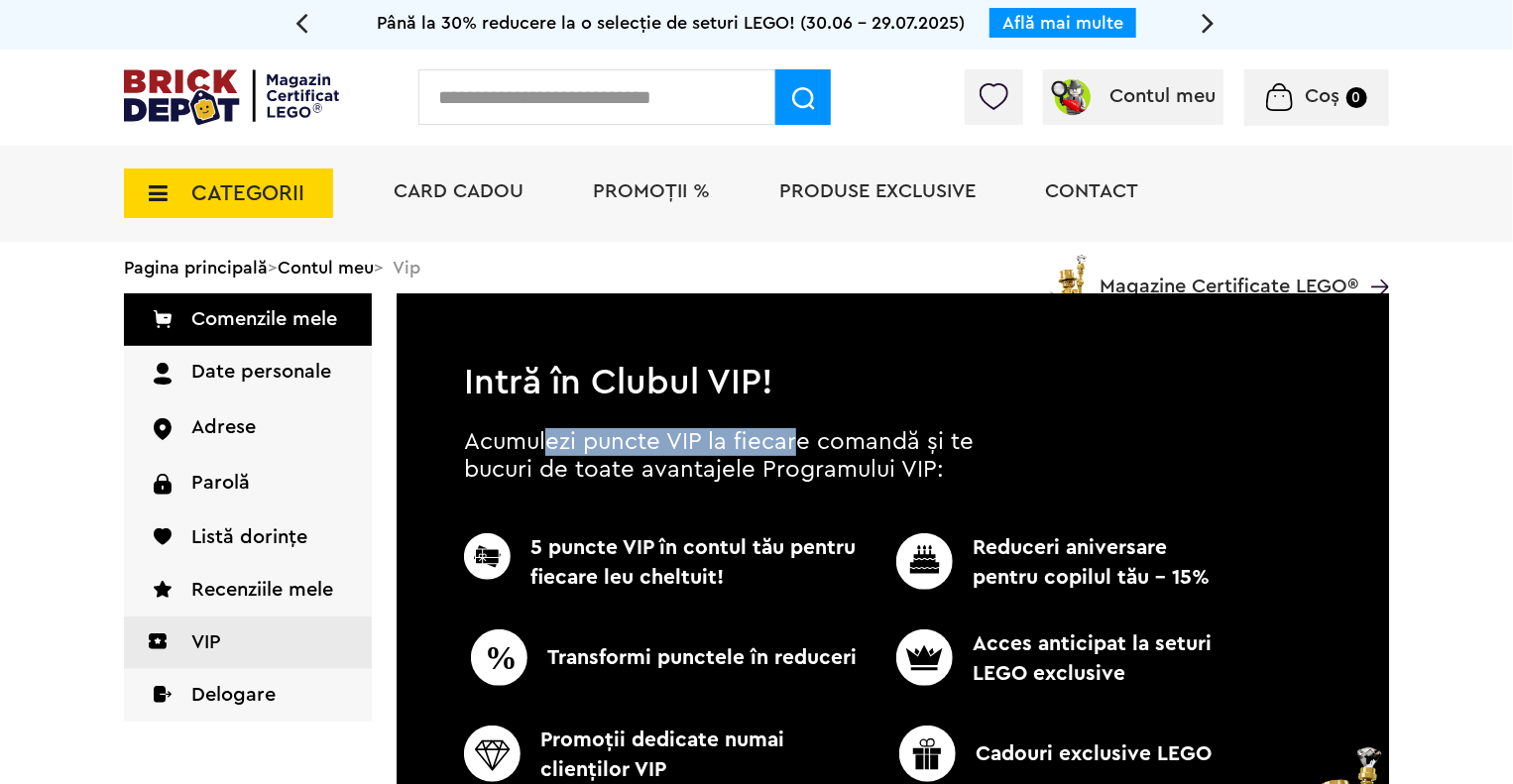 drag, startPoint x: 551, startPoint y: 453, endPoint x: 797, endPoint y: 449, distance: 246.03252 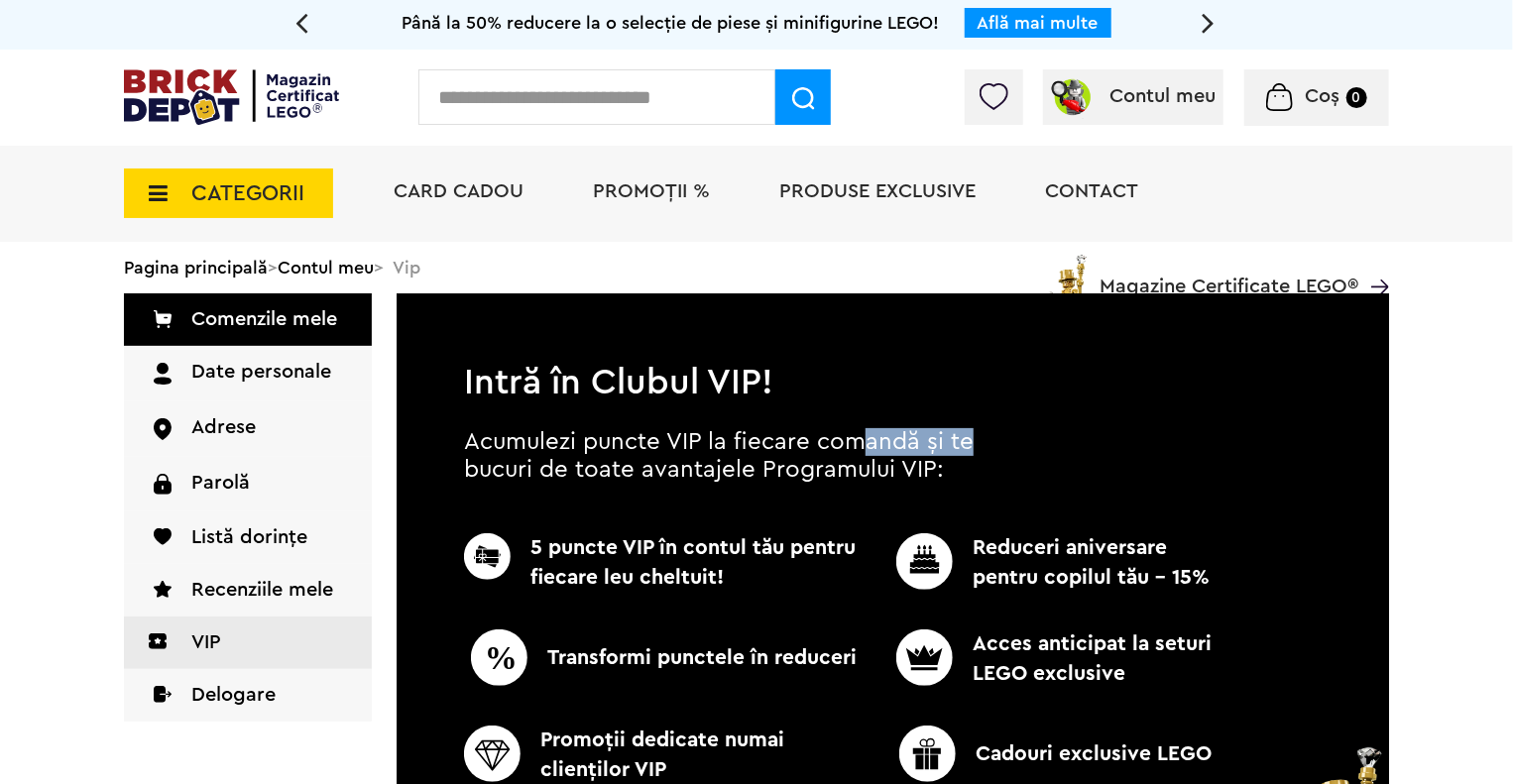 drag, startPoint x: 958, startPoint y: 447, endPoint x: 974, endPoint y: 447, distance: 16 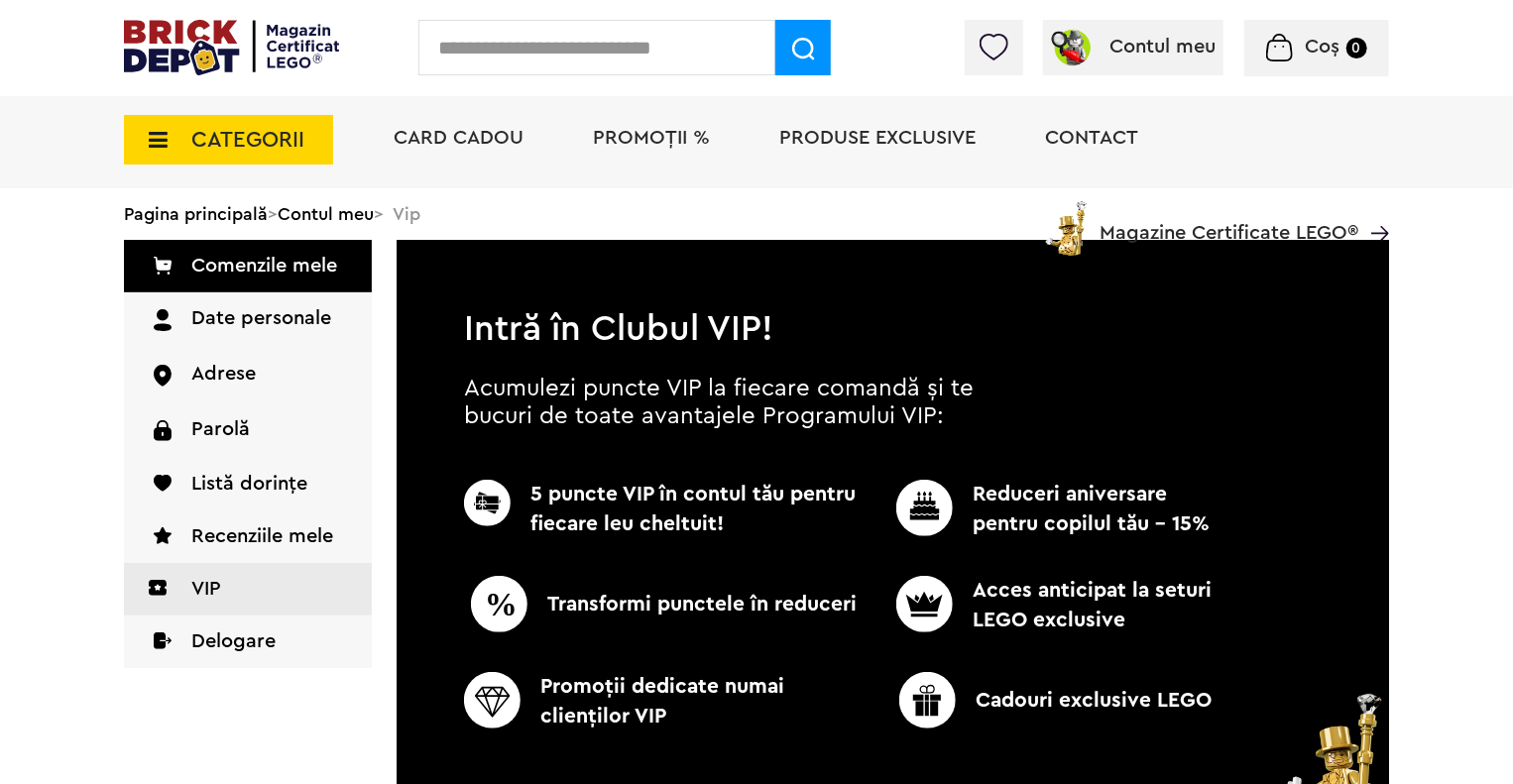 scroll, scrollTop: 198, scrollLeft: 0, axis: vertical 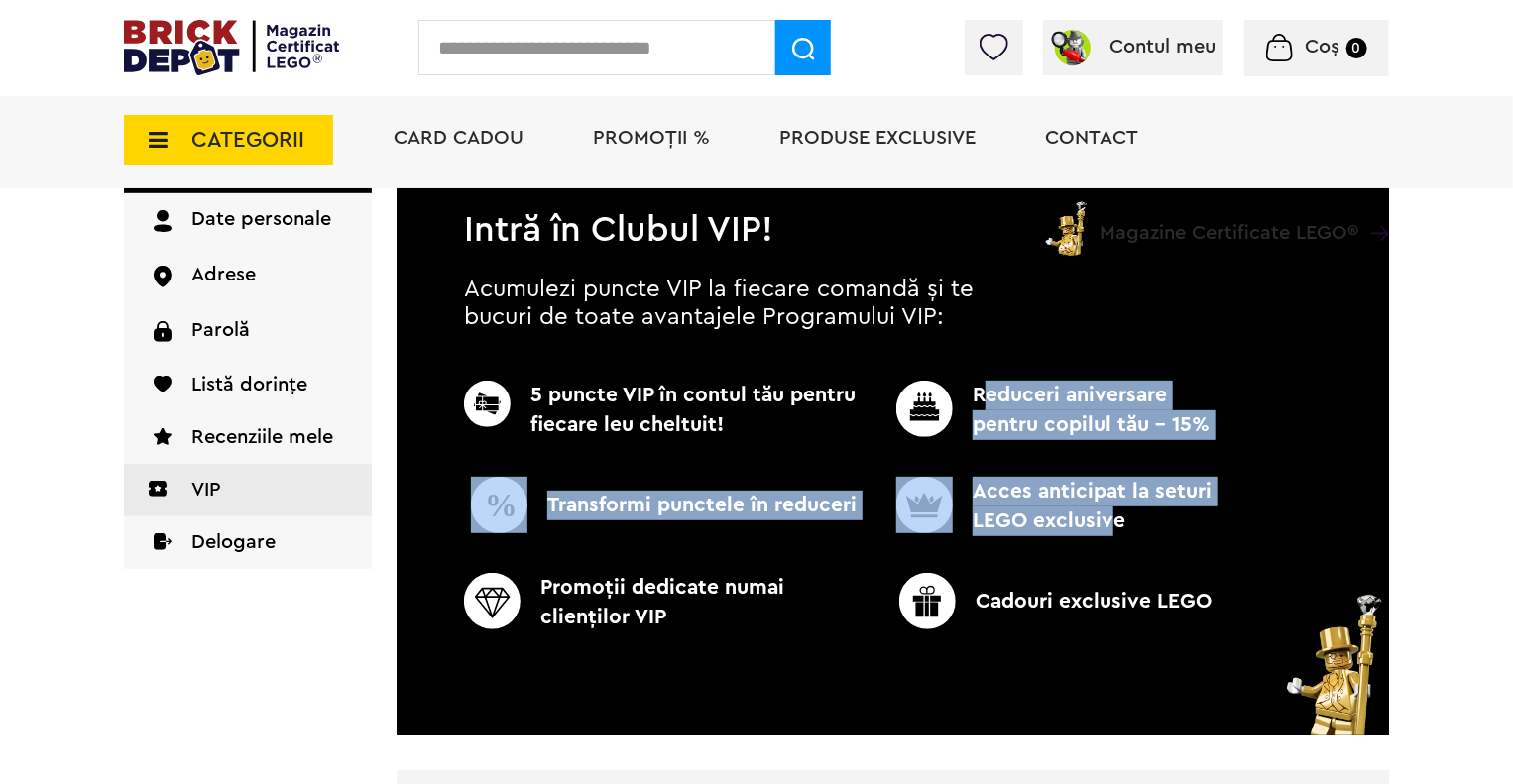 drag, startPoint x: 984, startPoint y: 395, endPoint x: 1110, endPoint y: 510, distance: 170.59015 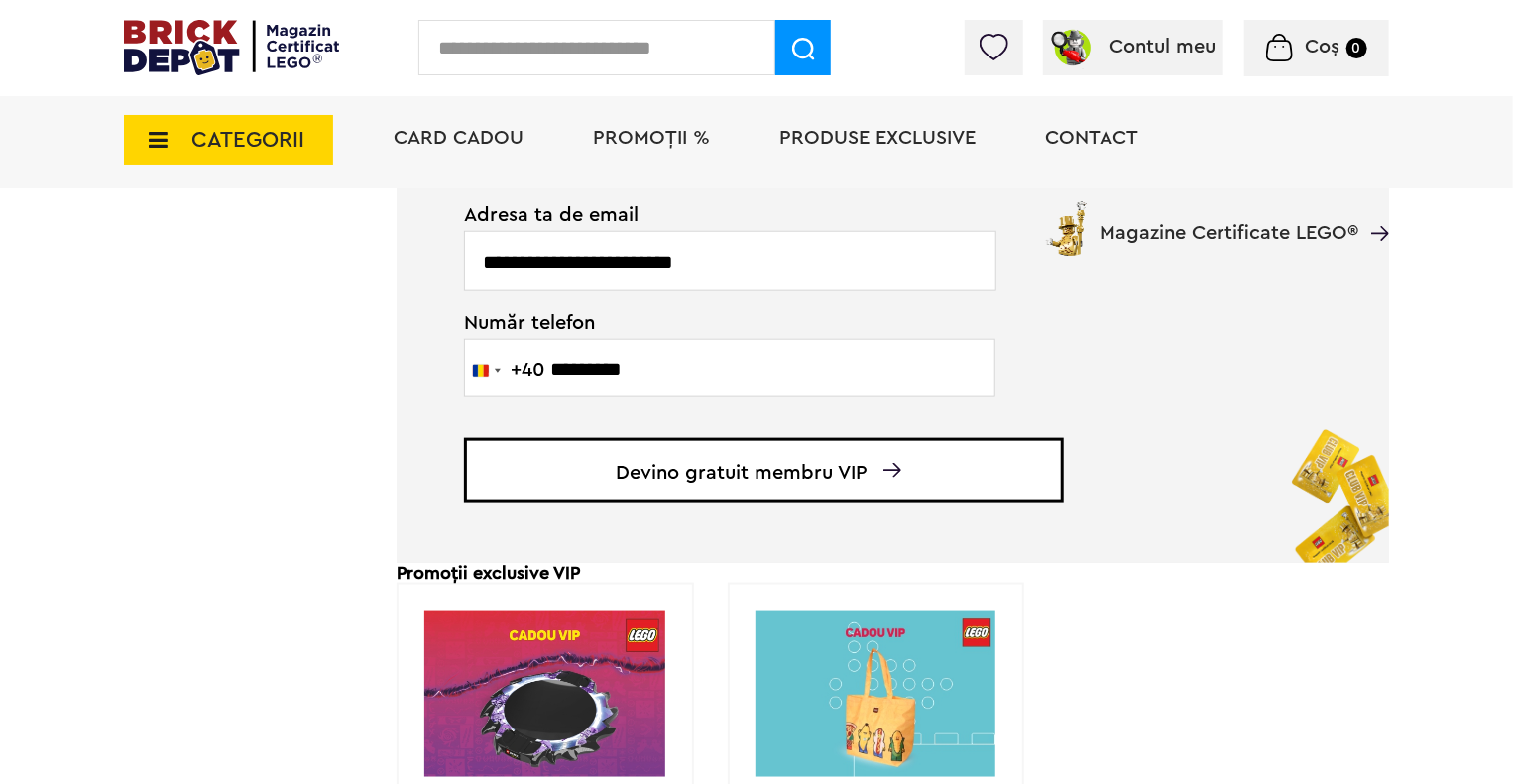 scroll, scrollTop: 793, scrollLeft: 0, axis: vertical 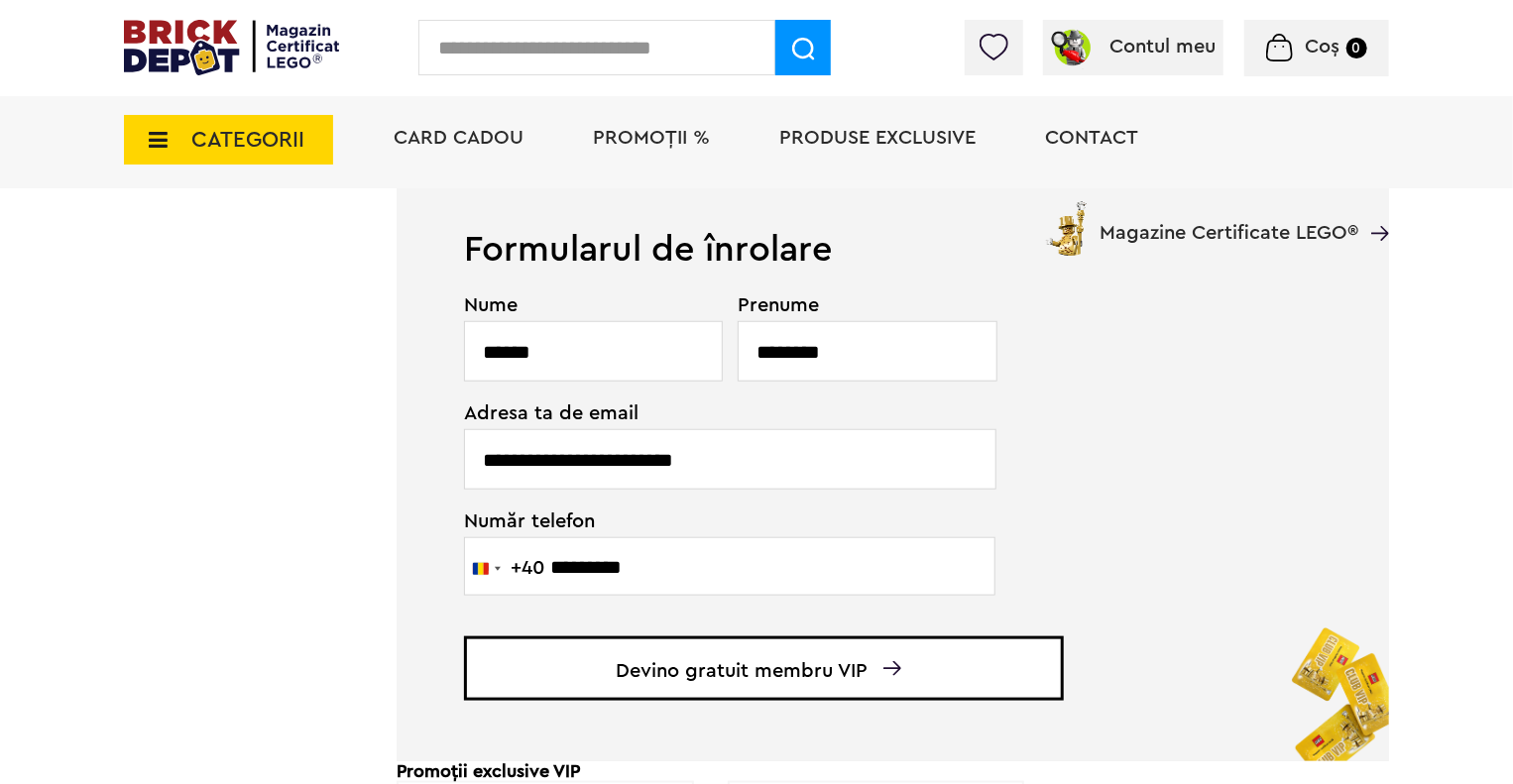 click on "******" at bounding box center [593, 351] 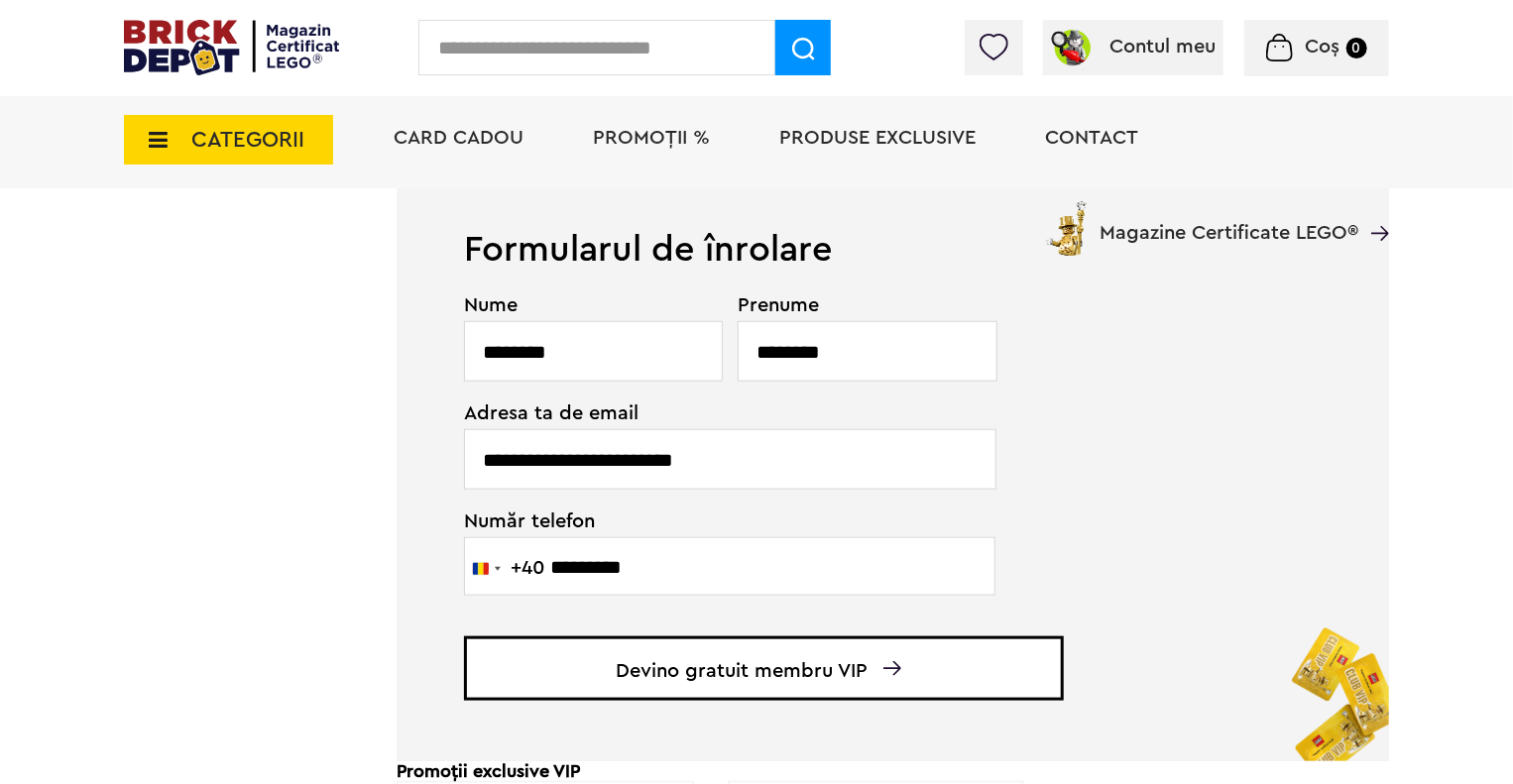 type on "********" 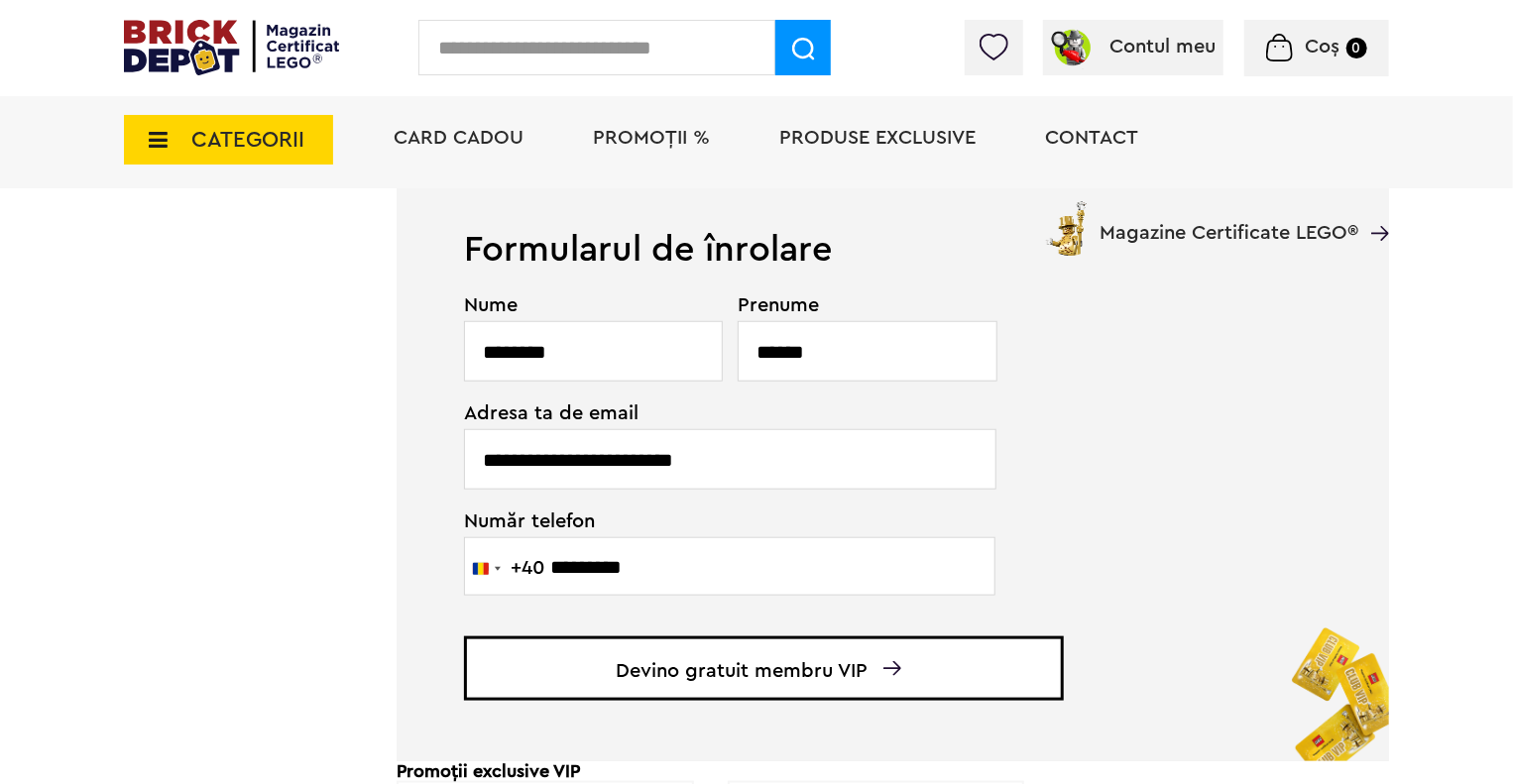 type on "******" 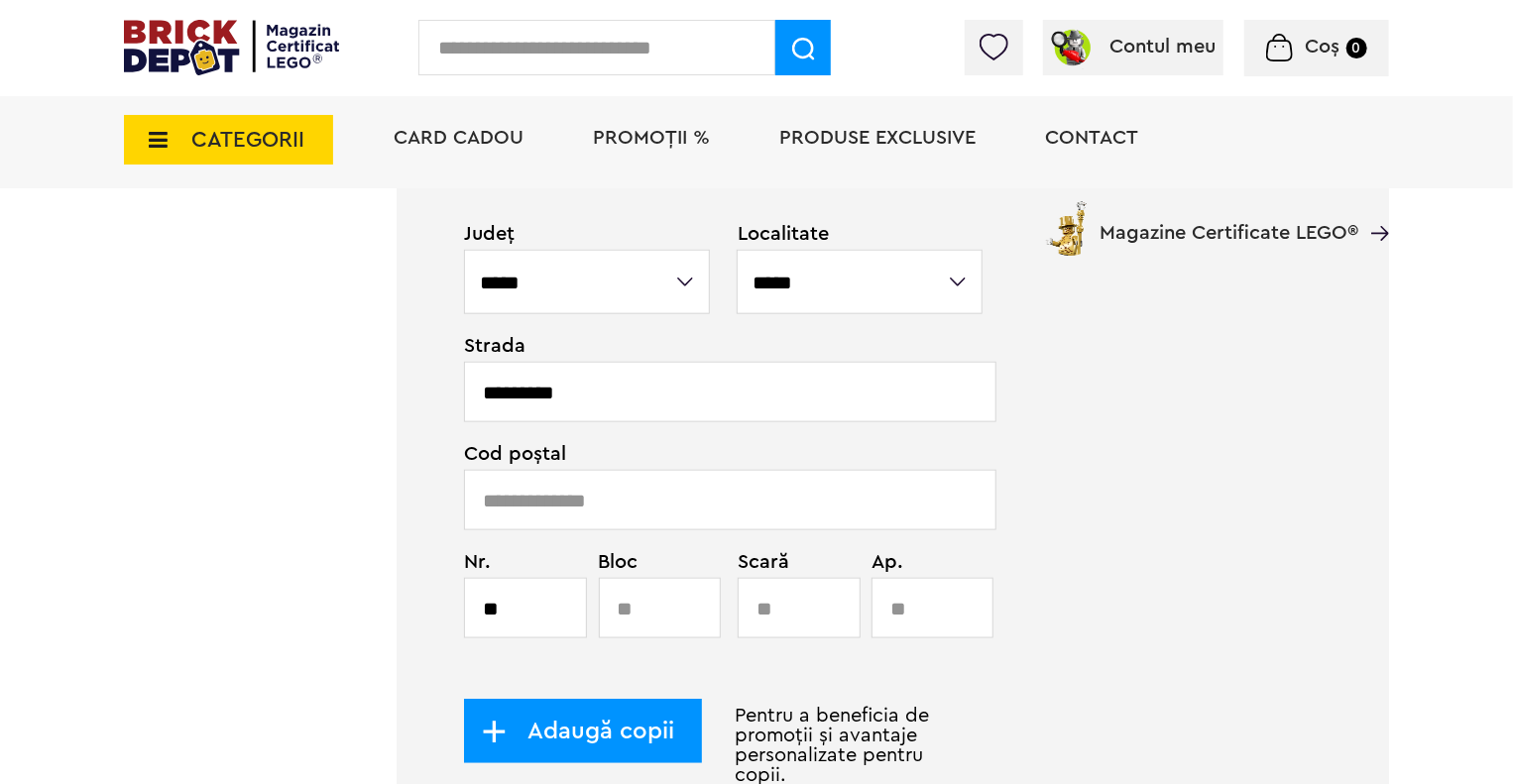 scroll, scrollTop: 919, scrollLeft: 0, axis: vertical 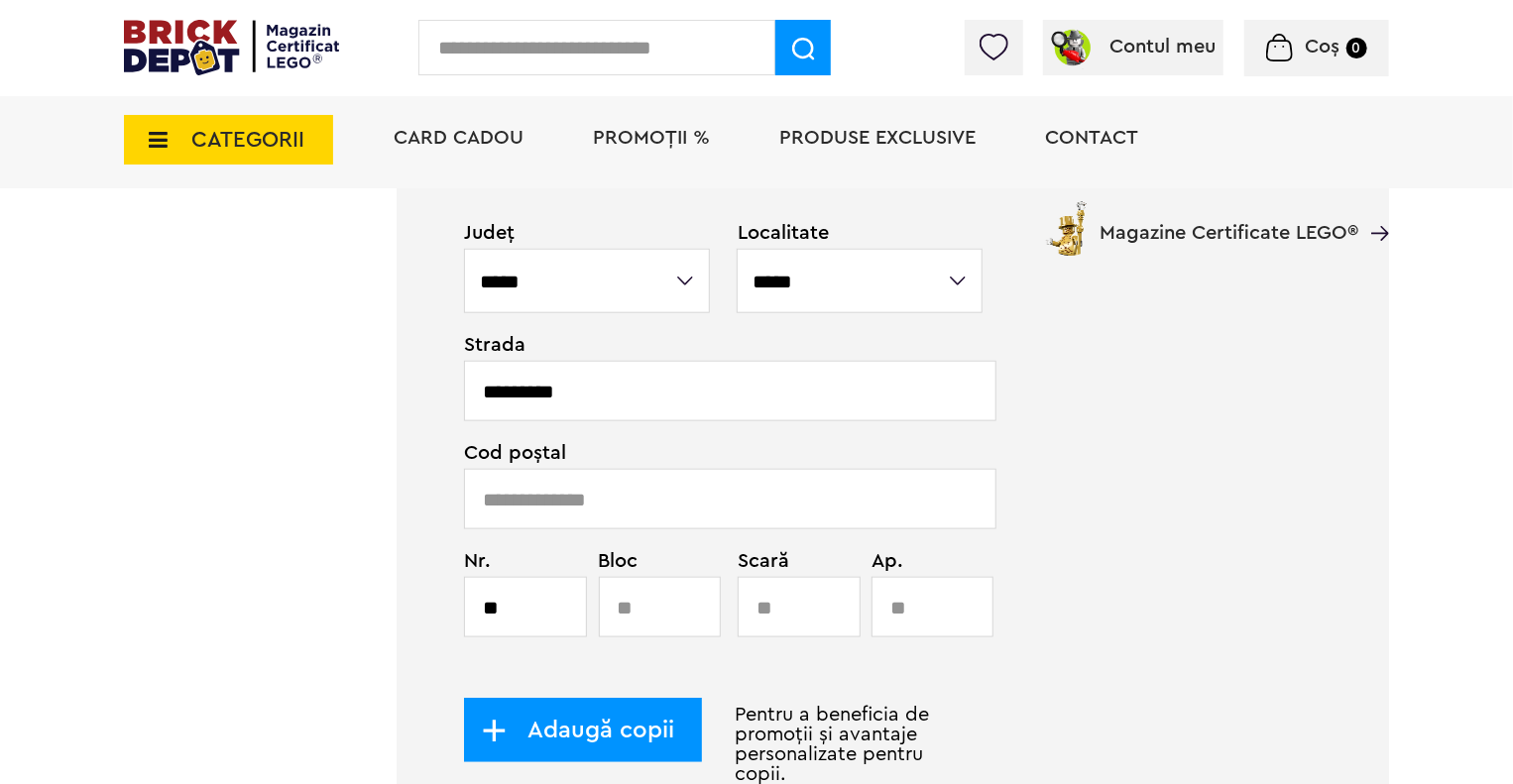 click at bounding box center [730, 499] 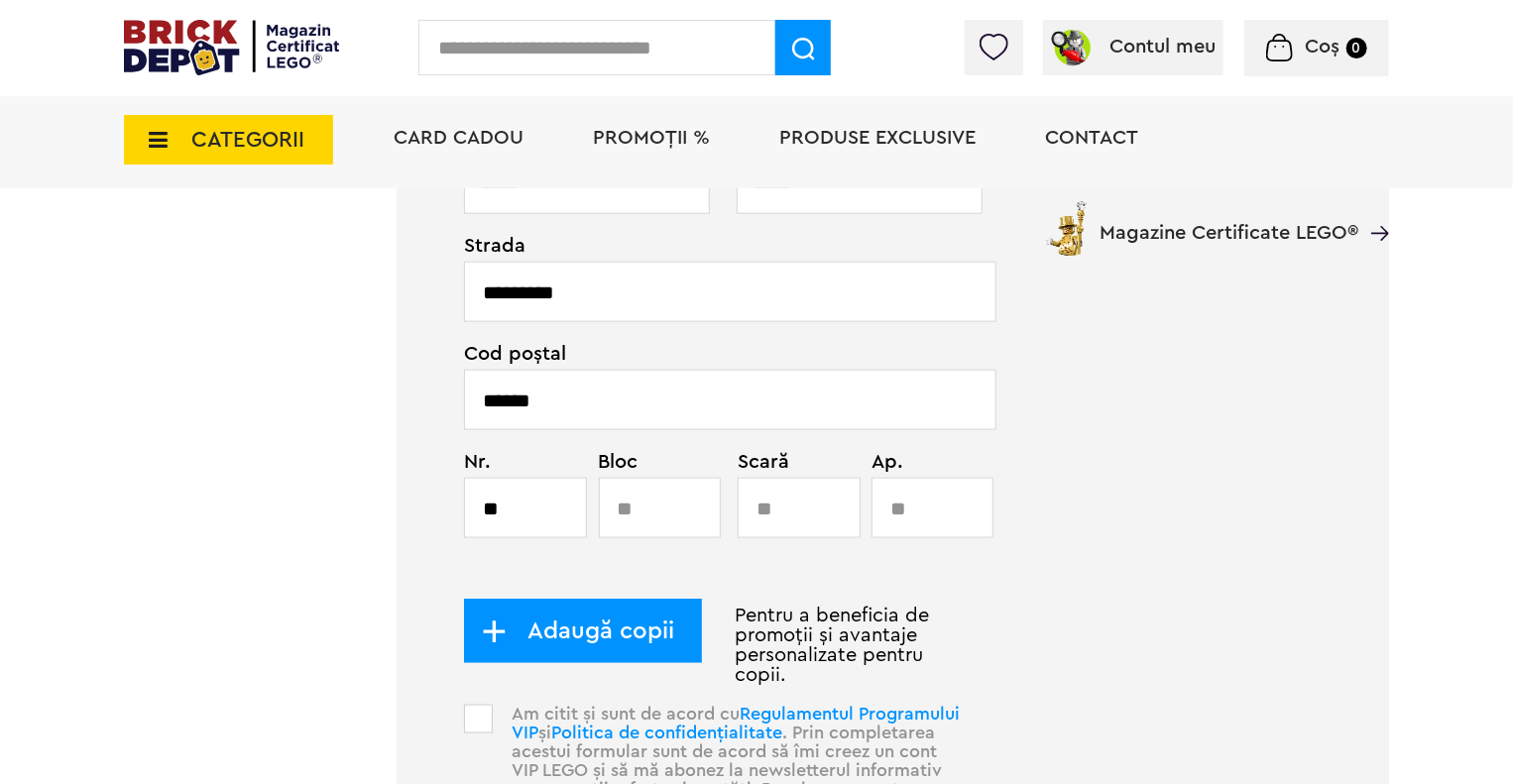 scroll, scrollTop: 1216, scrollLeft: 0, axis: vertical 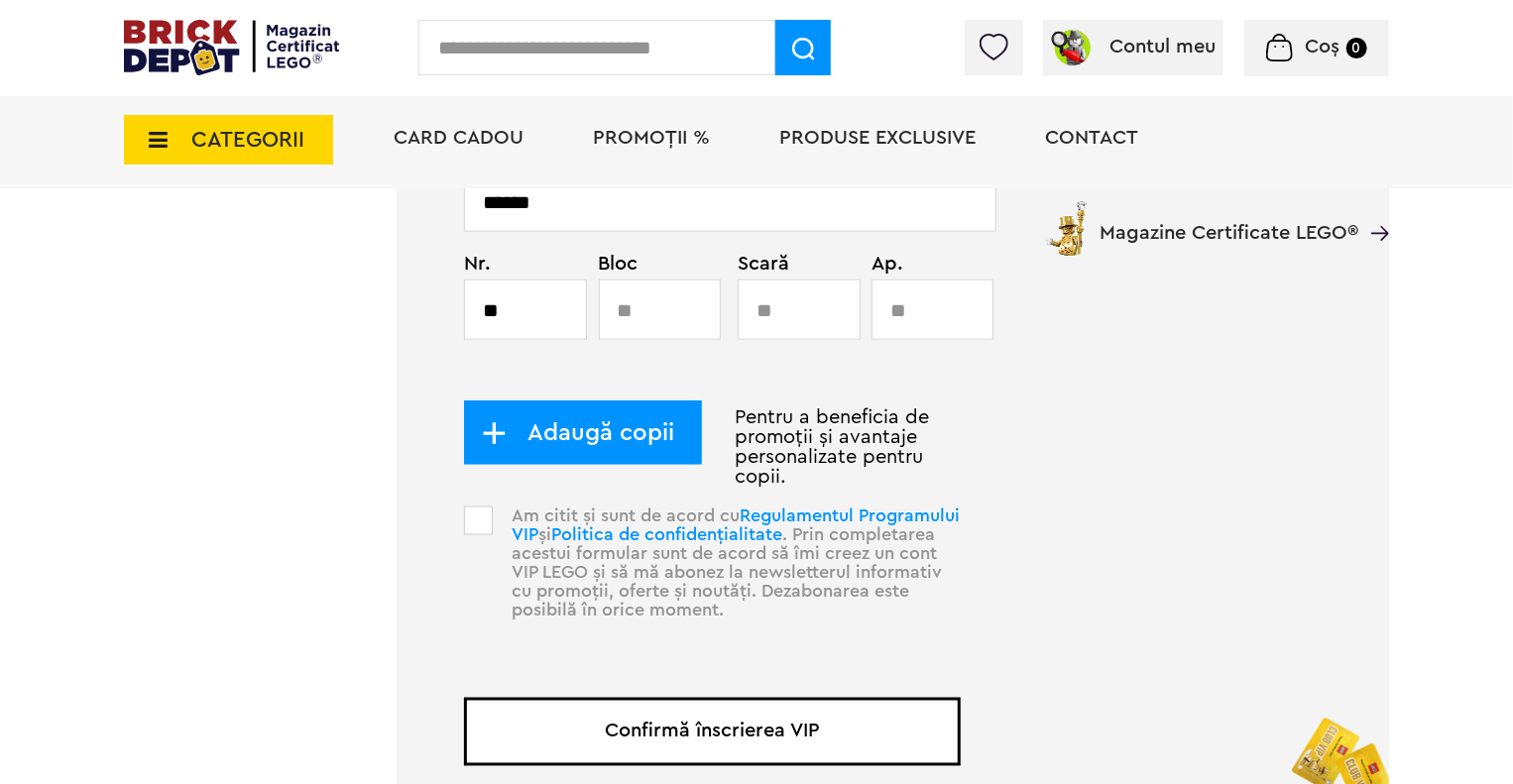 click at bounding box center [478, 520] 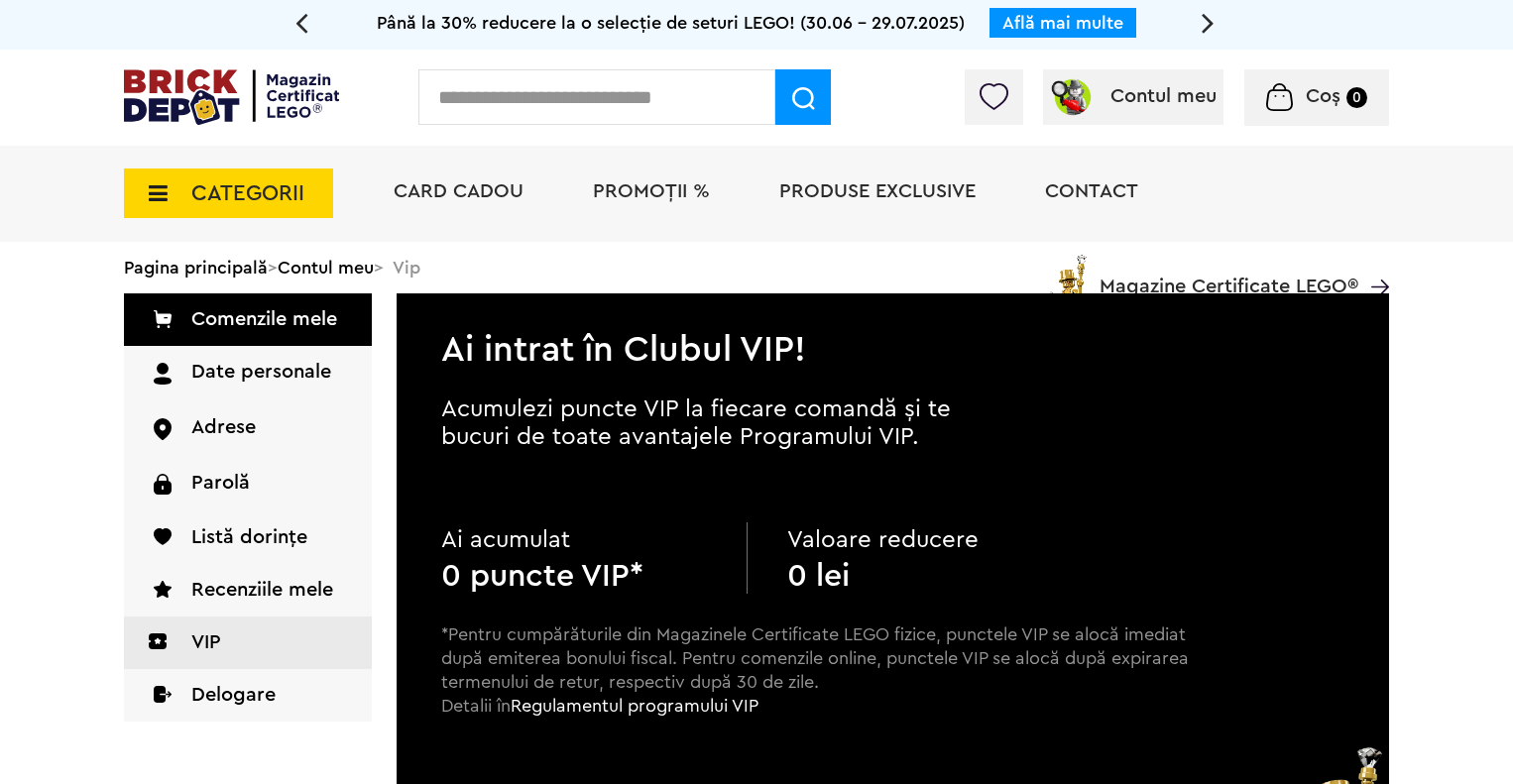 scroll, scrollTop: 0, scrollLeft: 0, axis: both 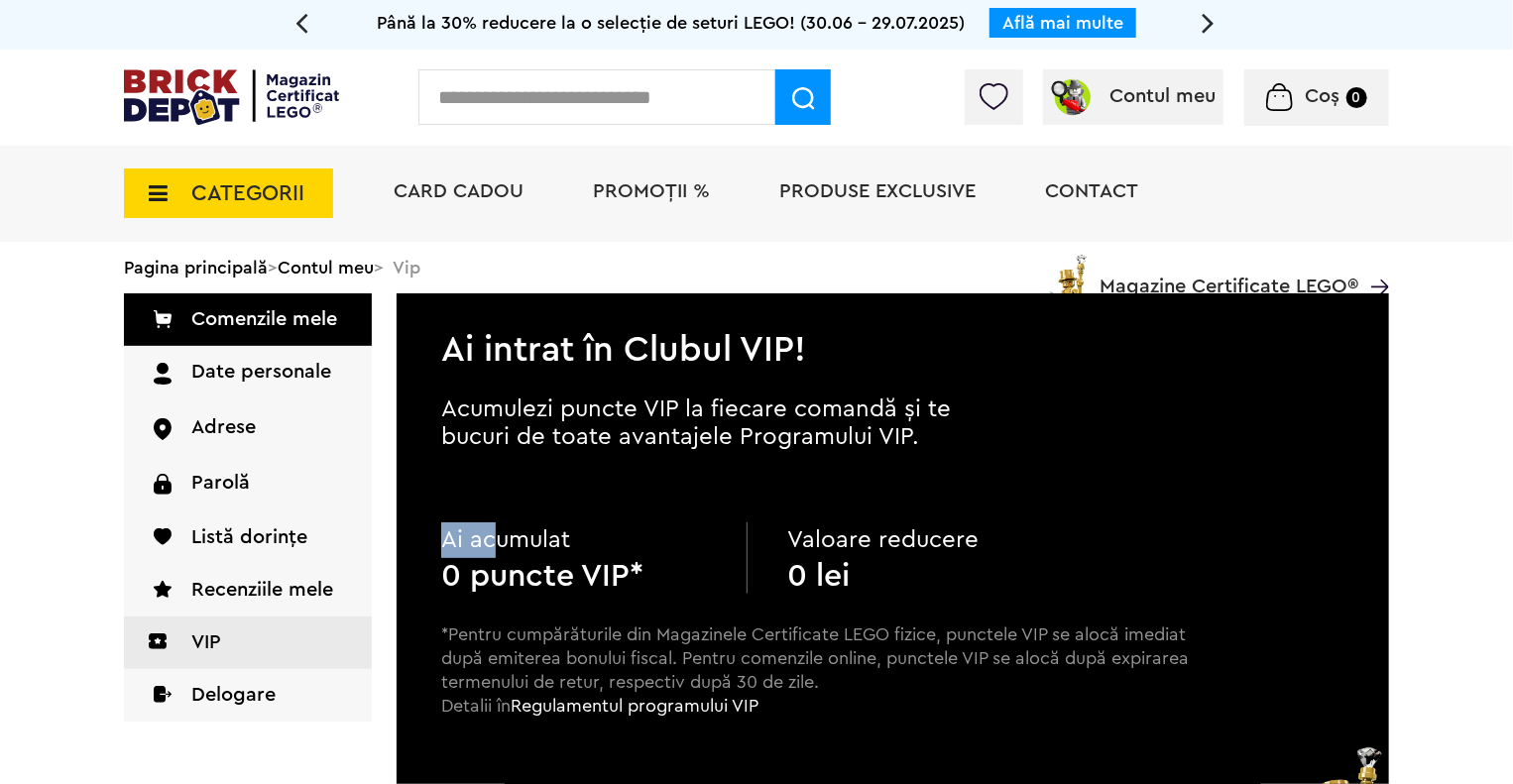 drag, startPoint x: 446, startPoint y: 538, endPoint x: 548, endPoint y: 530, distance: 102.31324 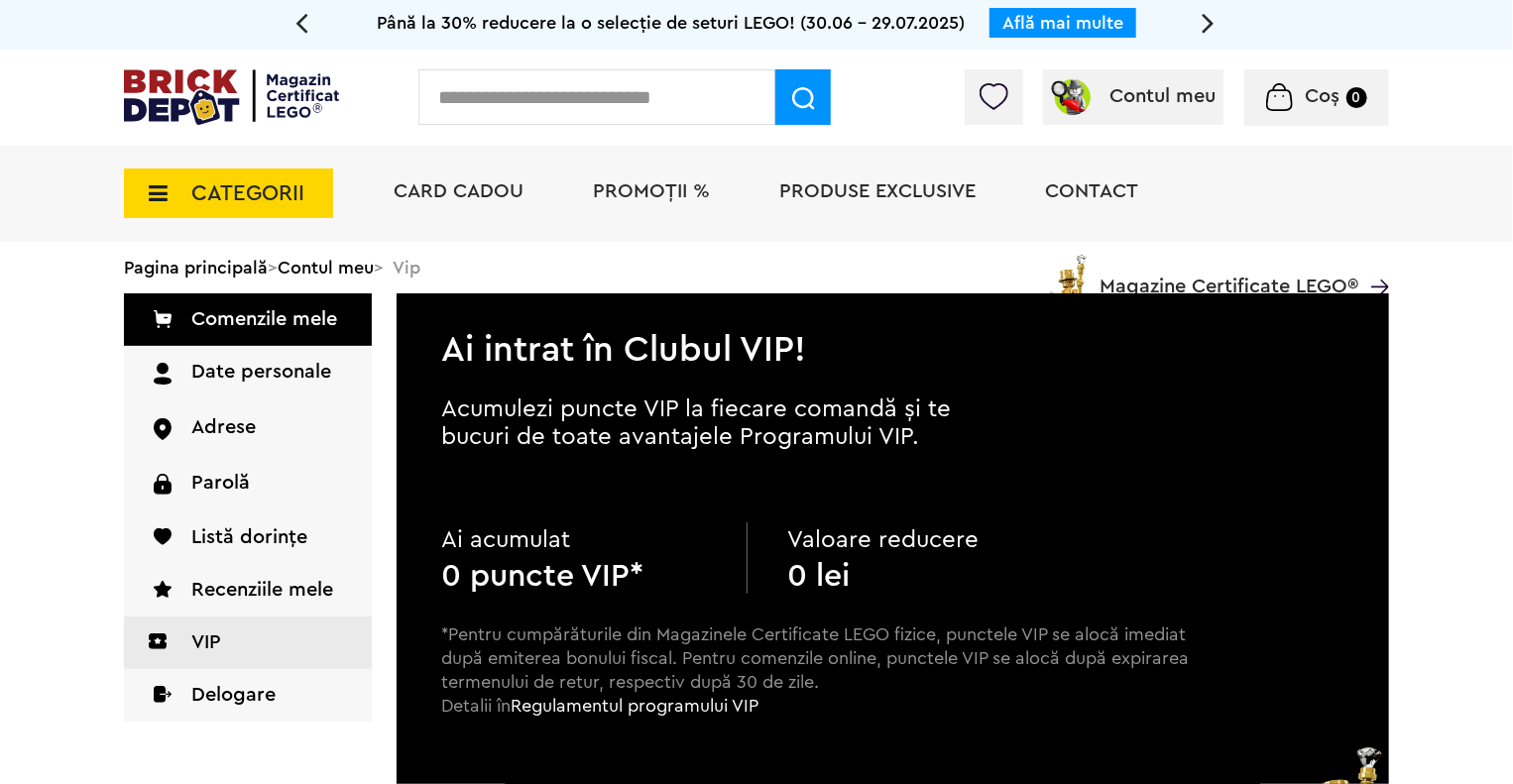 click on "Ai acumulat" at bounding box center (574, 540) 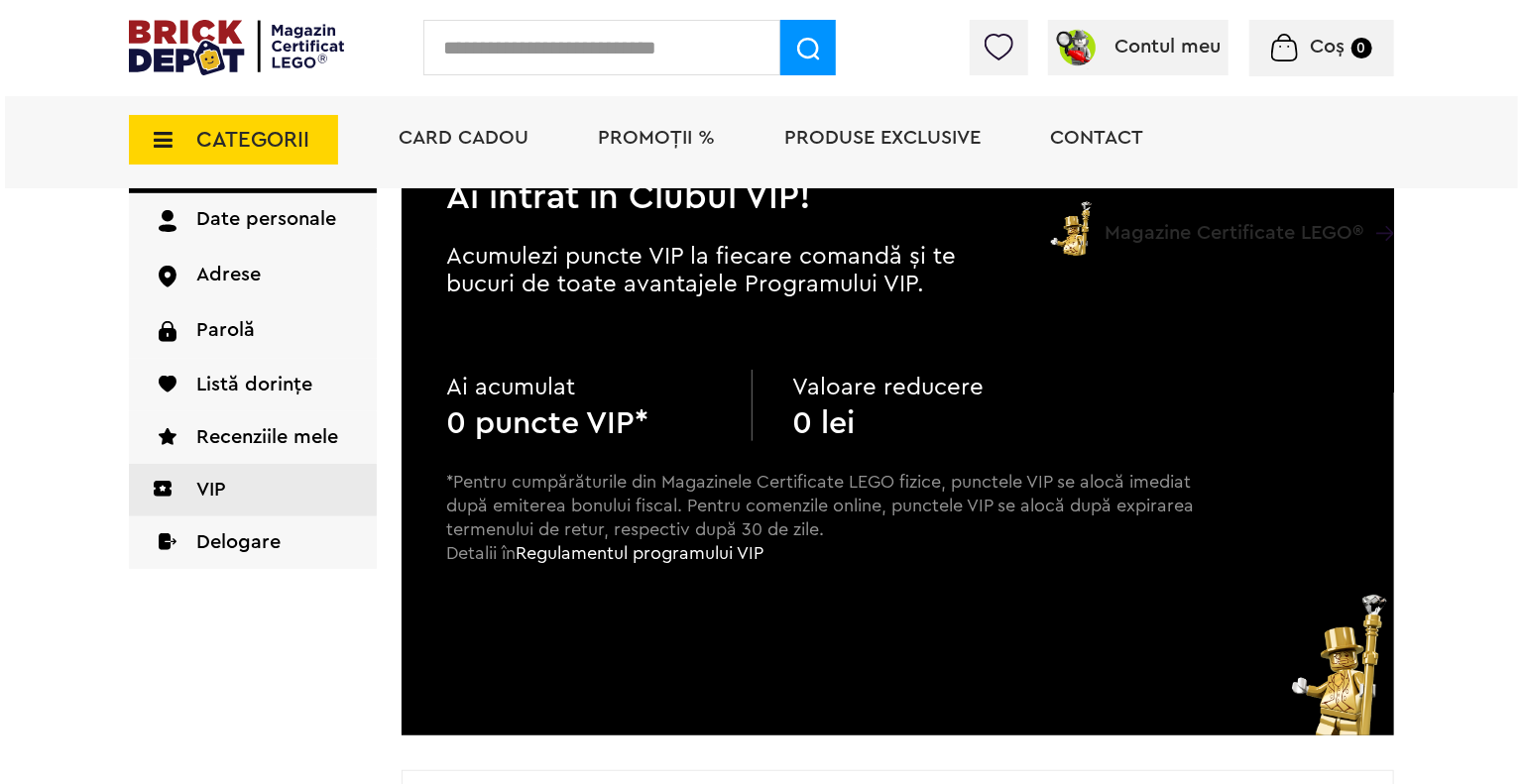 scroll, scrollTop: 0, scrollLeft: 0, axis: both 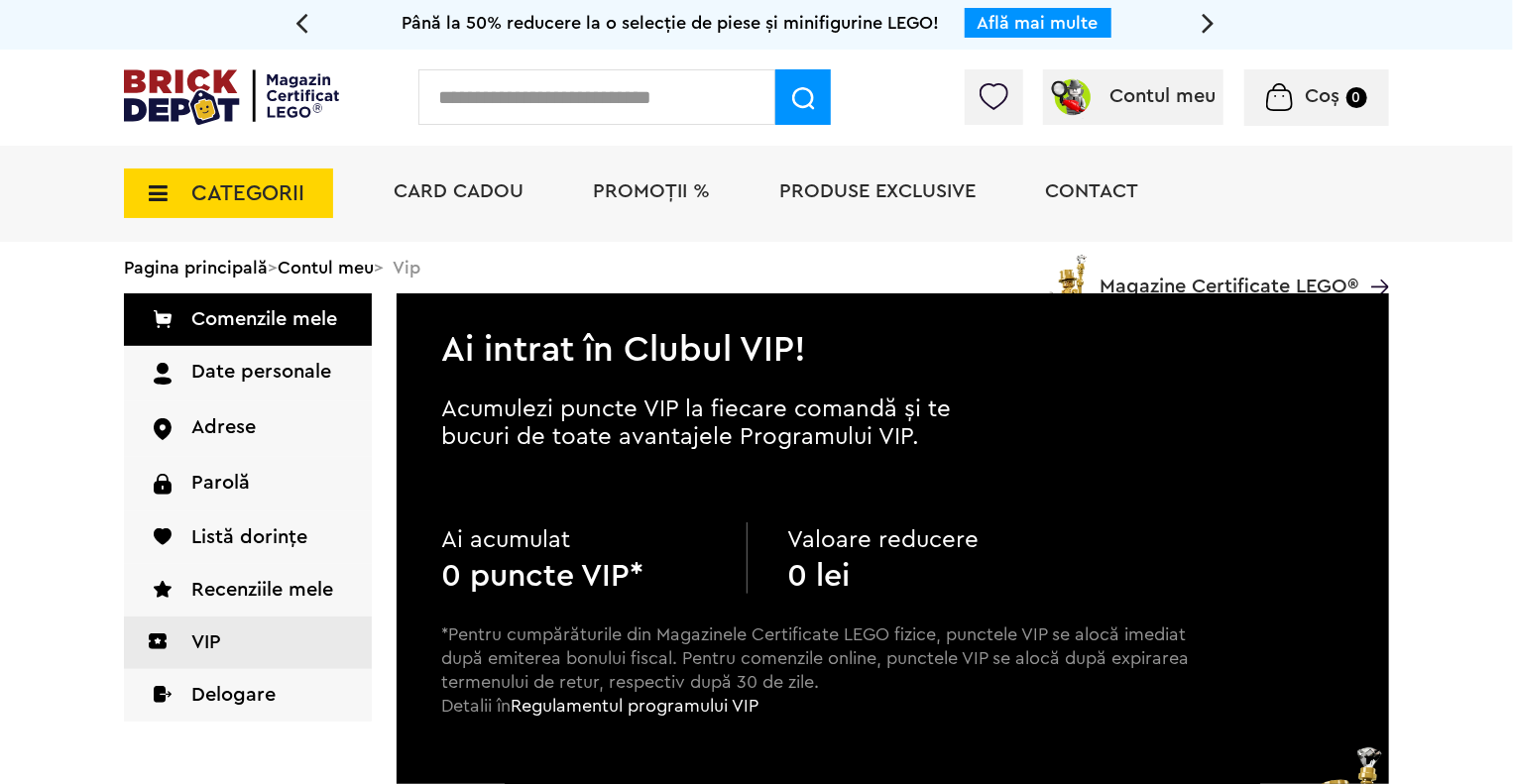 click at bounding box center [597, 97] 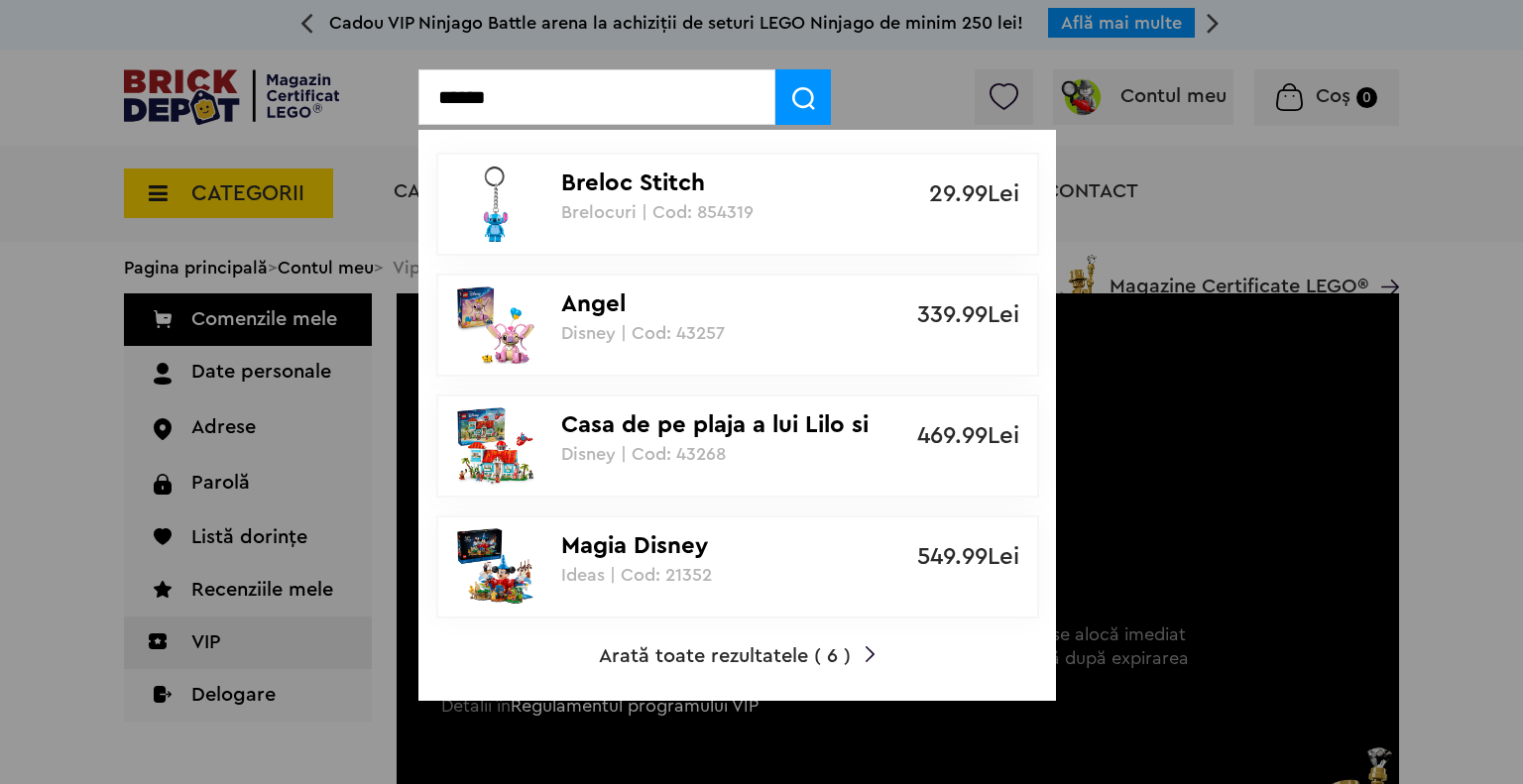 type on "******" 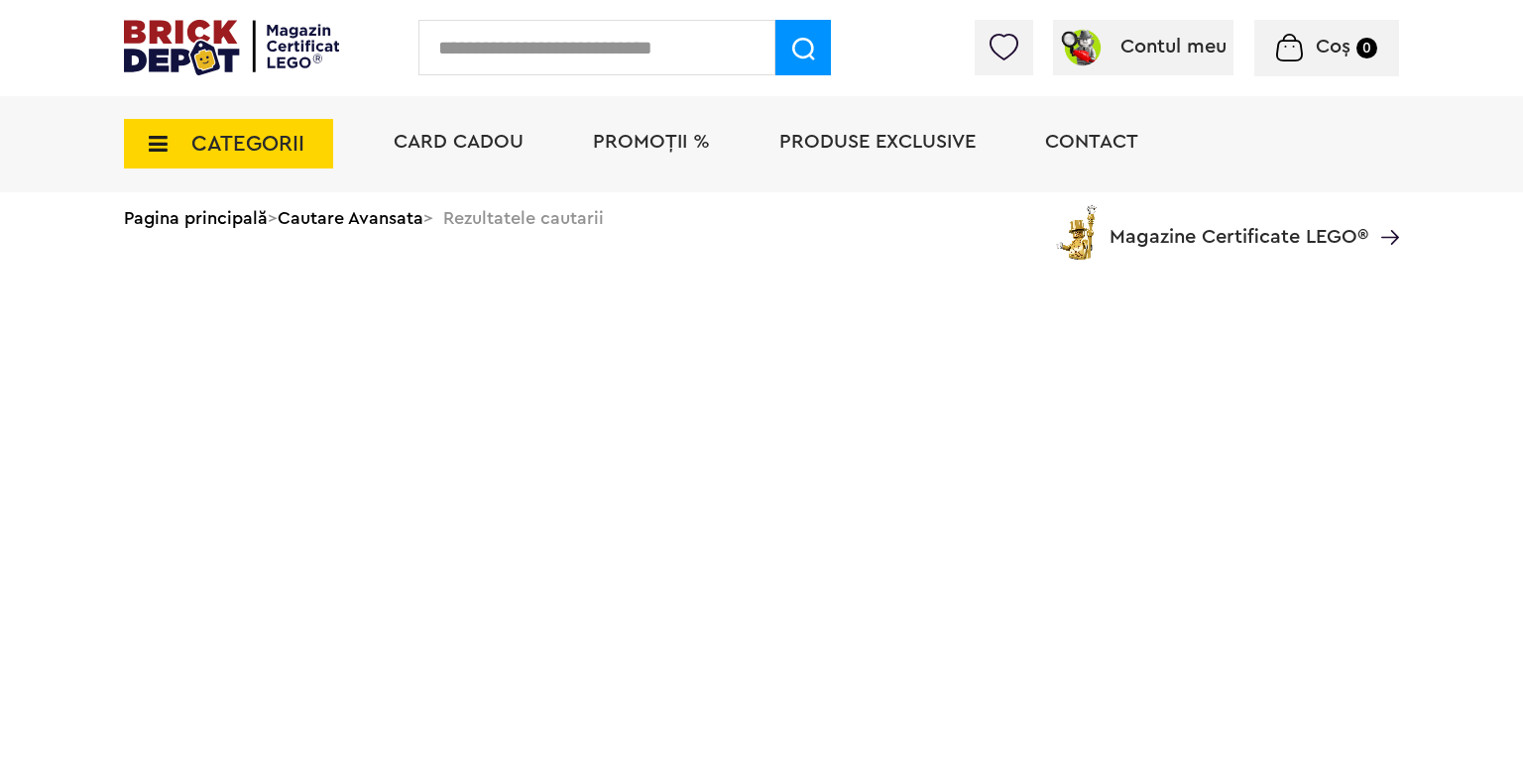 scroll, scrollTop: 0, scrollLeft: 0, axis: both 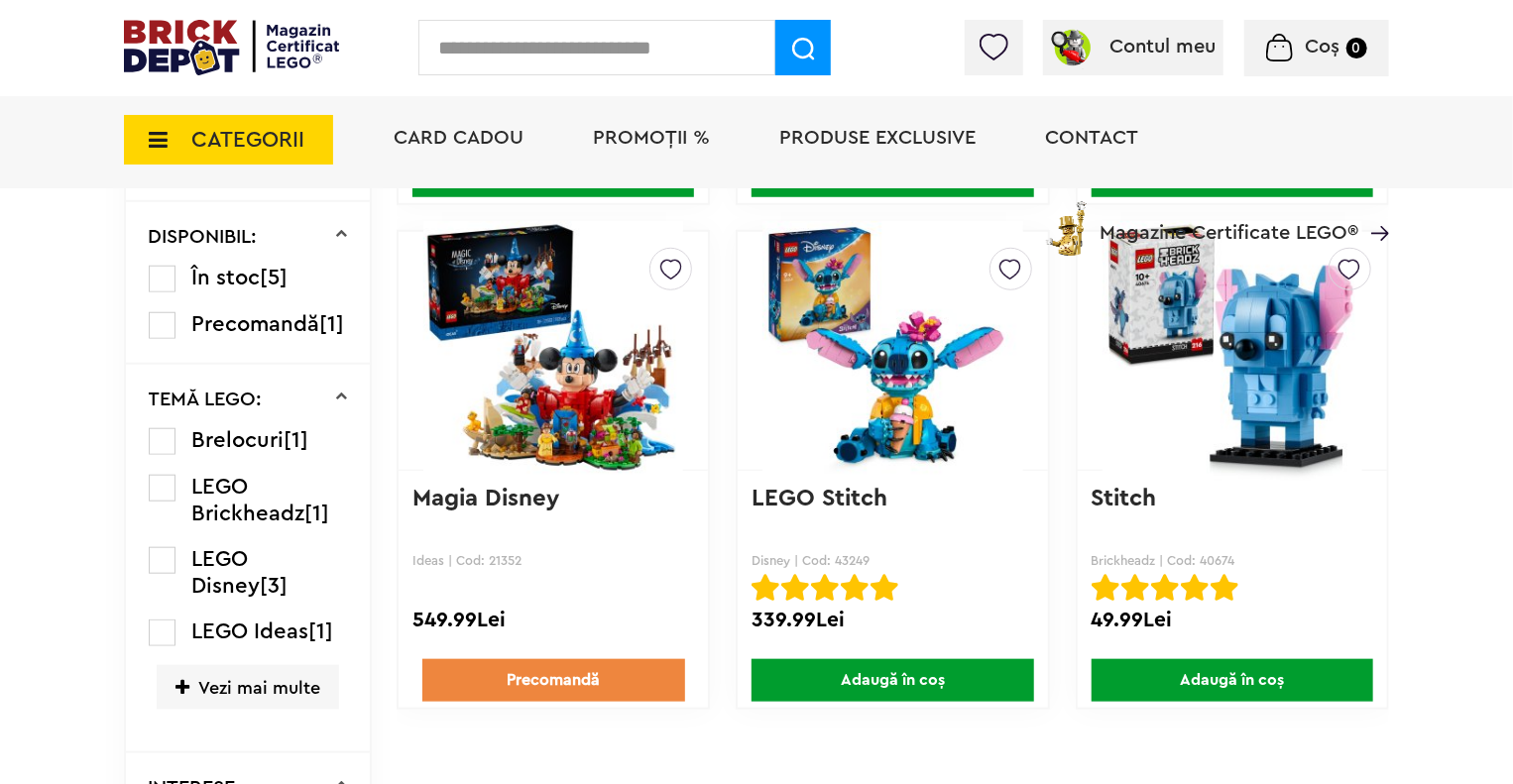 click on "Adaugă în coș" at bounding box center (892, 680) 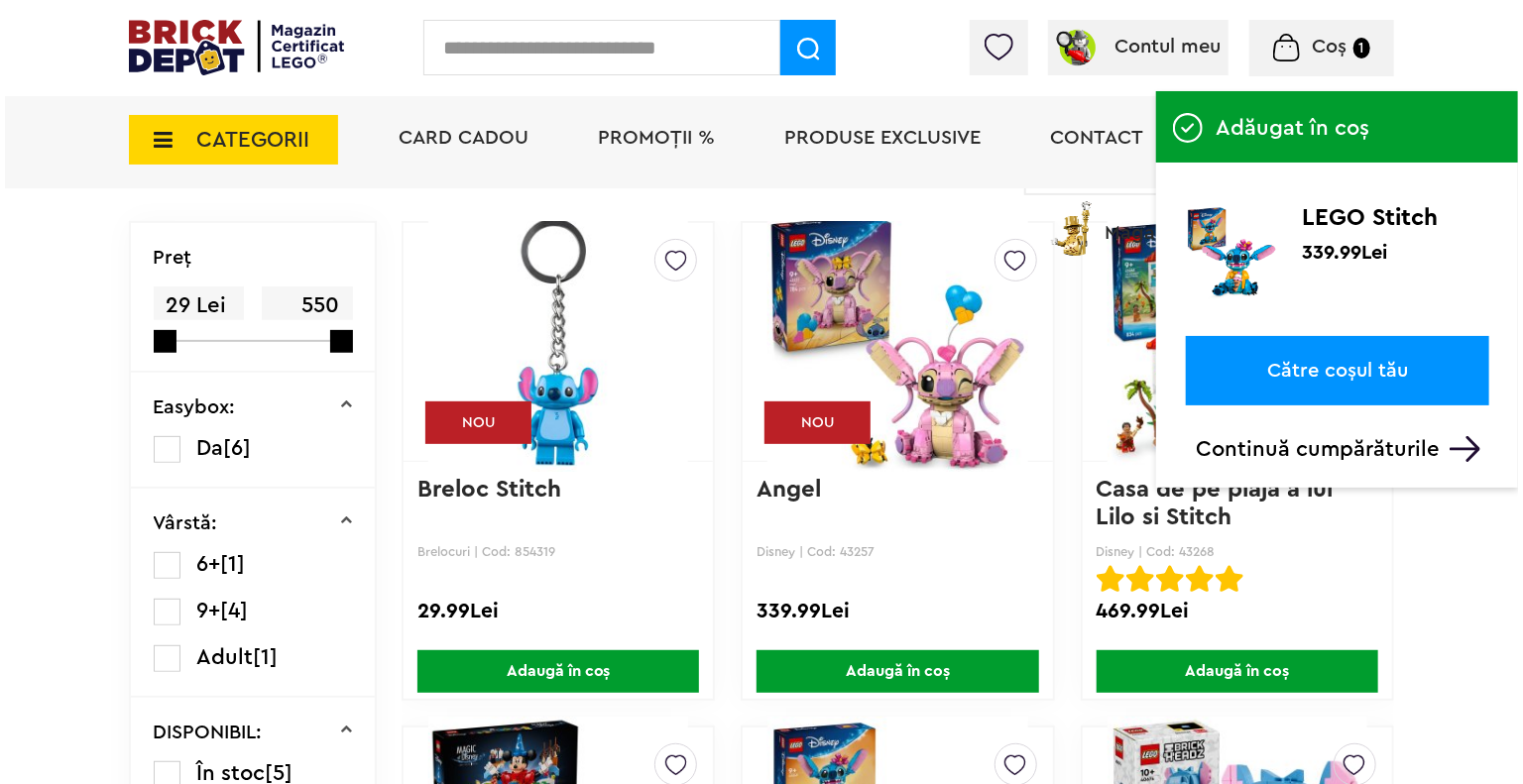 scroll, scrollTop: 0, scrollLeft: 0, axis: both 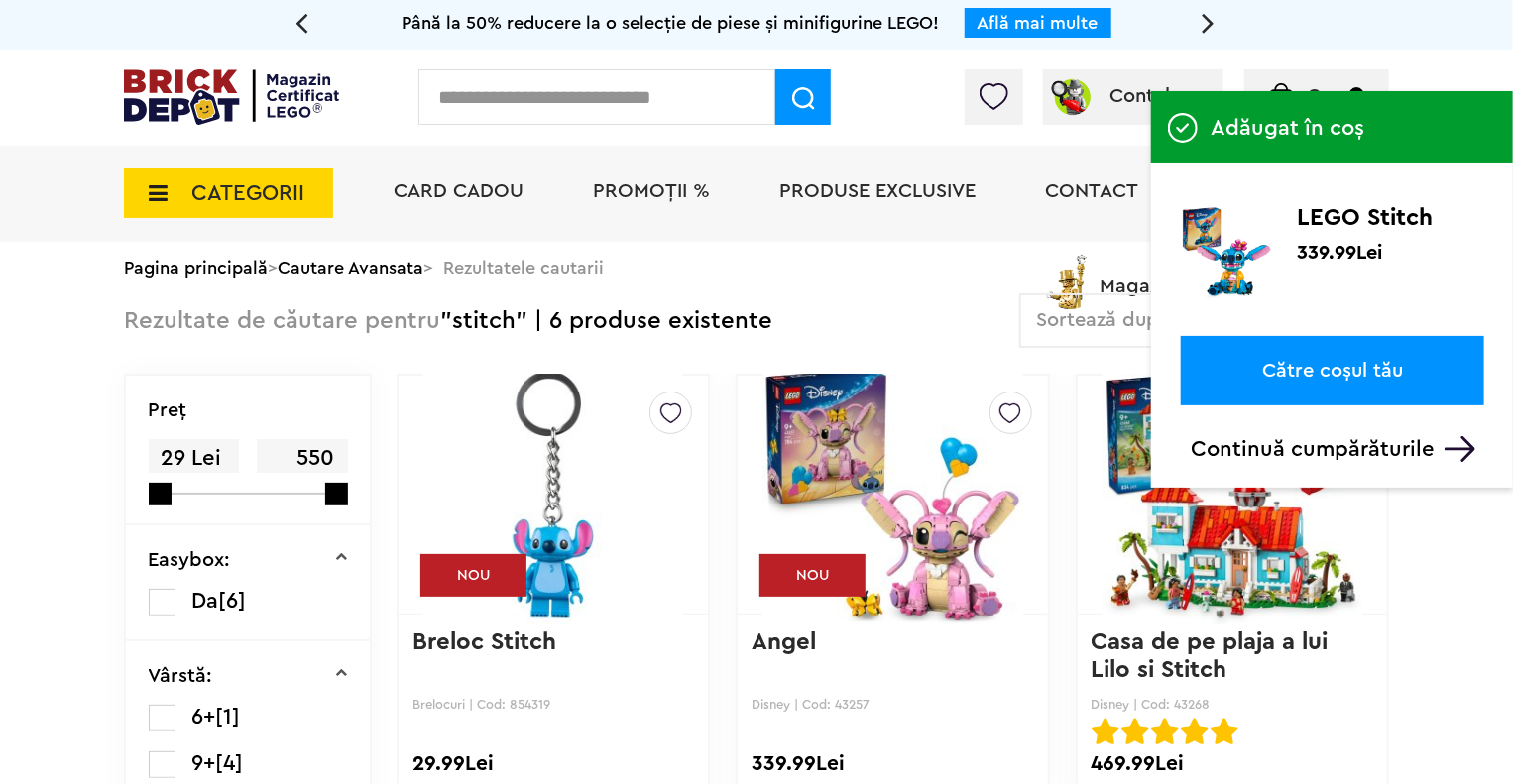 click at bounding box center [597, 97] 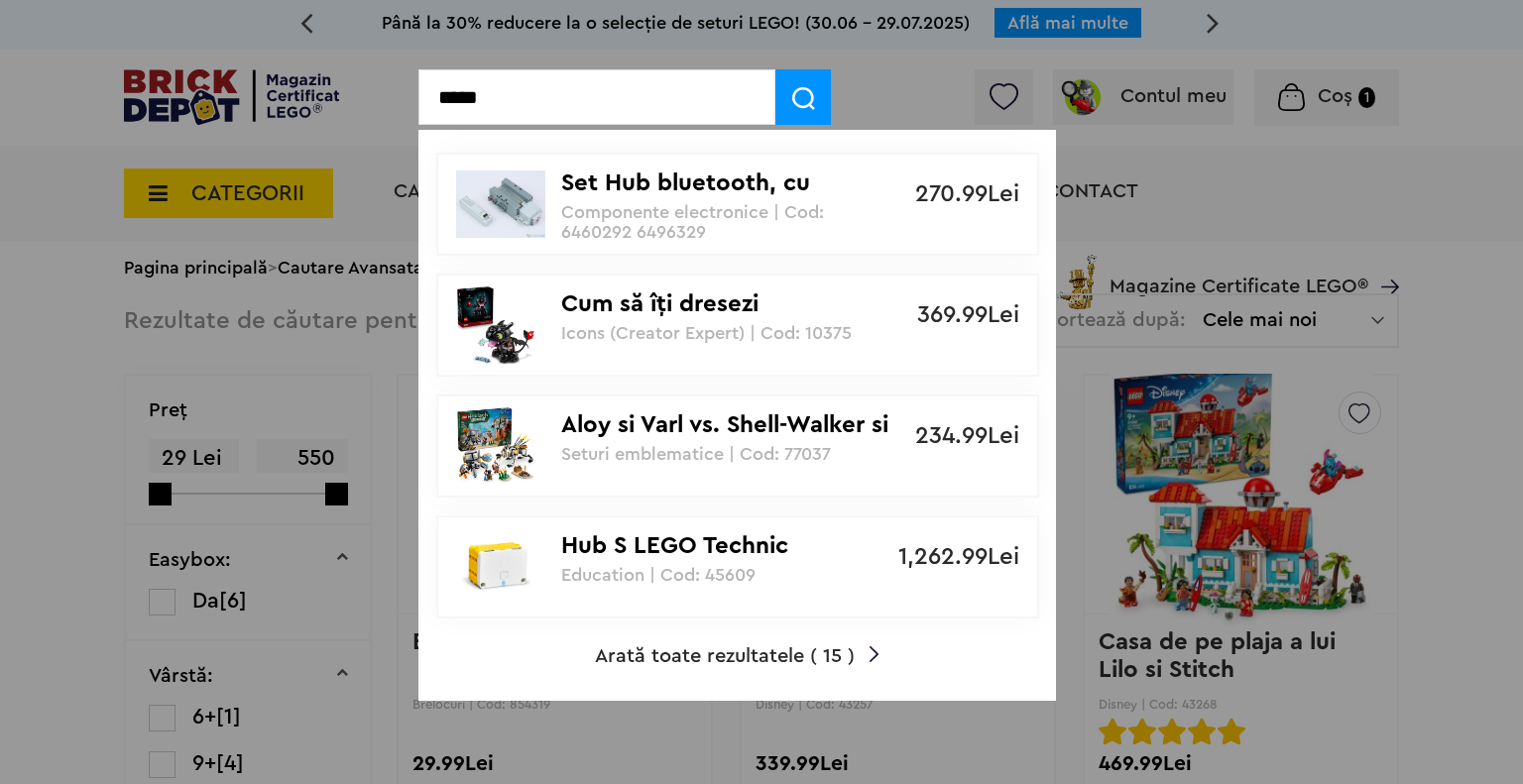 type on "*****" 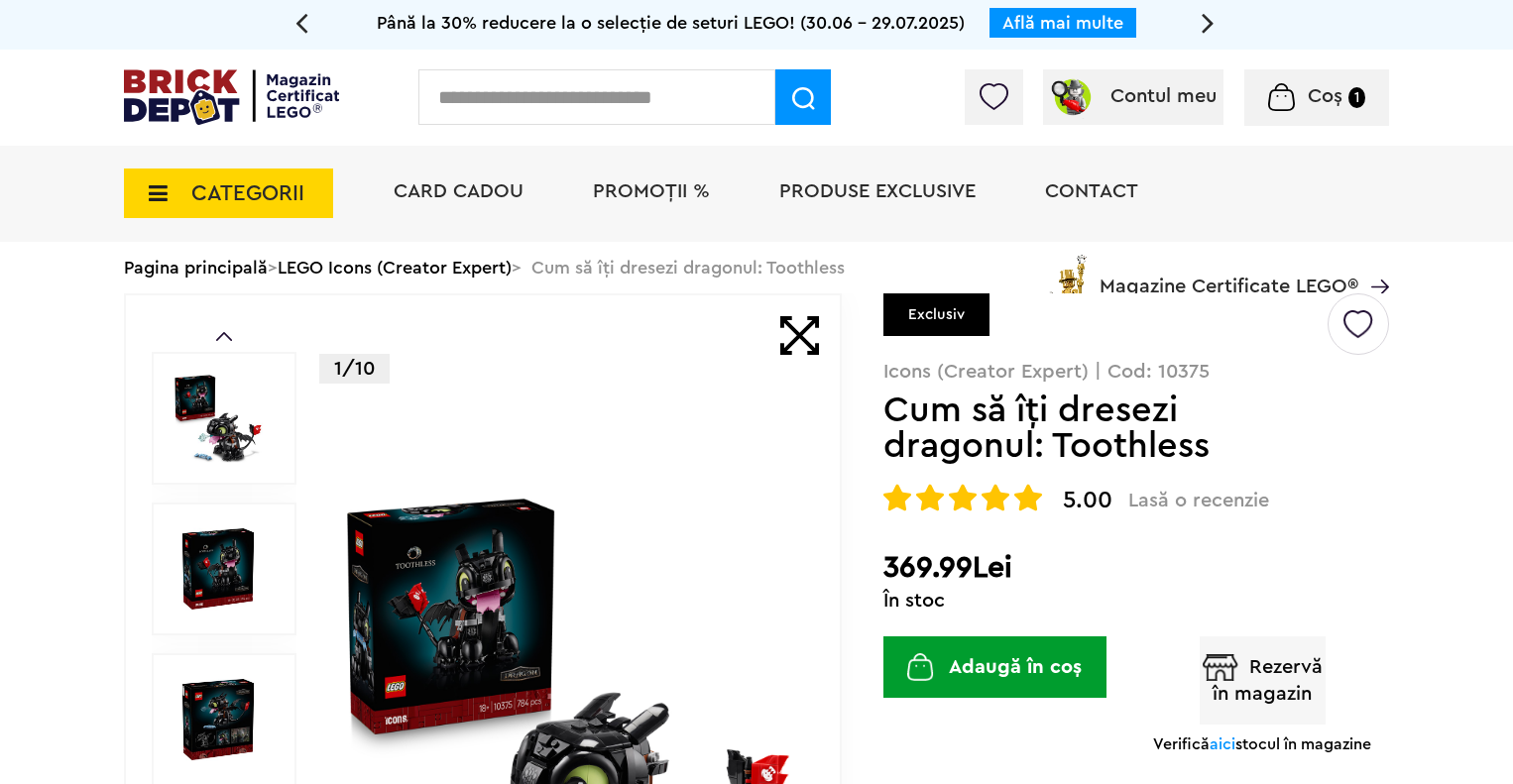 scroll, scrollTop: 0, scrollLeft: 0, axis: both 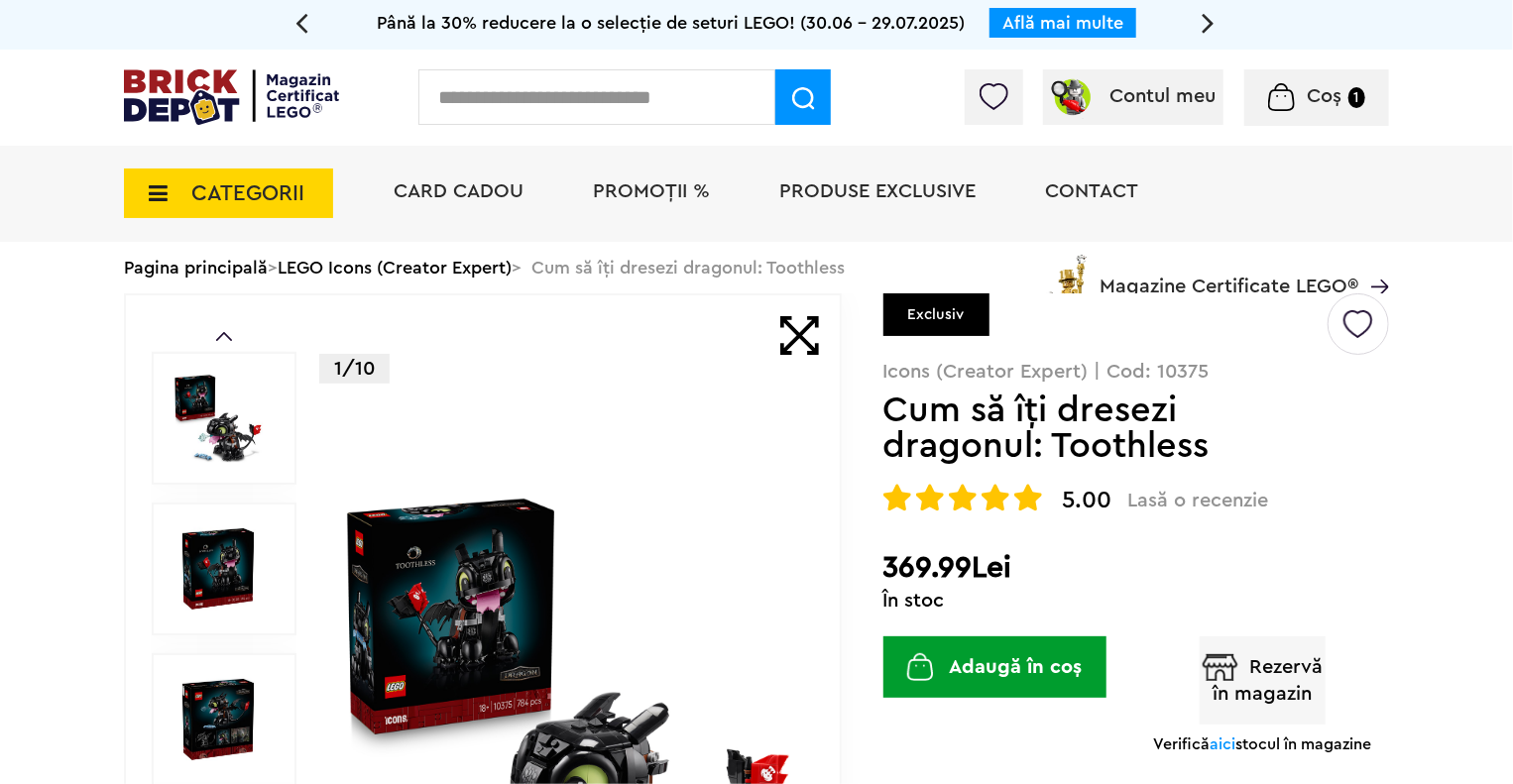 click on "Adaugă în coș" at bounding box center [994, 667] 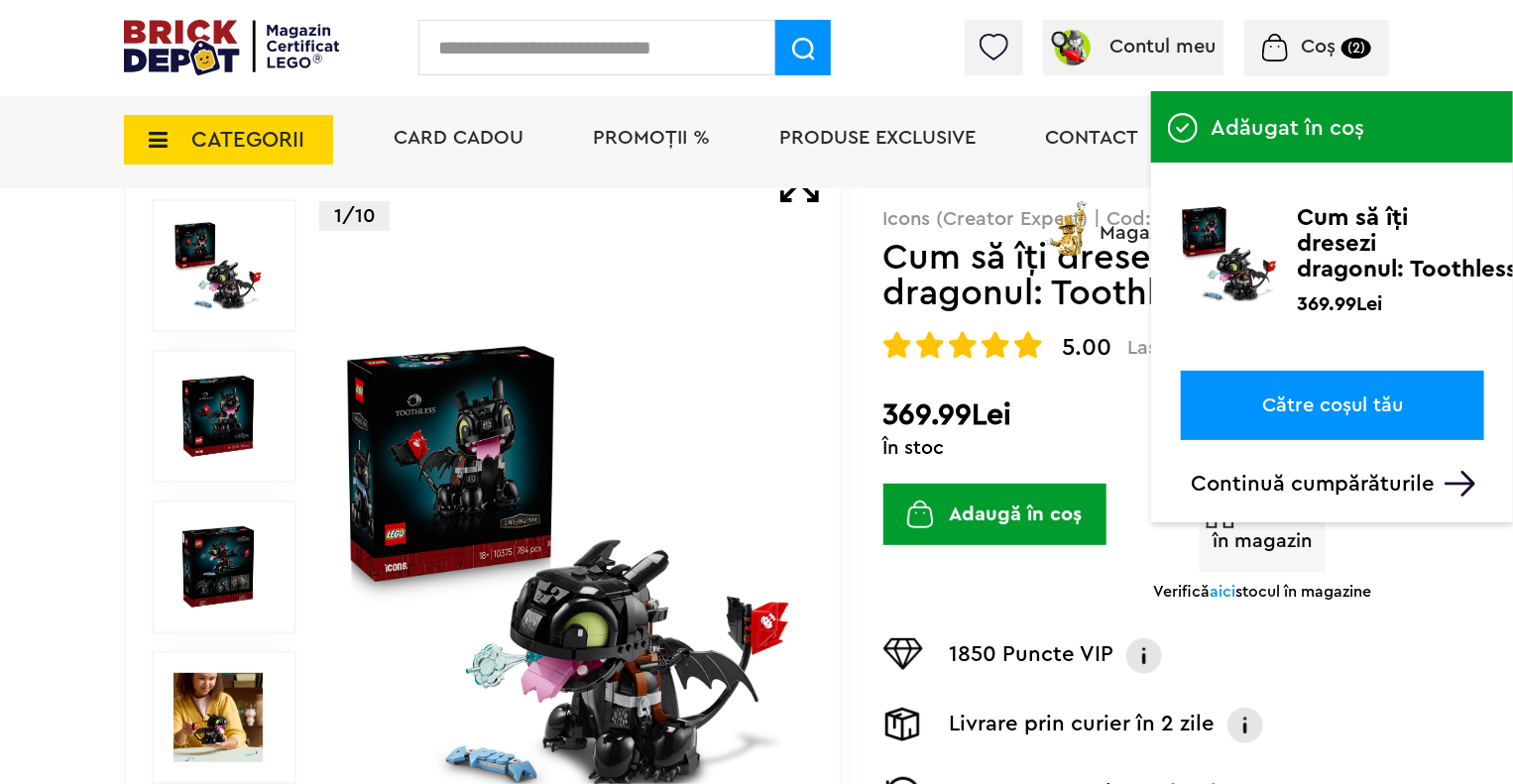 scroll, scrollTop: 396, scrollLeft: 0, axis: vertical 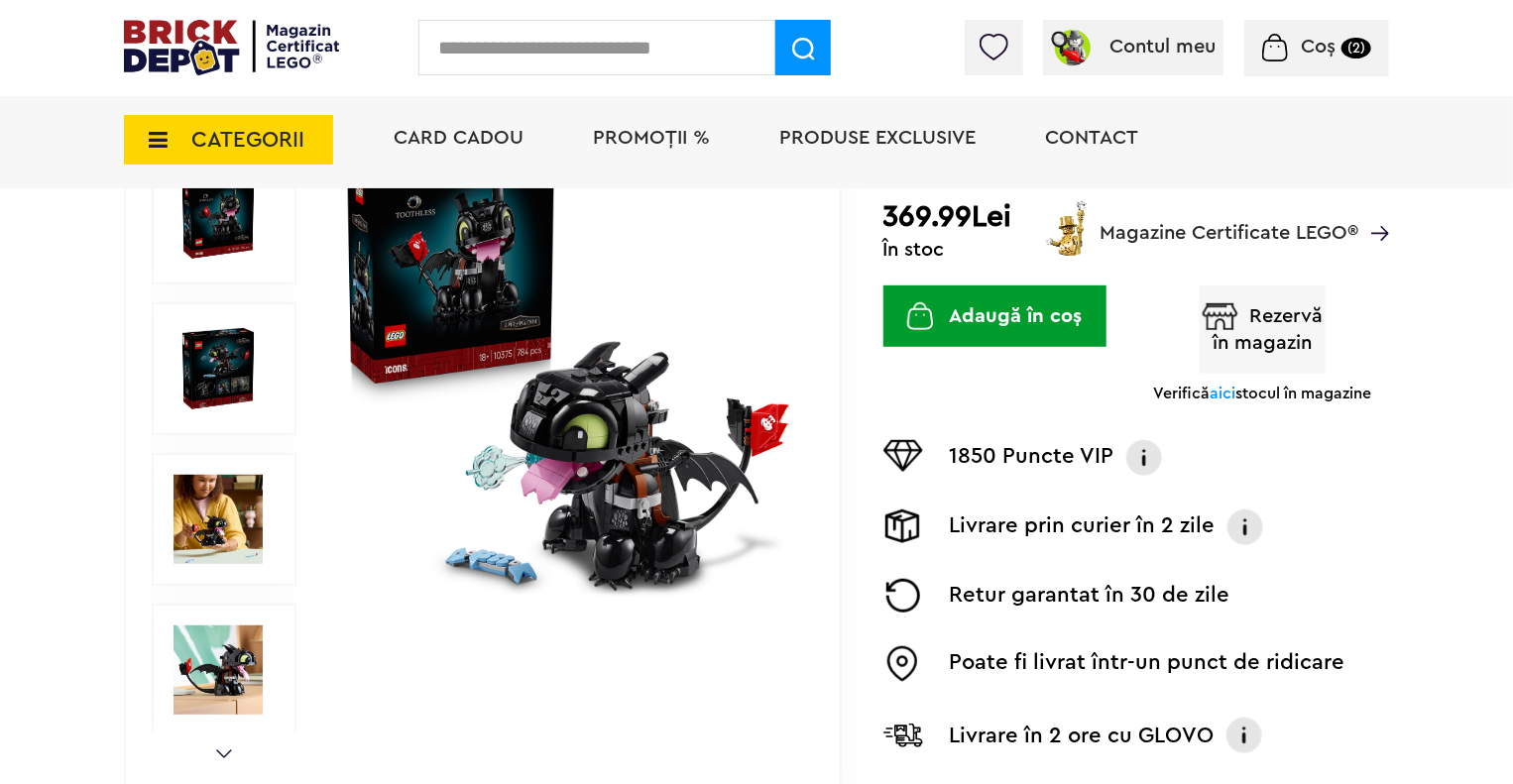 click on "Coș" at bounding box center [1318, 47] 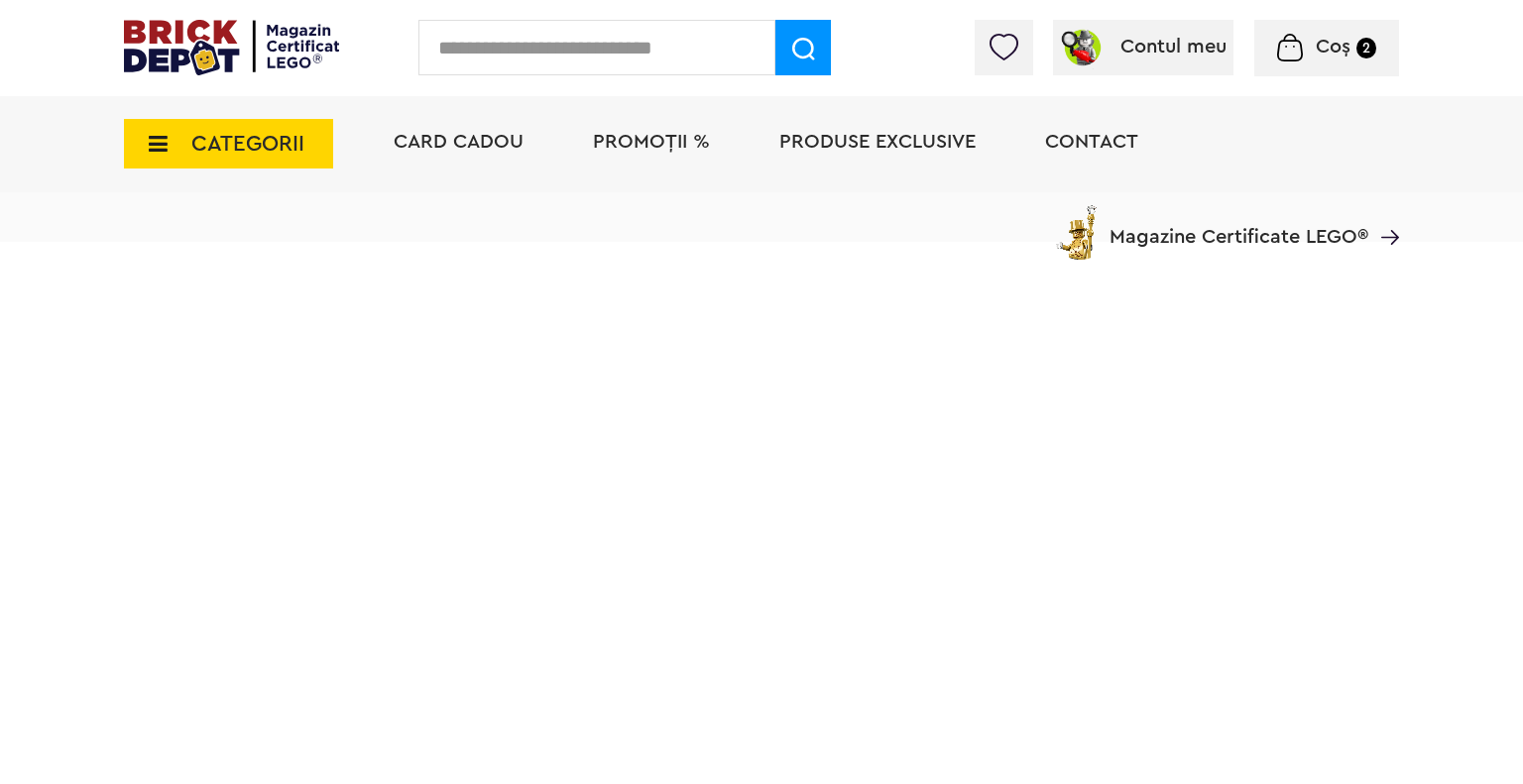 scroll, scrollTop: 0, scrollLeft: 0, axis: both 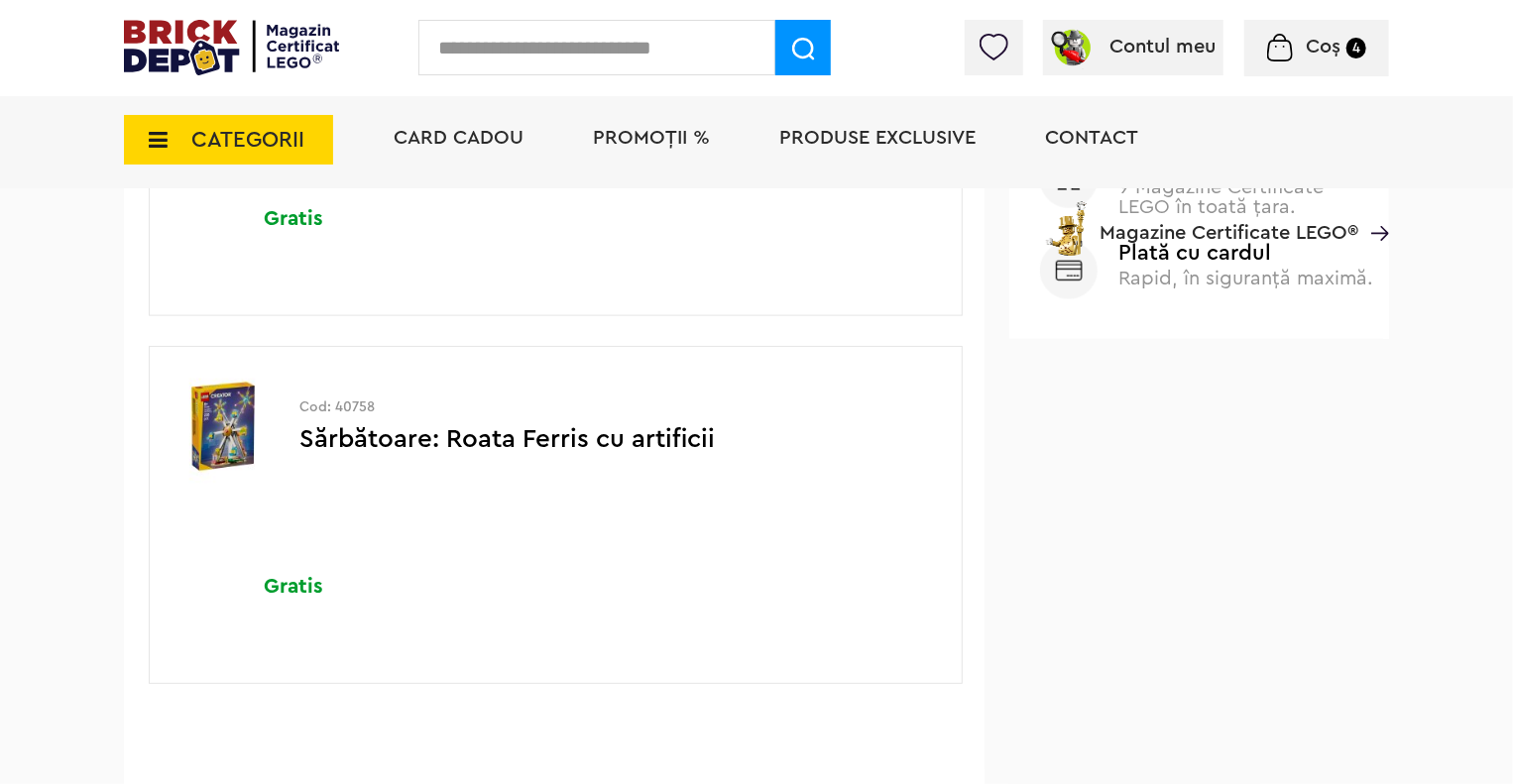 click at bounding box center (224, 427) 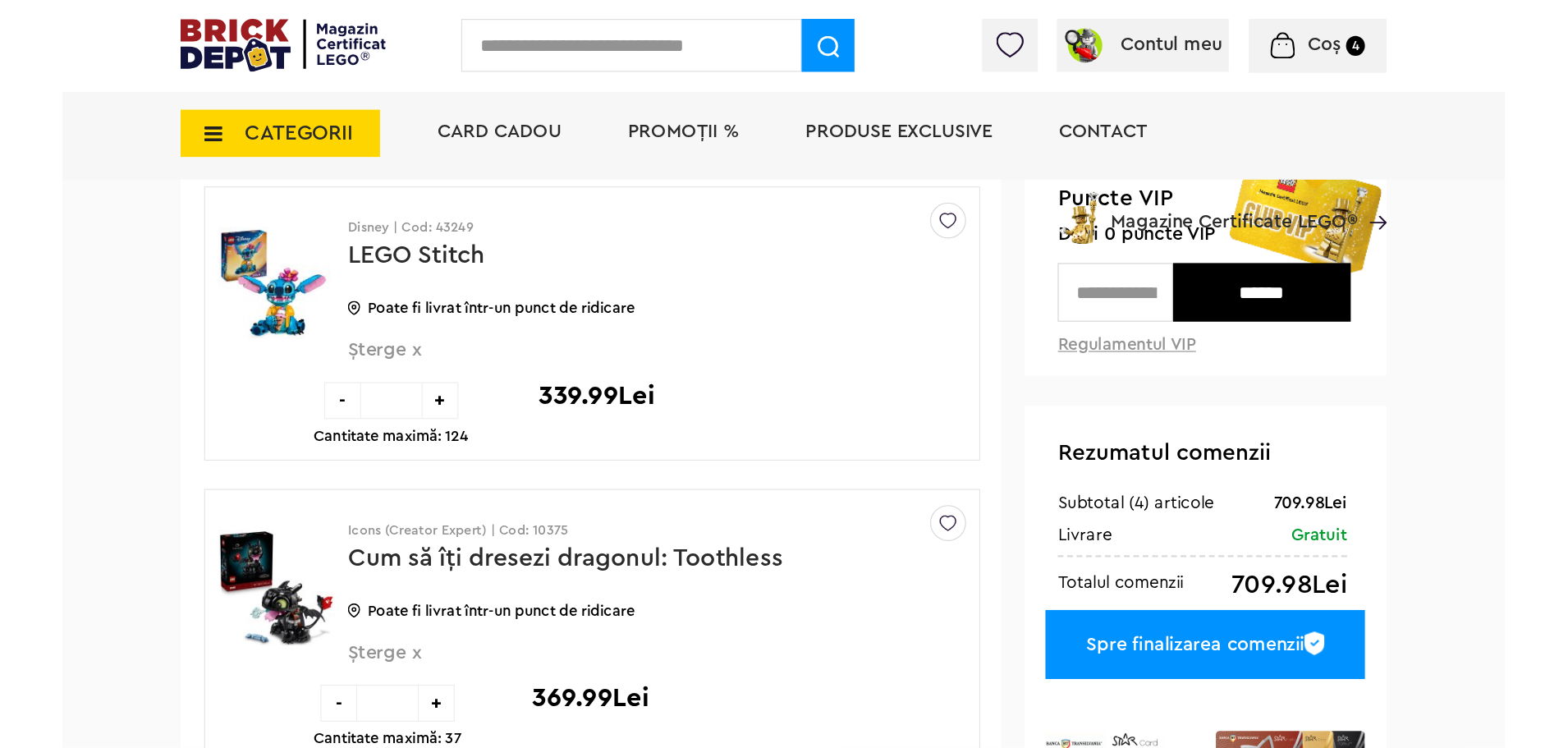 scroll, scrollTop: 0, scrollLeft: 0, axis: both 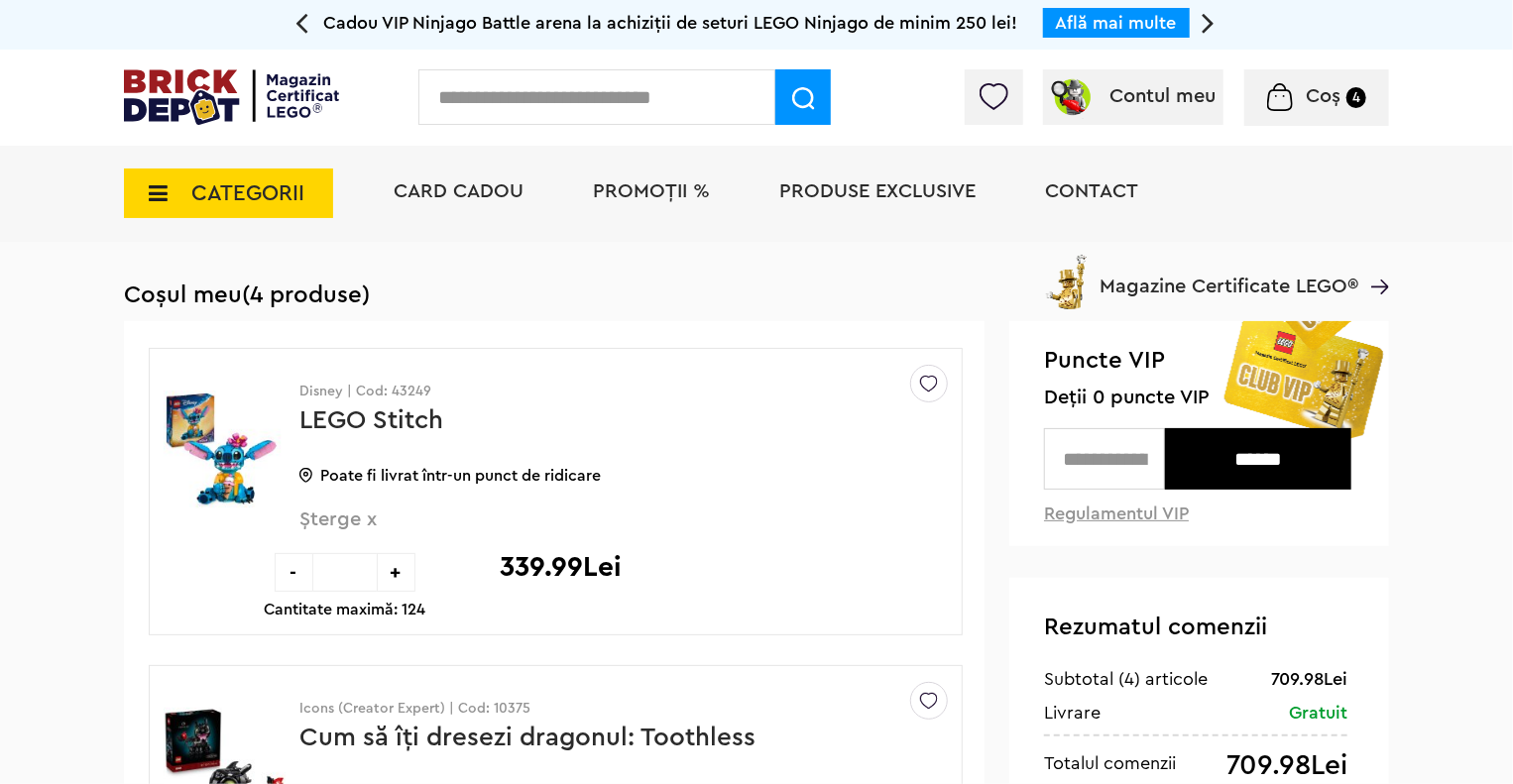 click at bounding box center (1208, 22) 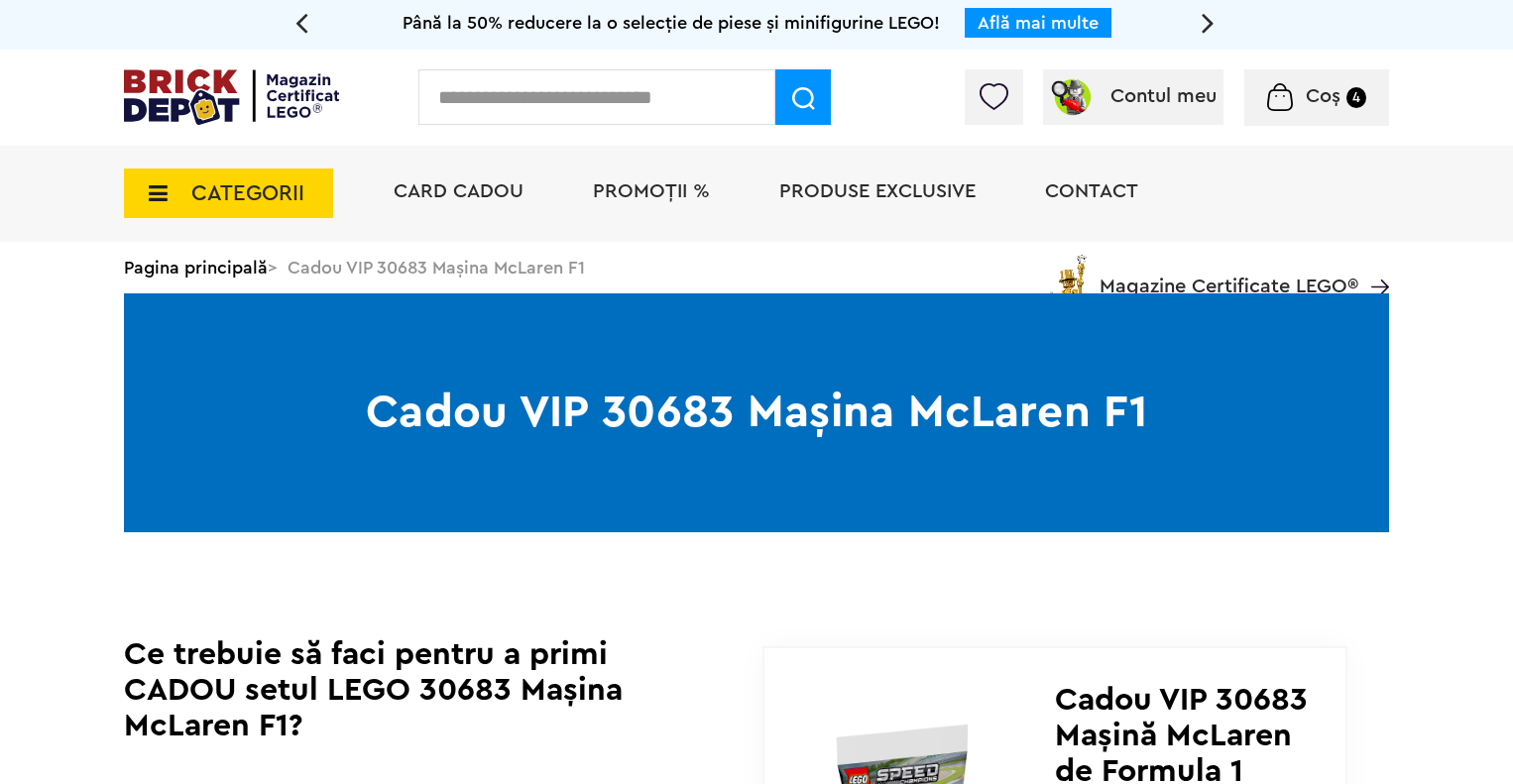 scroll, scrollTop: 0, scrollLeft: 0, axis: both 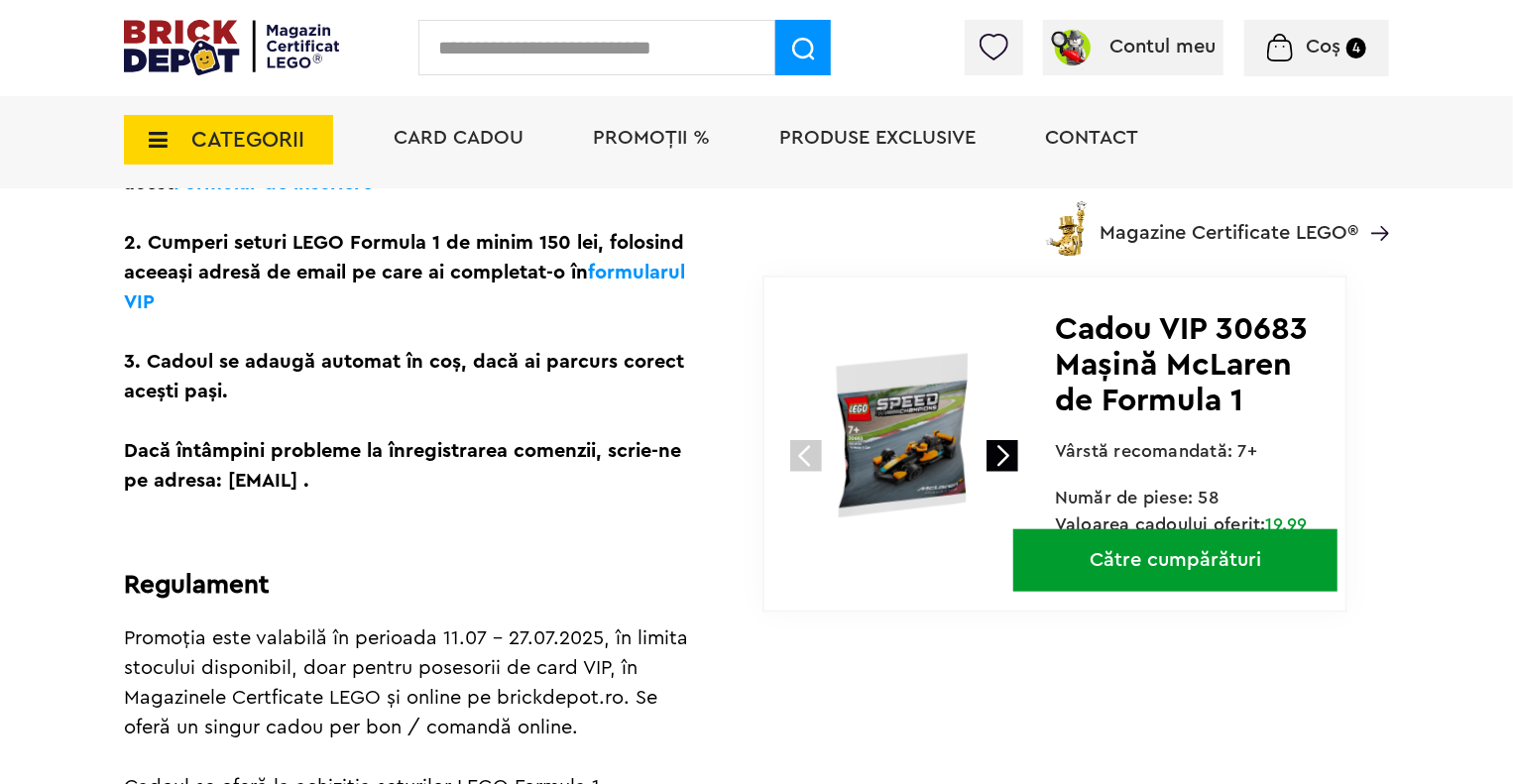 click at bounding box center [1002, 456] 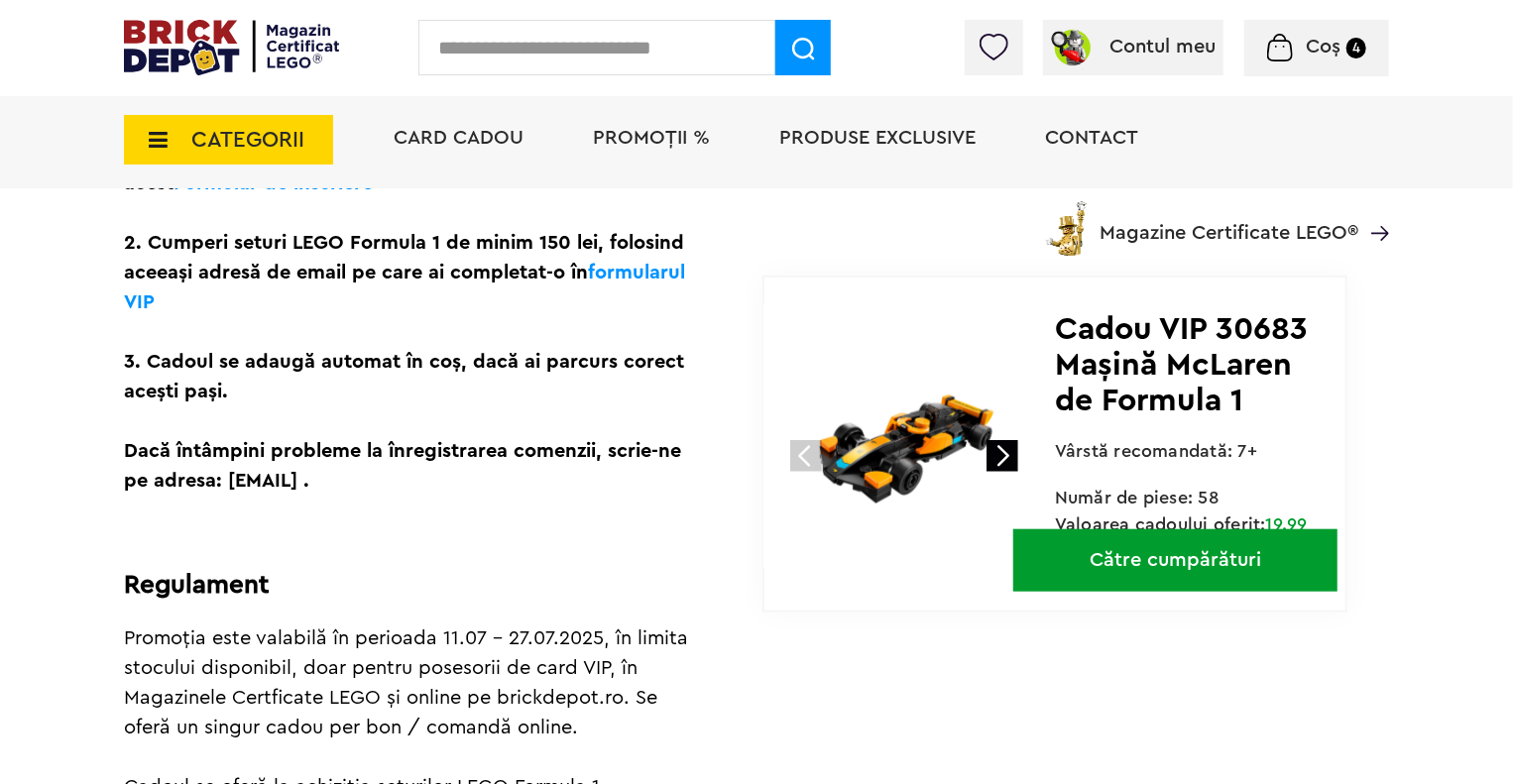 click at bounding box center [1002, 456] 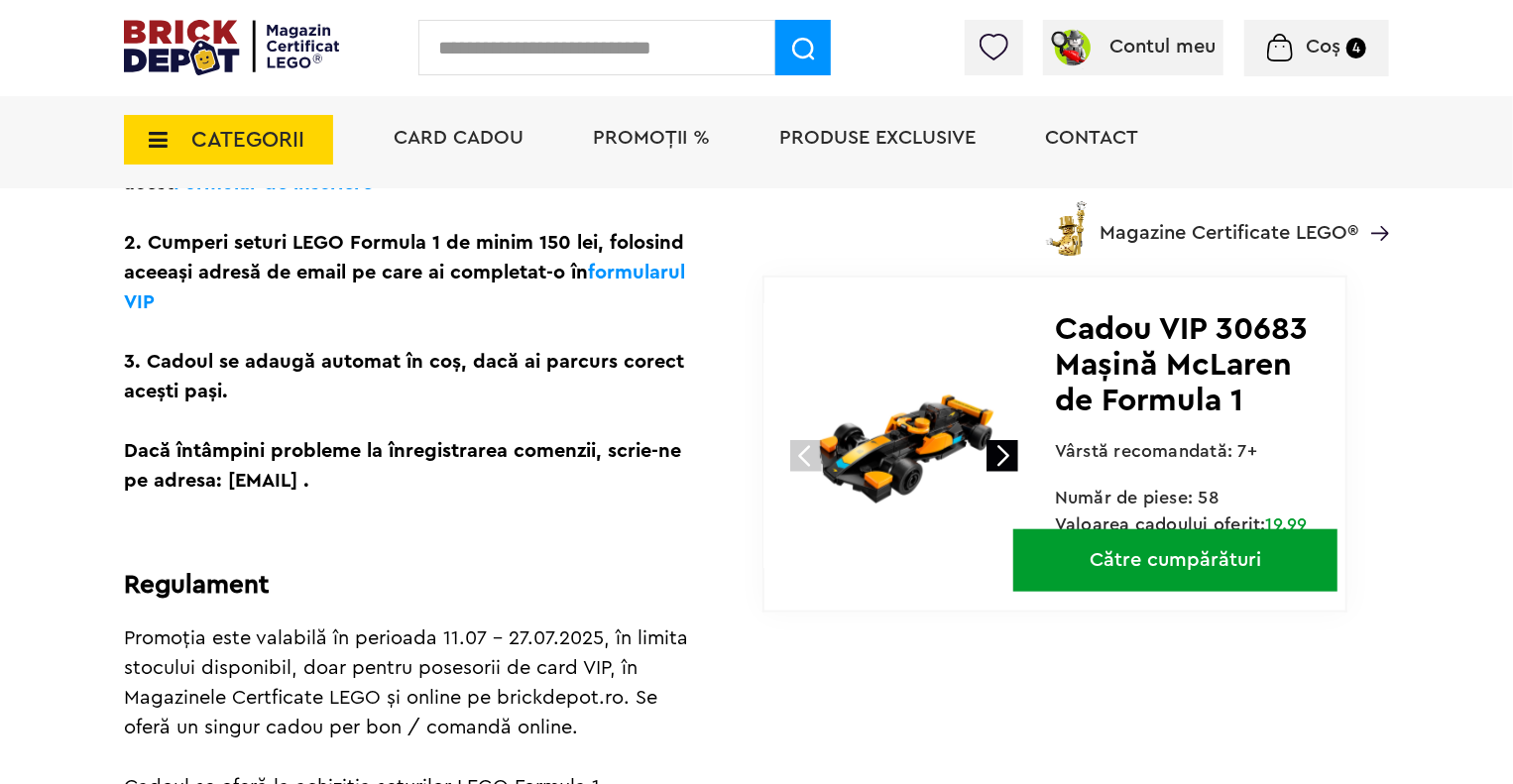 click on "Către cumpărături" at bounding box center [1175, 560] 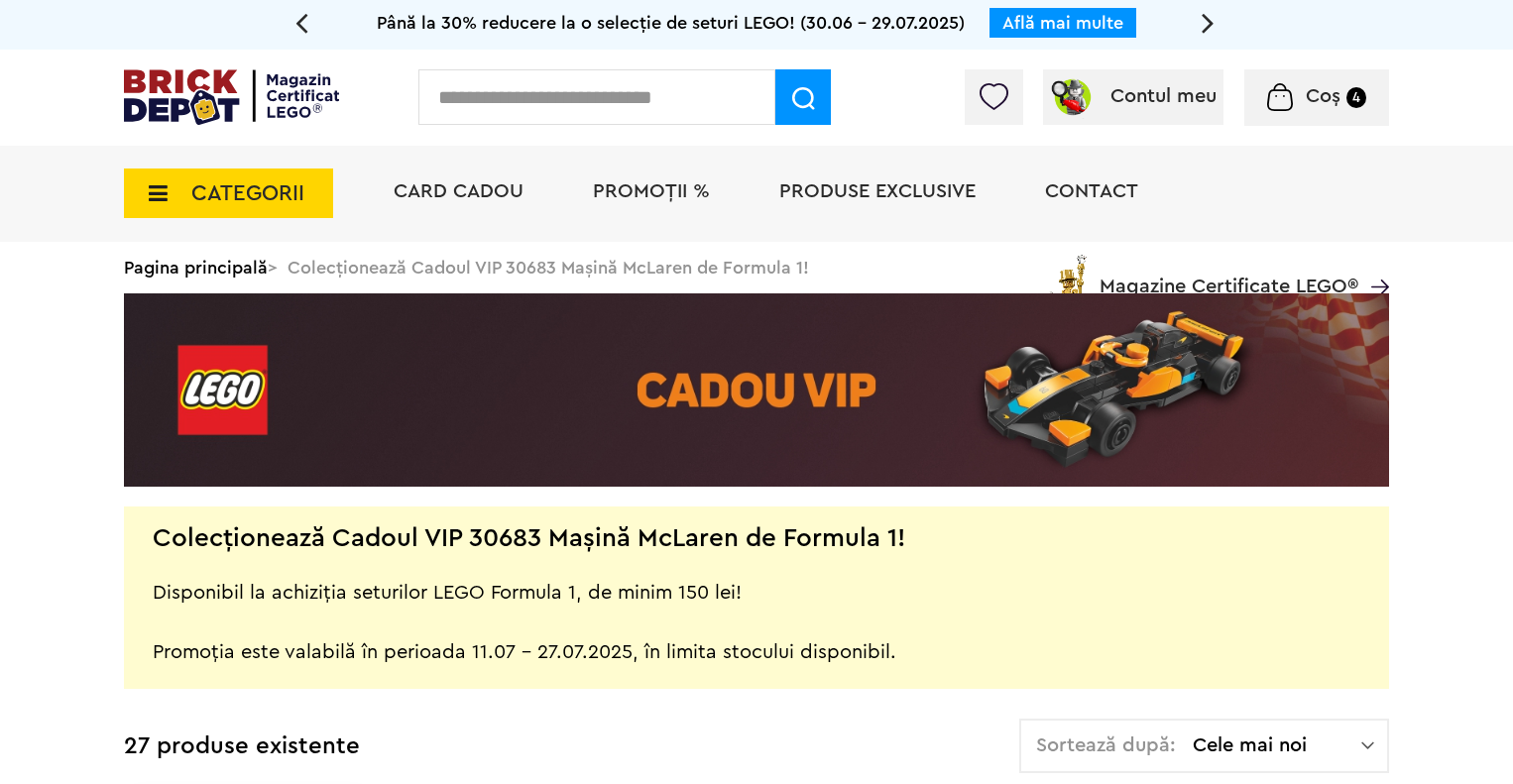 scroll, scrollTop: 0, scrollLeft: 0, axis: both 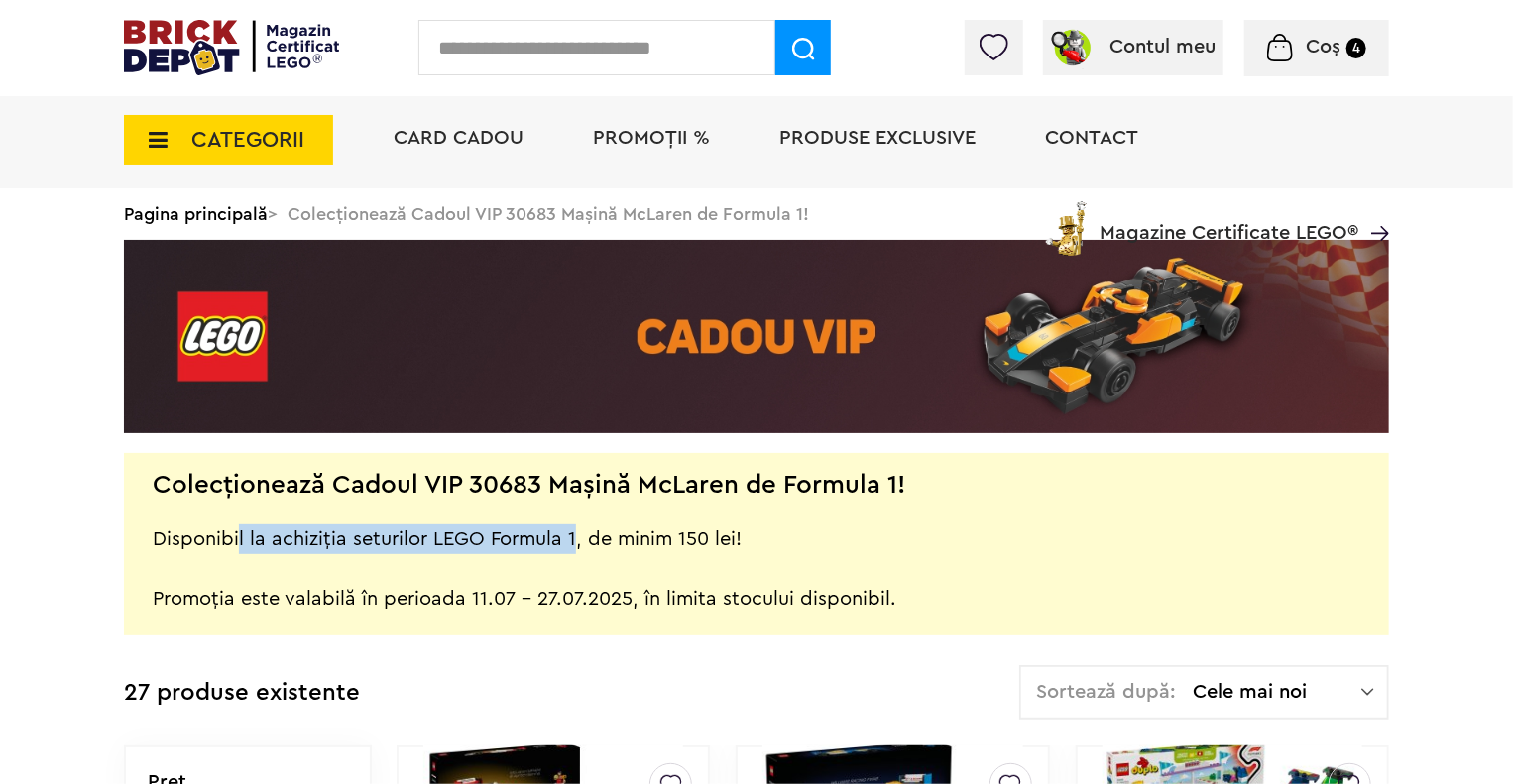 drag, startPoint x: 299, startPoint y: 542, endPoint x: 567, endPoint y: 544, distance: 268.00746 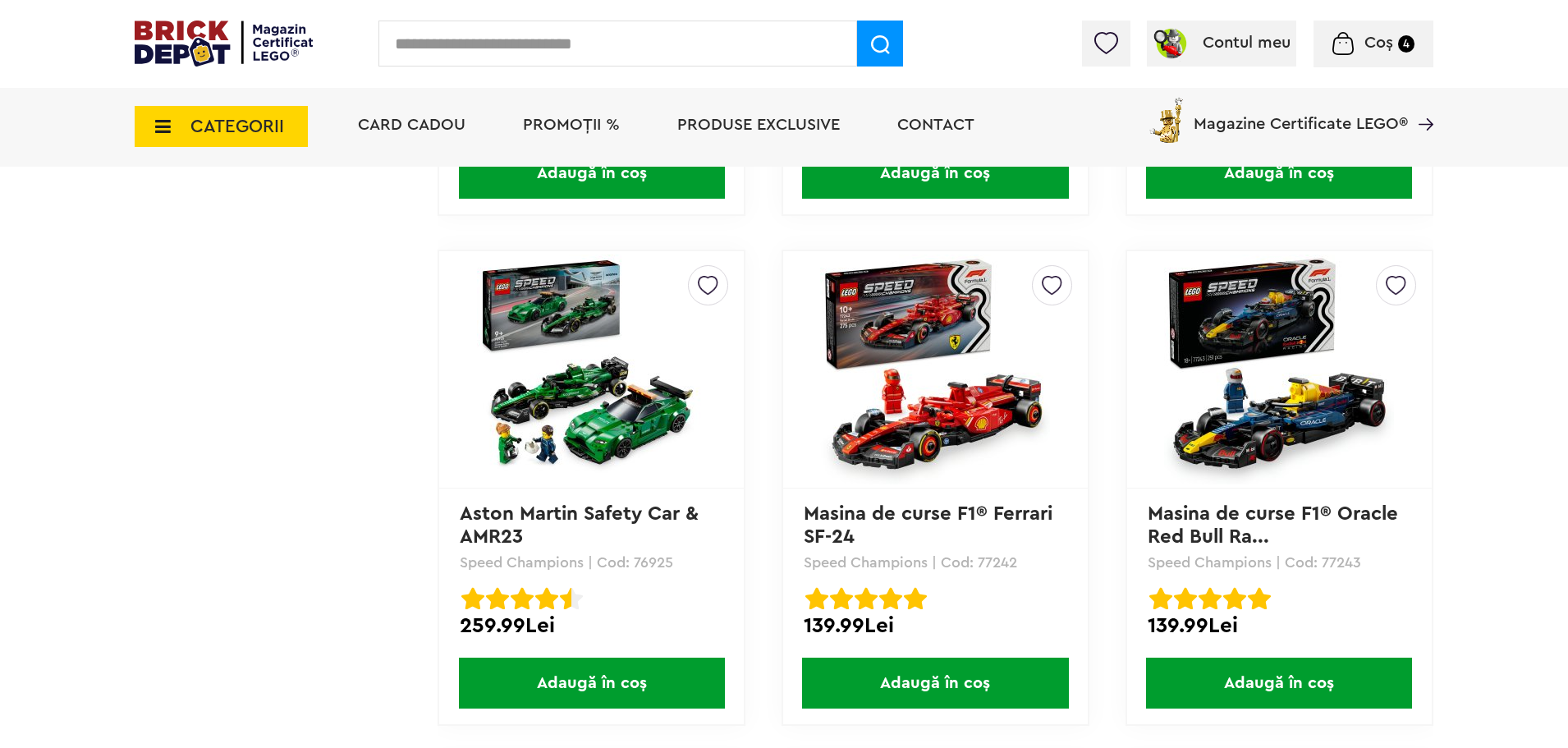 scroll, scrollTop: 3120, scrollLeft: 0, axis: vertical 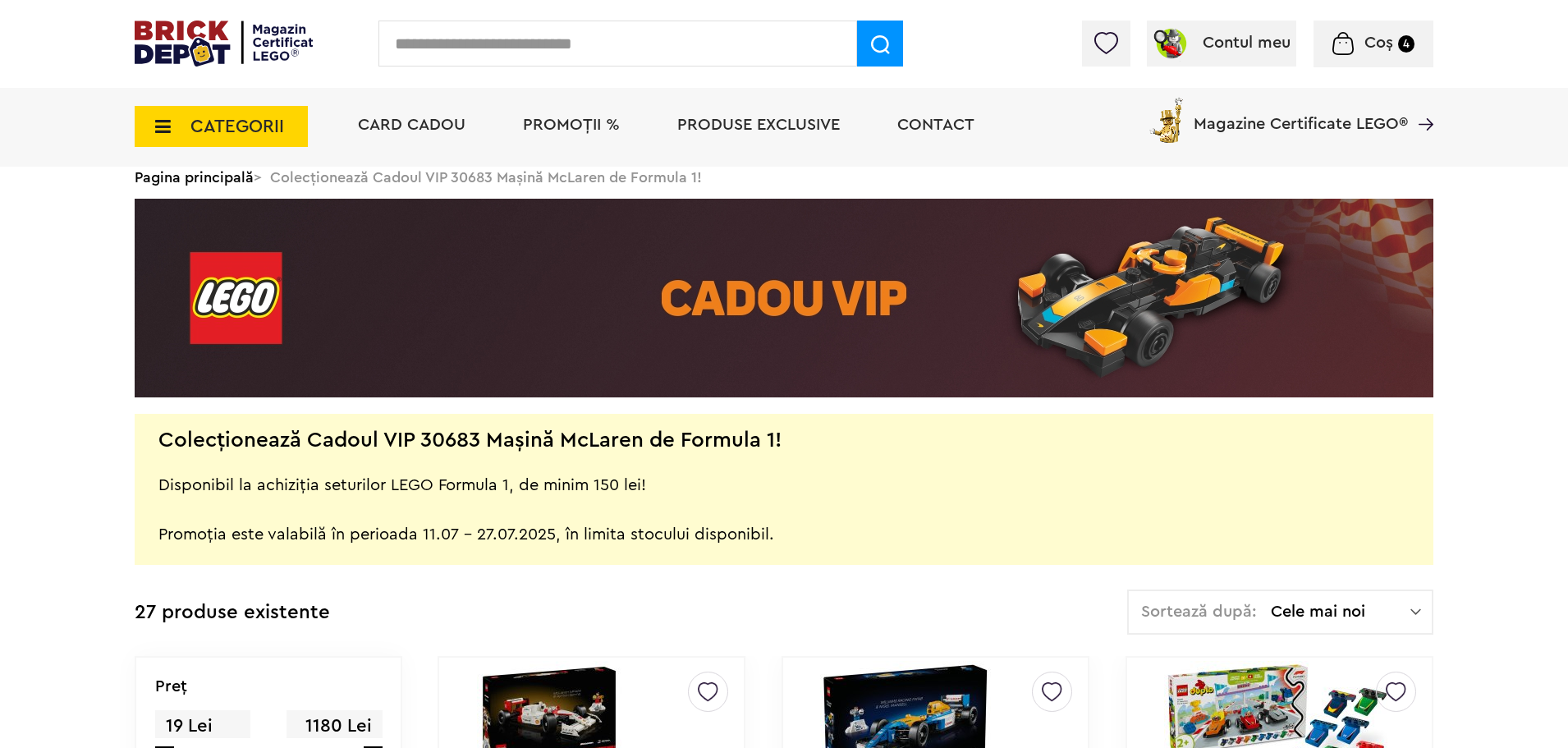 click on "Disponibil la achiziția seturilor LEGO Formula 1, de minim 150 lei!
Promoția este valabilă în perioada 11.07 - 27.07.2025, în limita stocului disponibil." at bounding box center [466, 498] 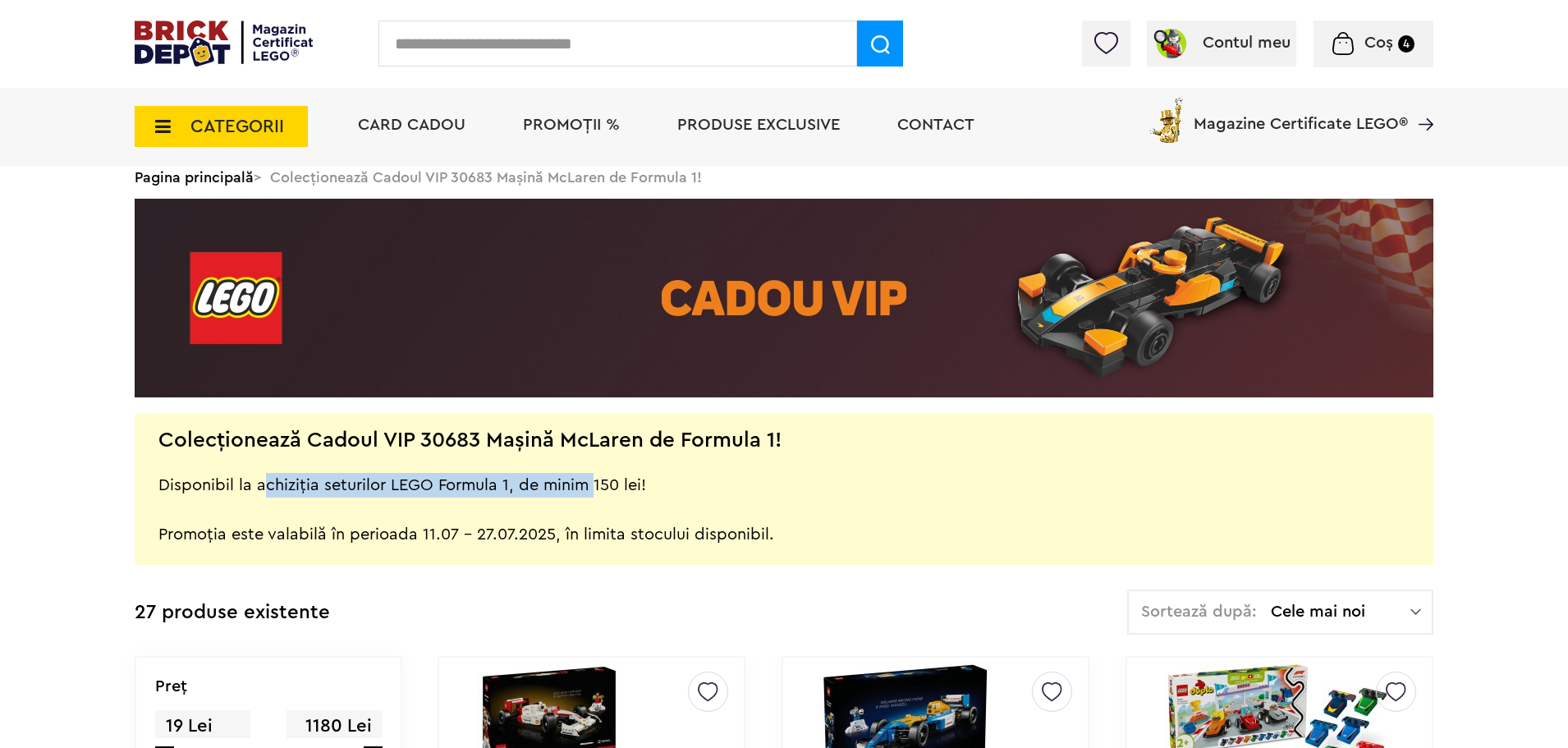 drag, startPoint x: 346, startPoint y: 485, endPoint x: 539, endPoint y: 485, distance: 193 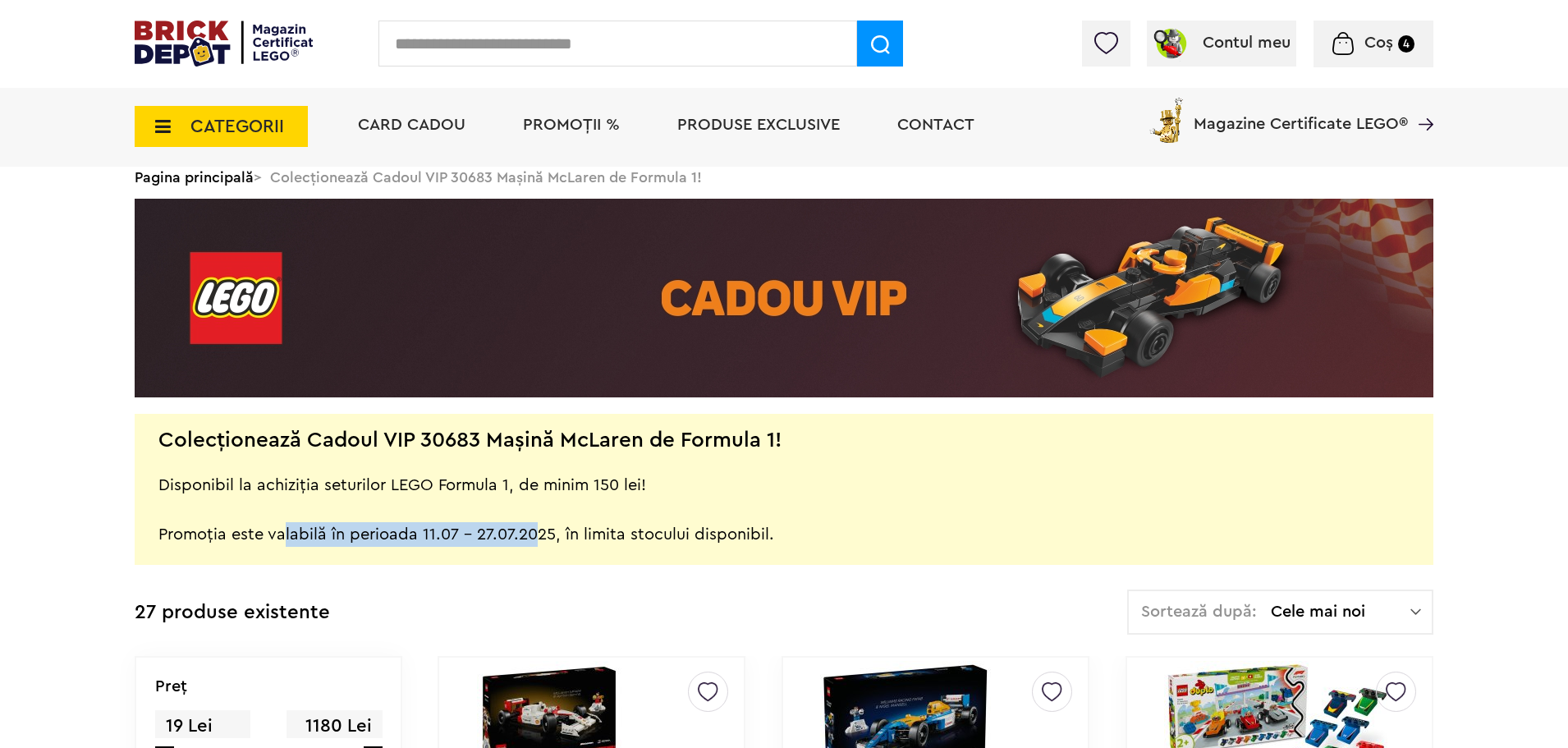 drag, startPoint x: 285, startPoint y: 535, endPoint x: 573, endPoint y: 535, distance: 288 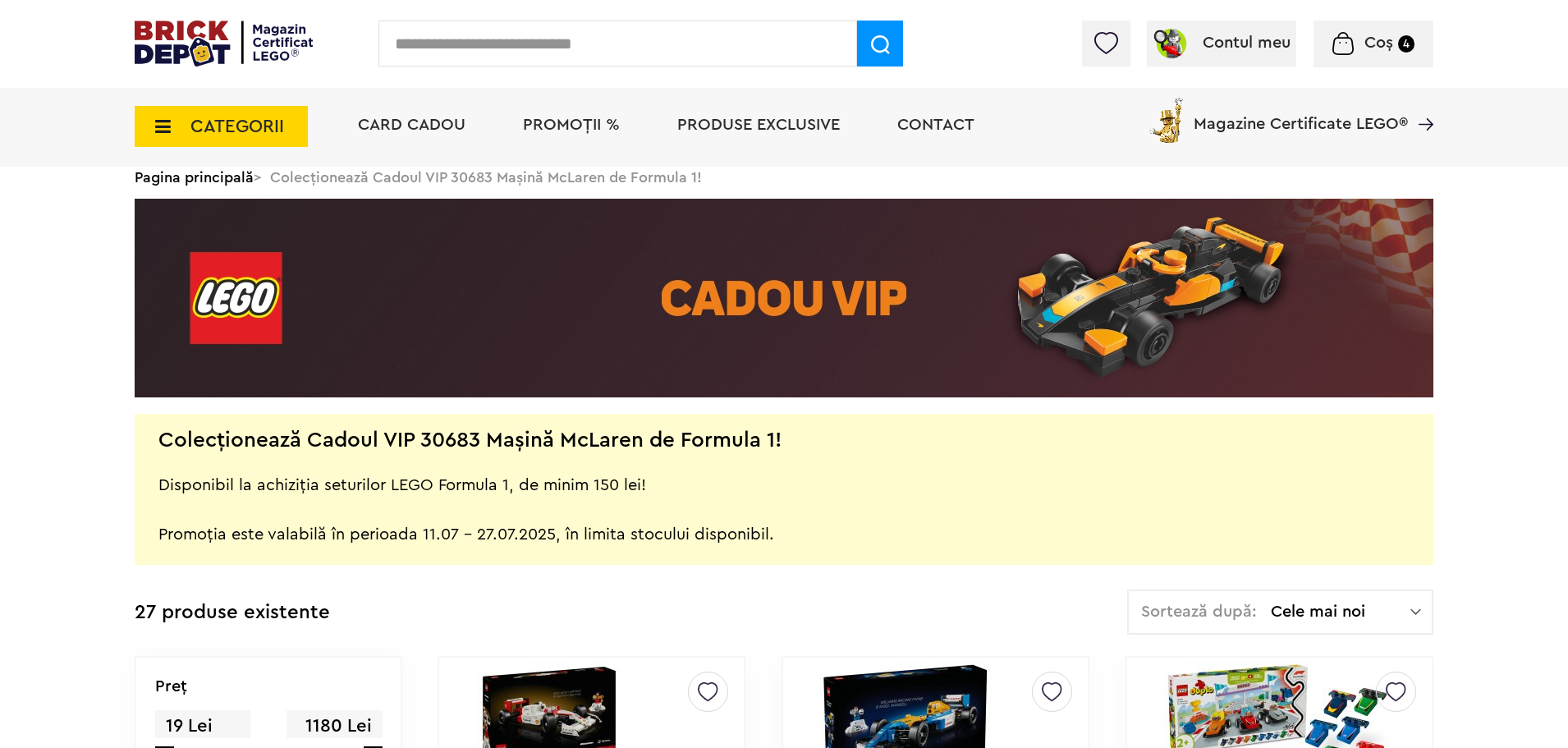 click on "Disponibil la achiziția seturilor LEGO Formula 1, de minim 150 lei!
Promoția este valabilă în perioada 11.07 - 27.07.2025, în limita stocului disponibil." at bounding box center [466, 498] 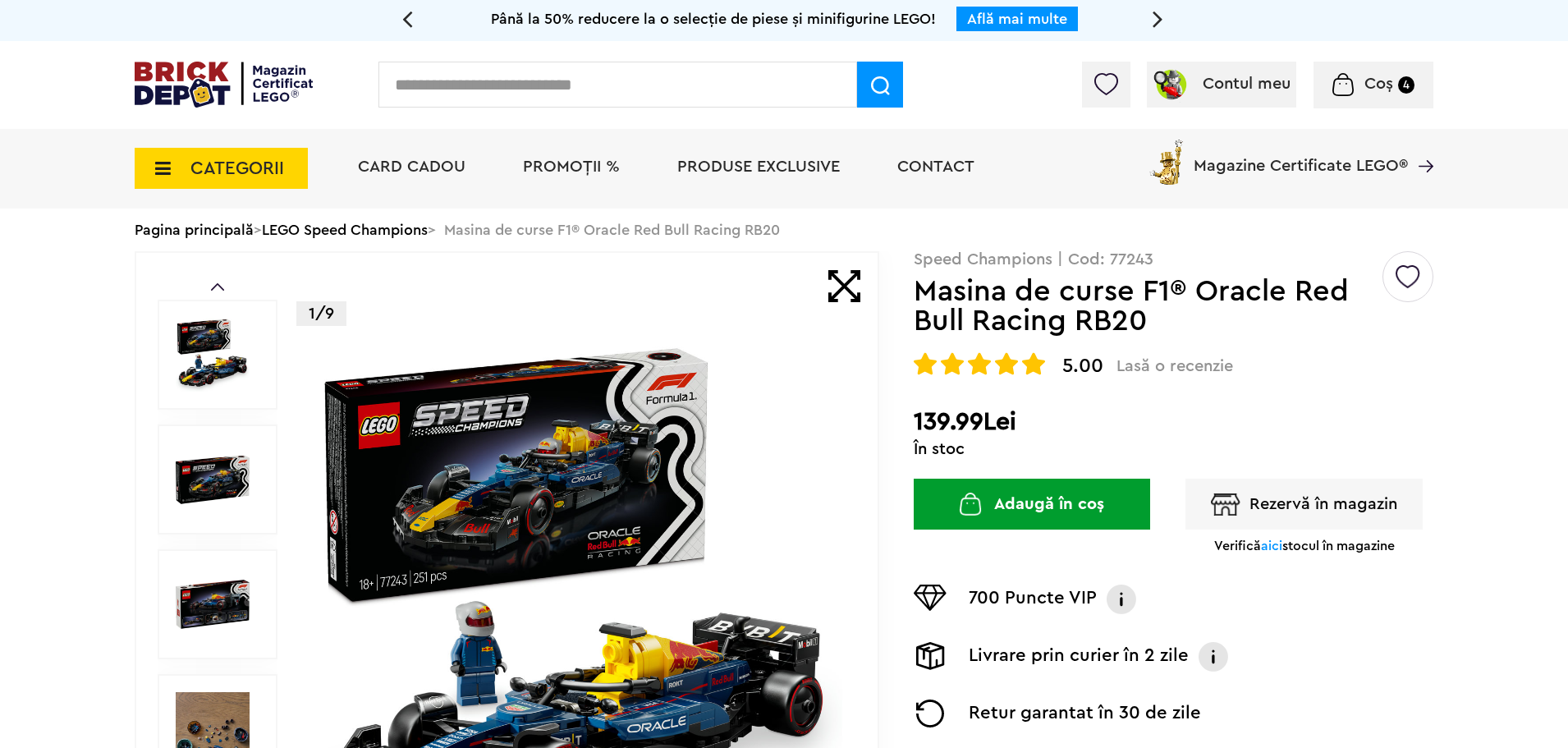 scroll, scrollTop: 0, scrollLeft: 0, axis: both 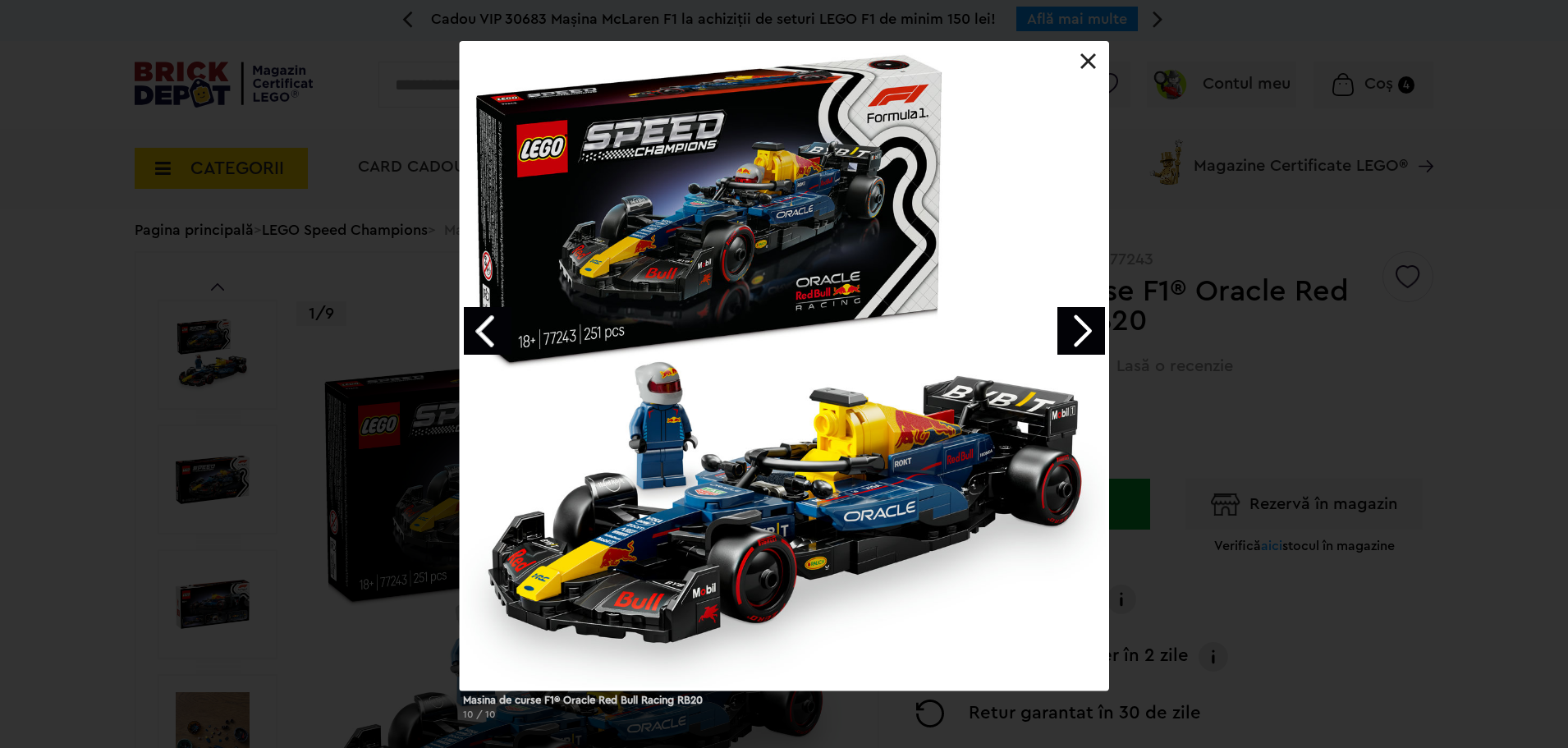 click at bounding box center [1081, 331] 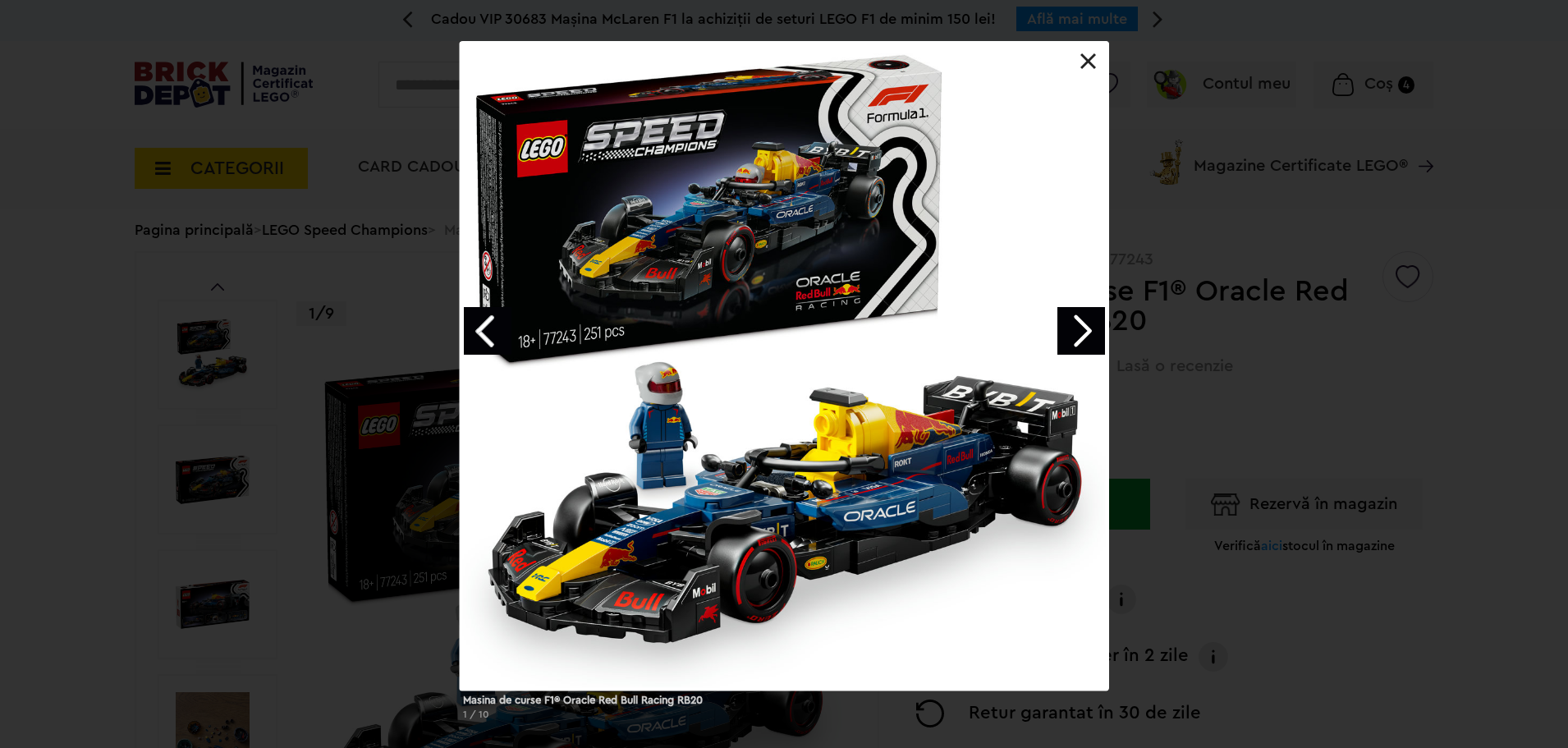 click at bounding box center [1081, 331] 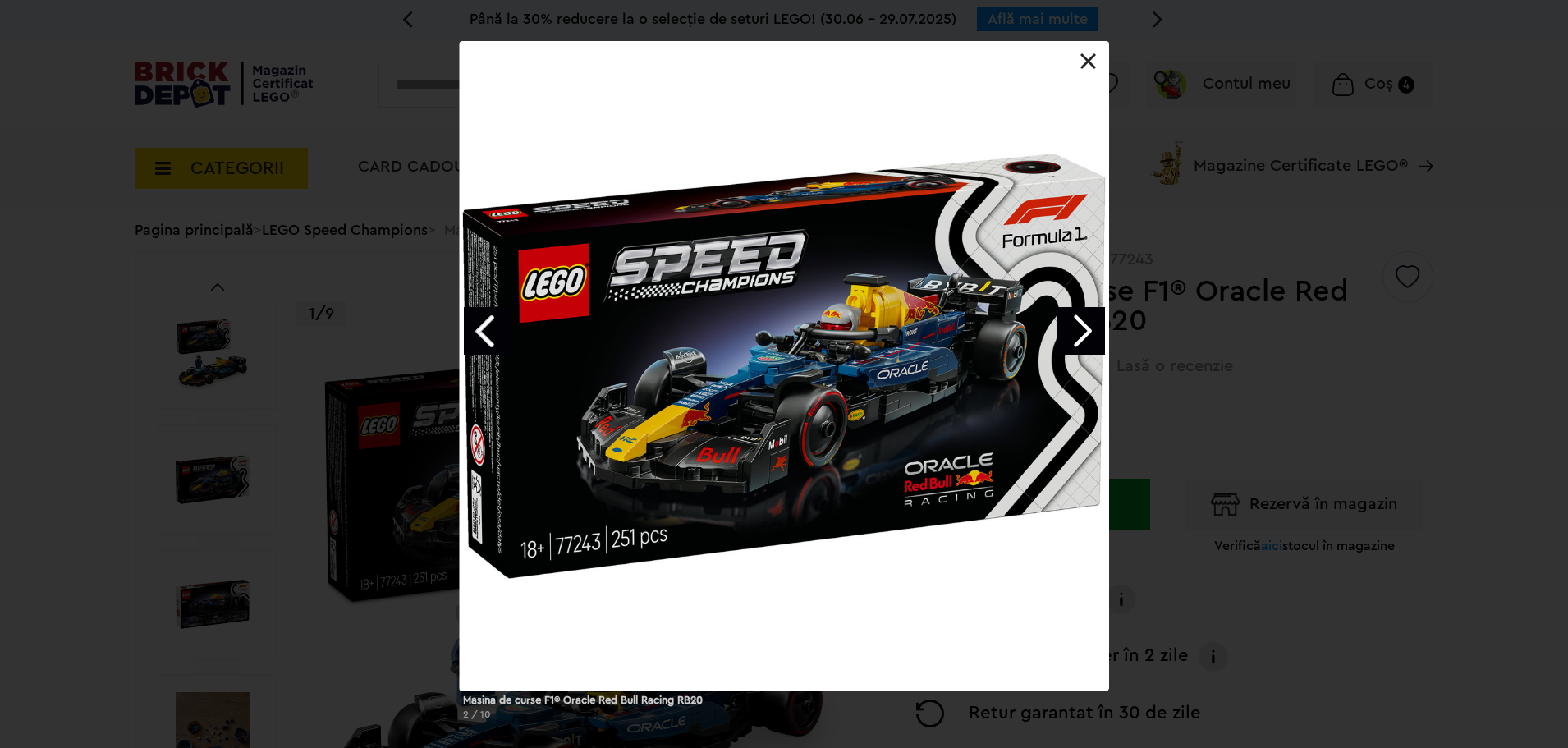 click at bounding box center [1081, 331] 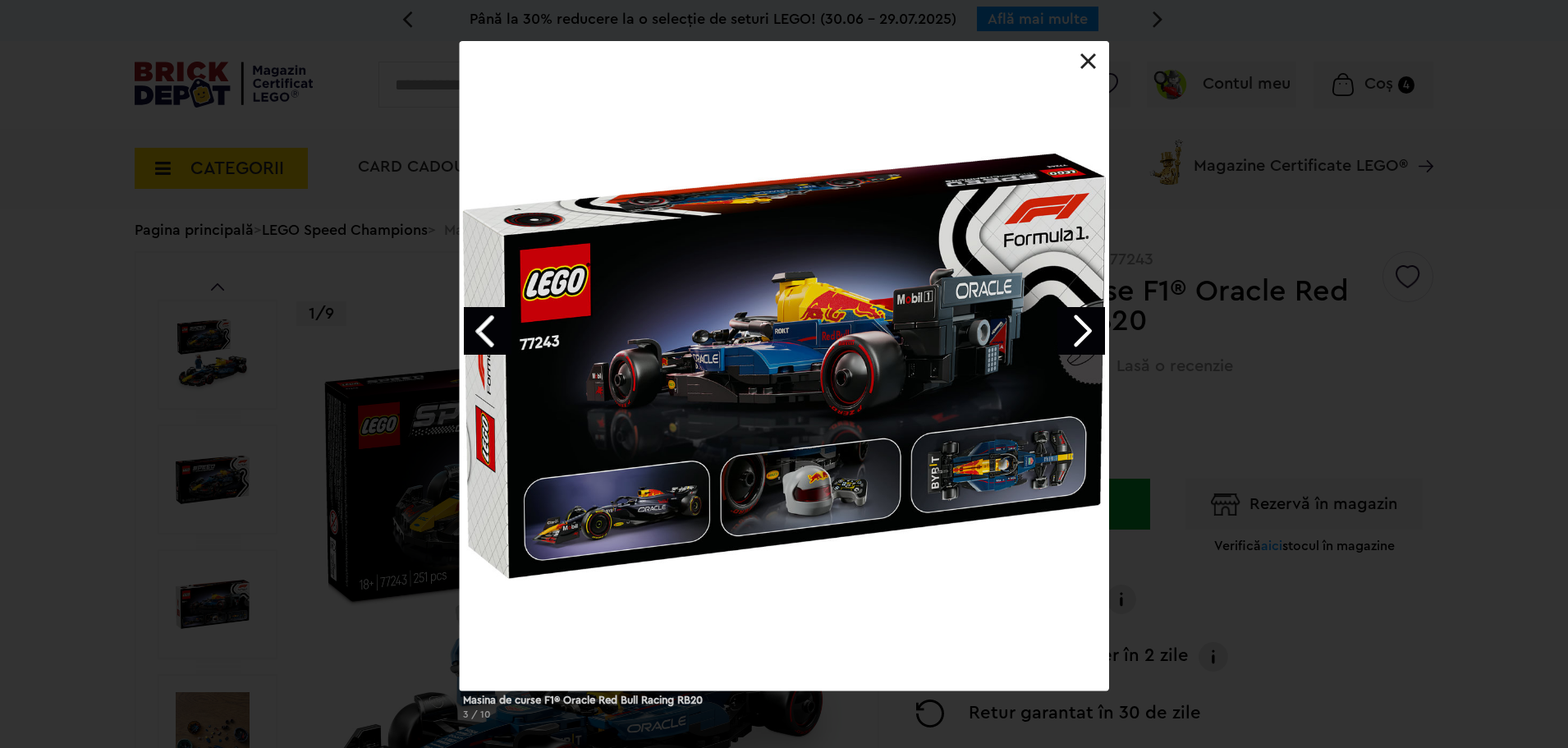 click at bounding box center (1081, 331) 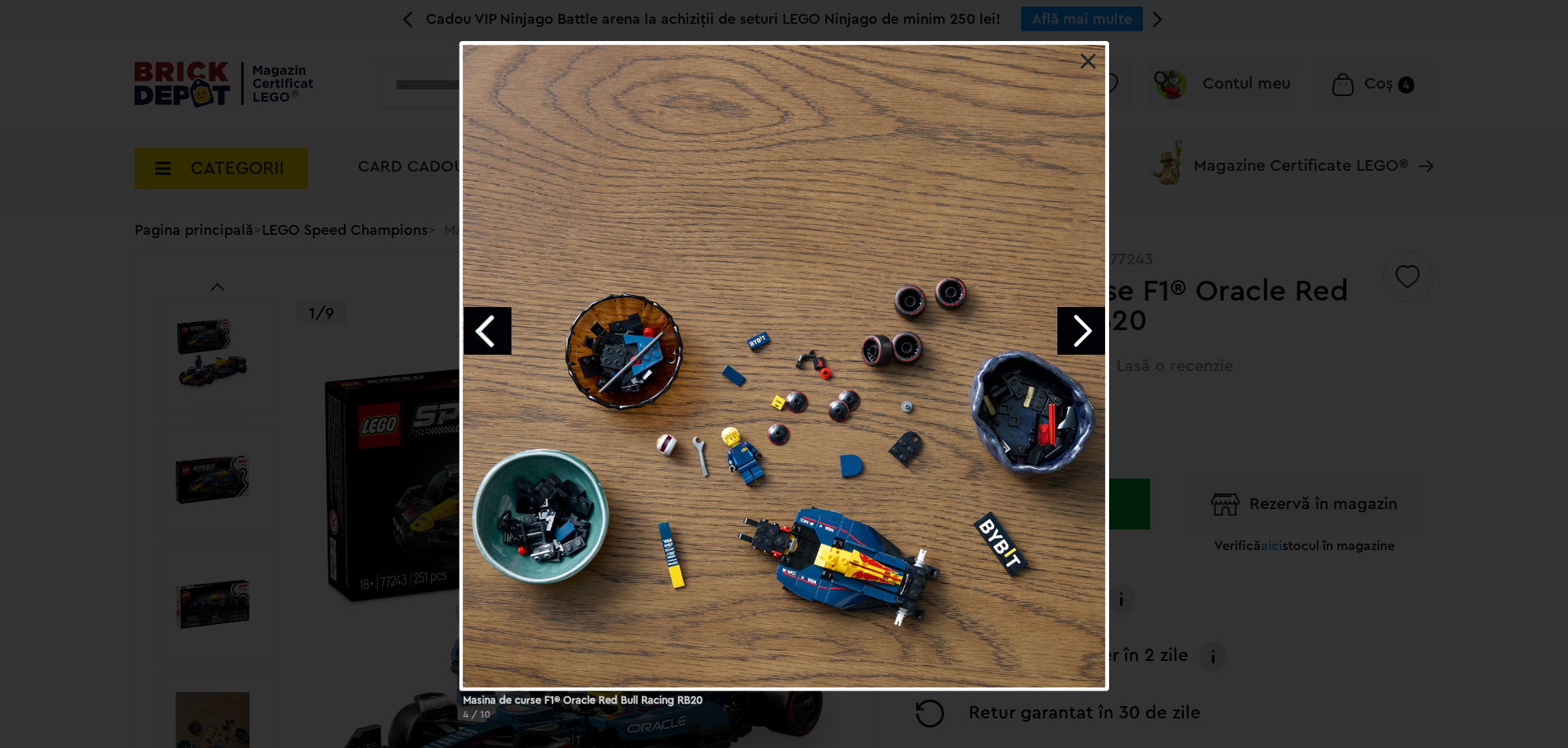 click at bounding box center [1081, 331] 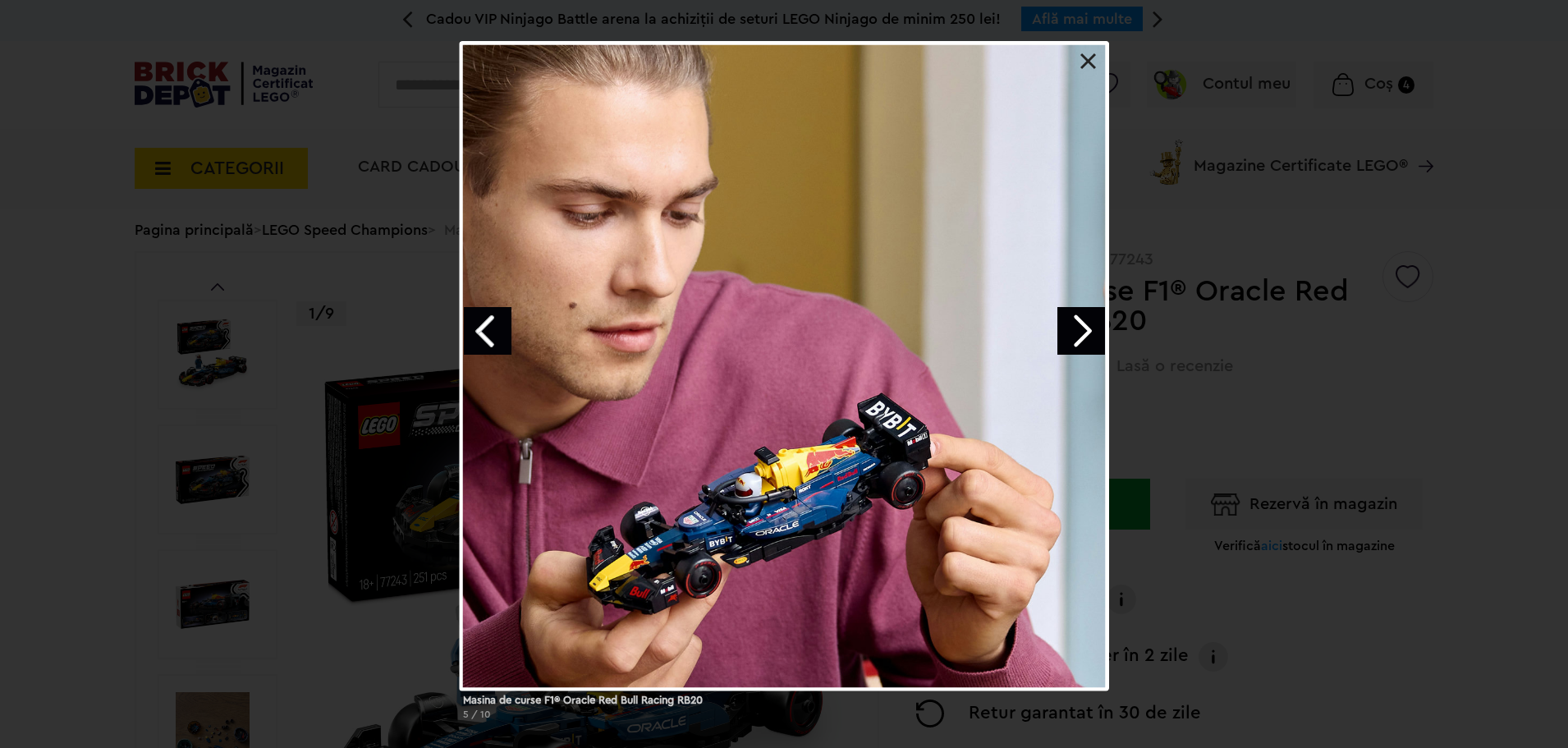 click at bounding box center [1081, 331] 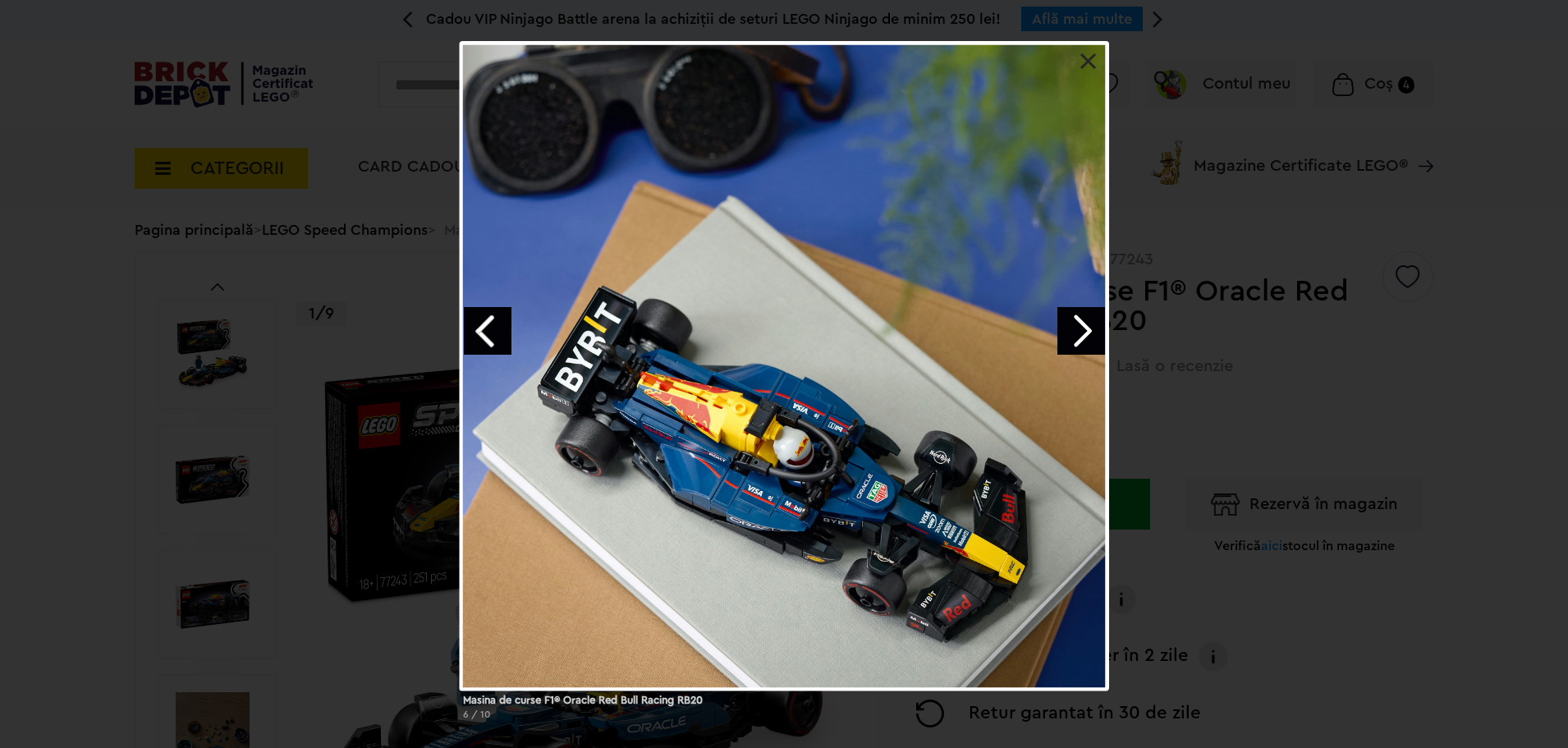click on "Masina de curse F1® Oracle Red Bull Racing RB20 6 / 10" at bounding box center (784, 387) 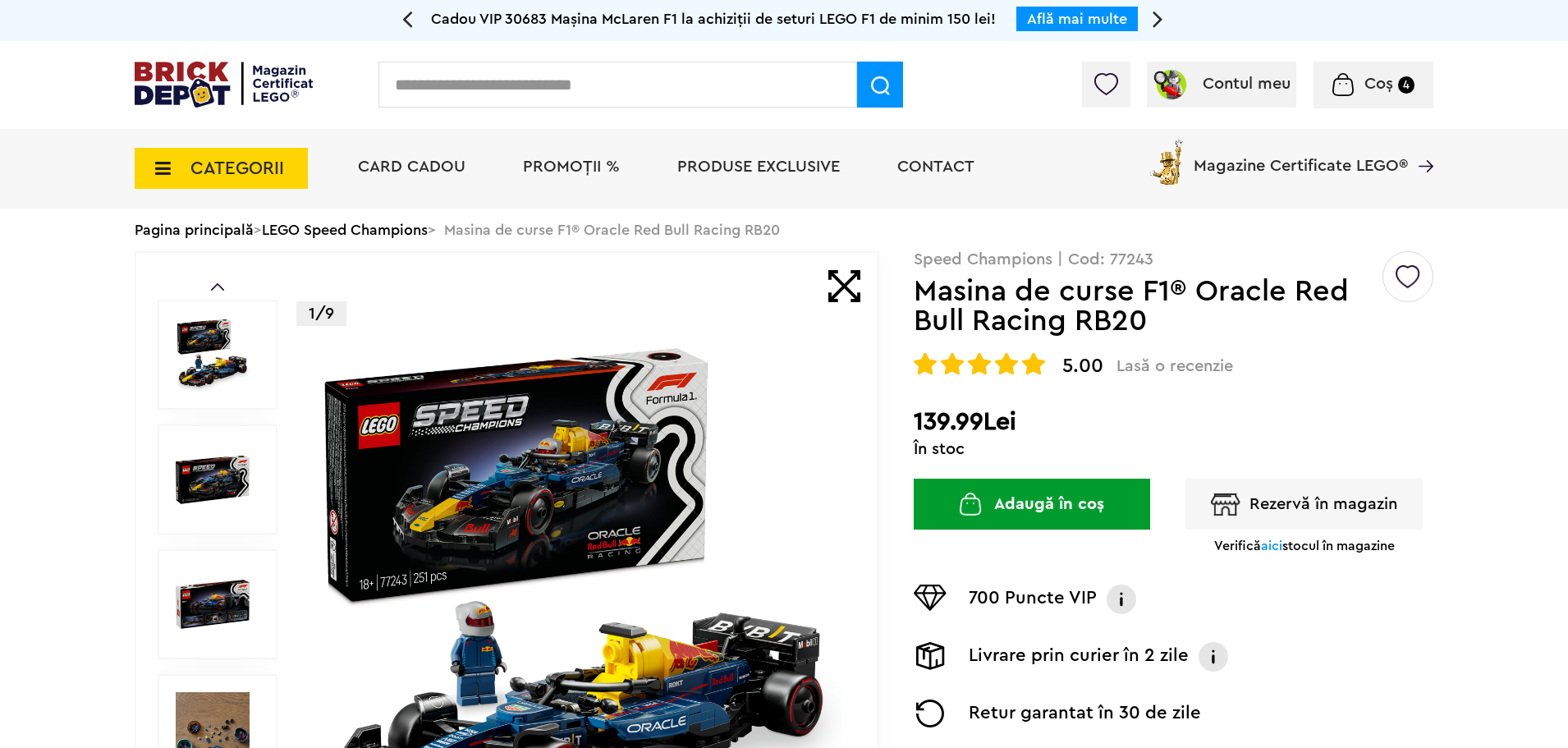 click on "Adaugă în coș" at bounding box center (1032, 504) 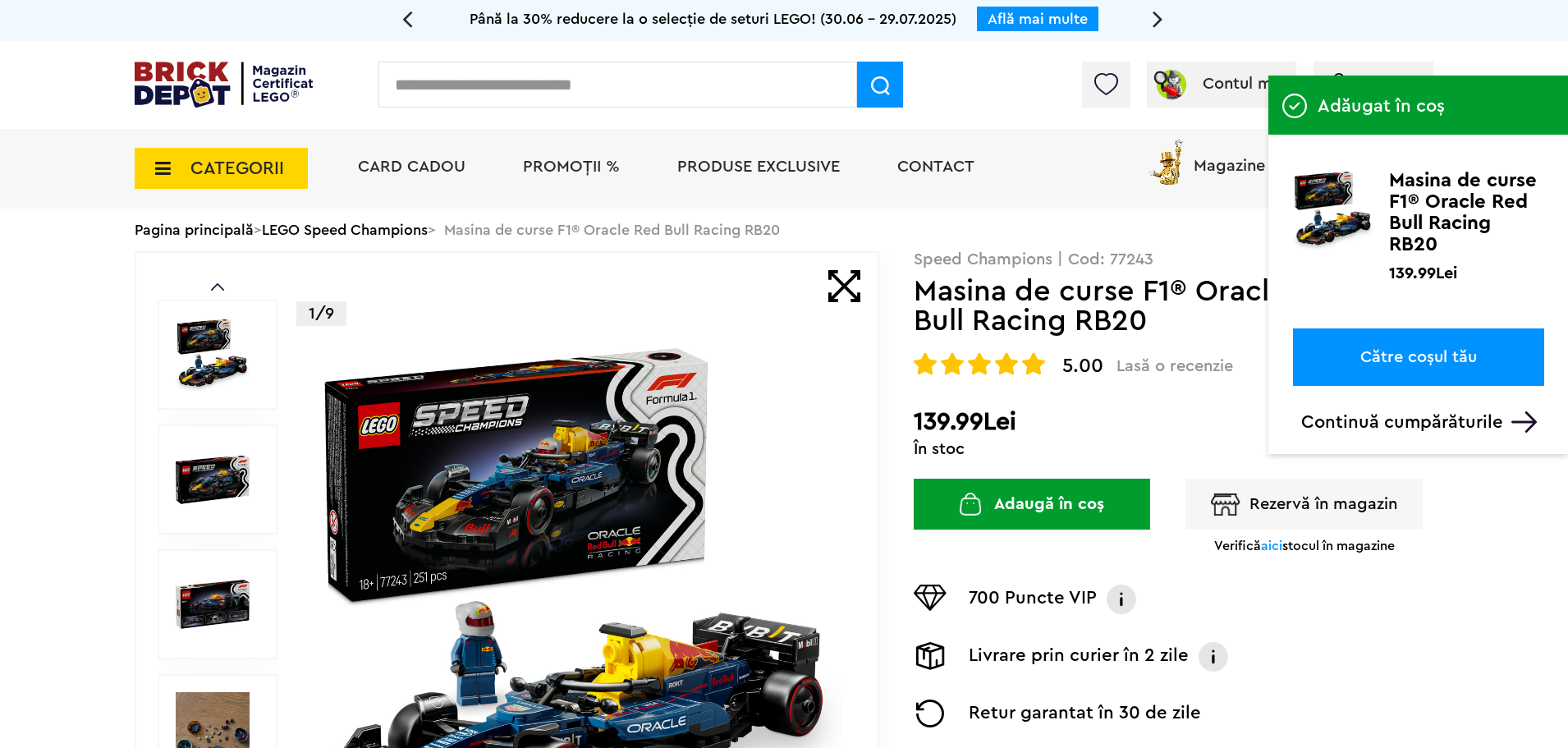 click on "Continuă cumpărăturile" at bounding box center [1423, 422] 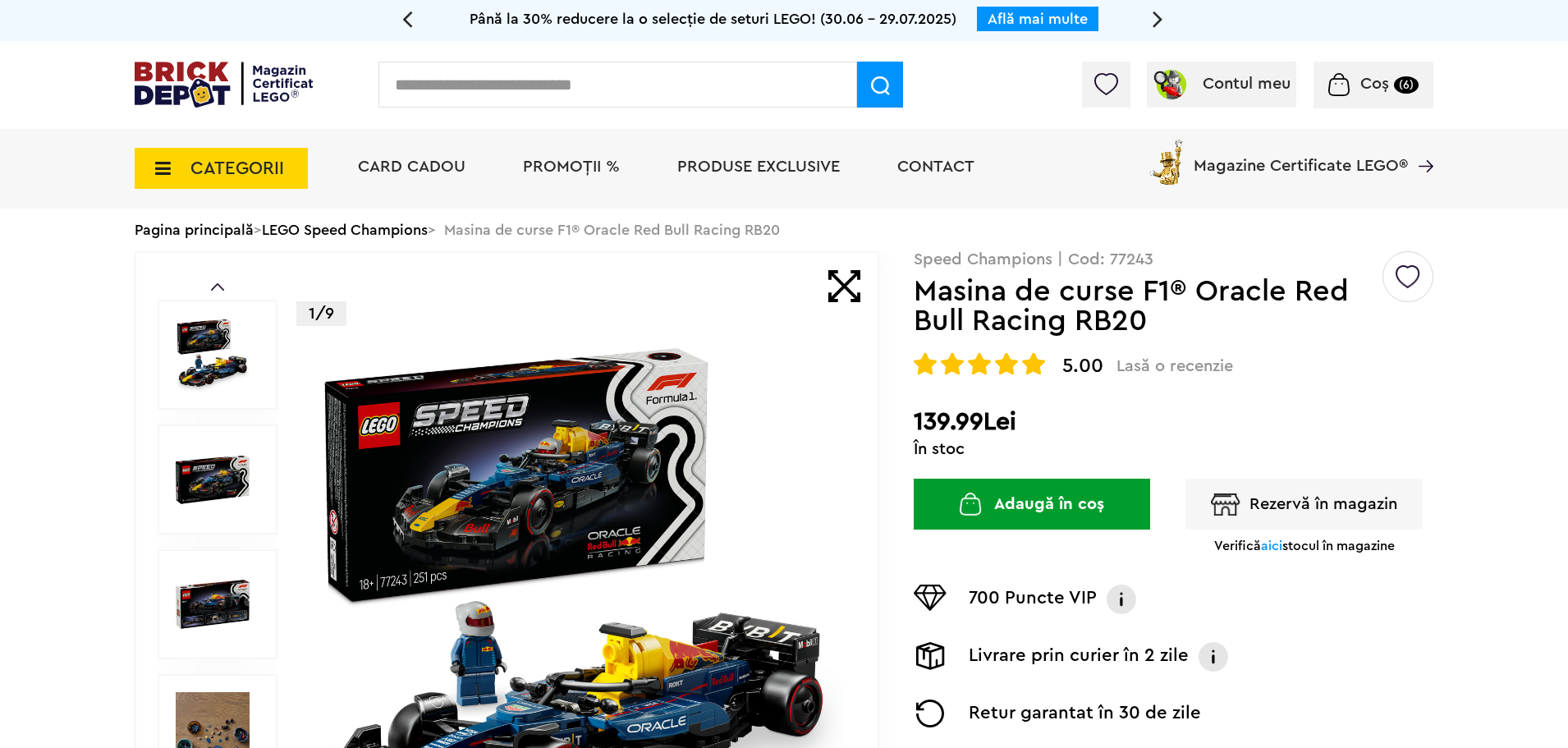 click on "Coș" at bounding box center (1374, 84) 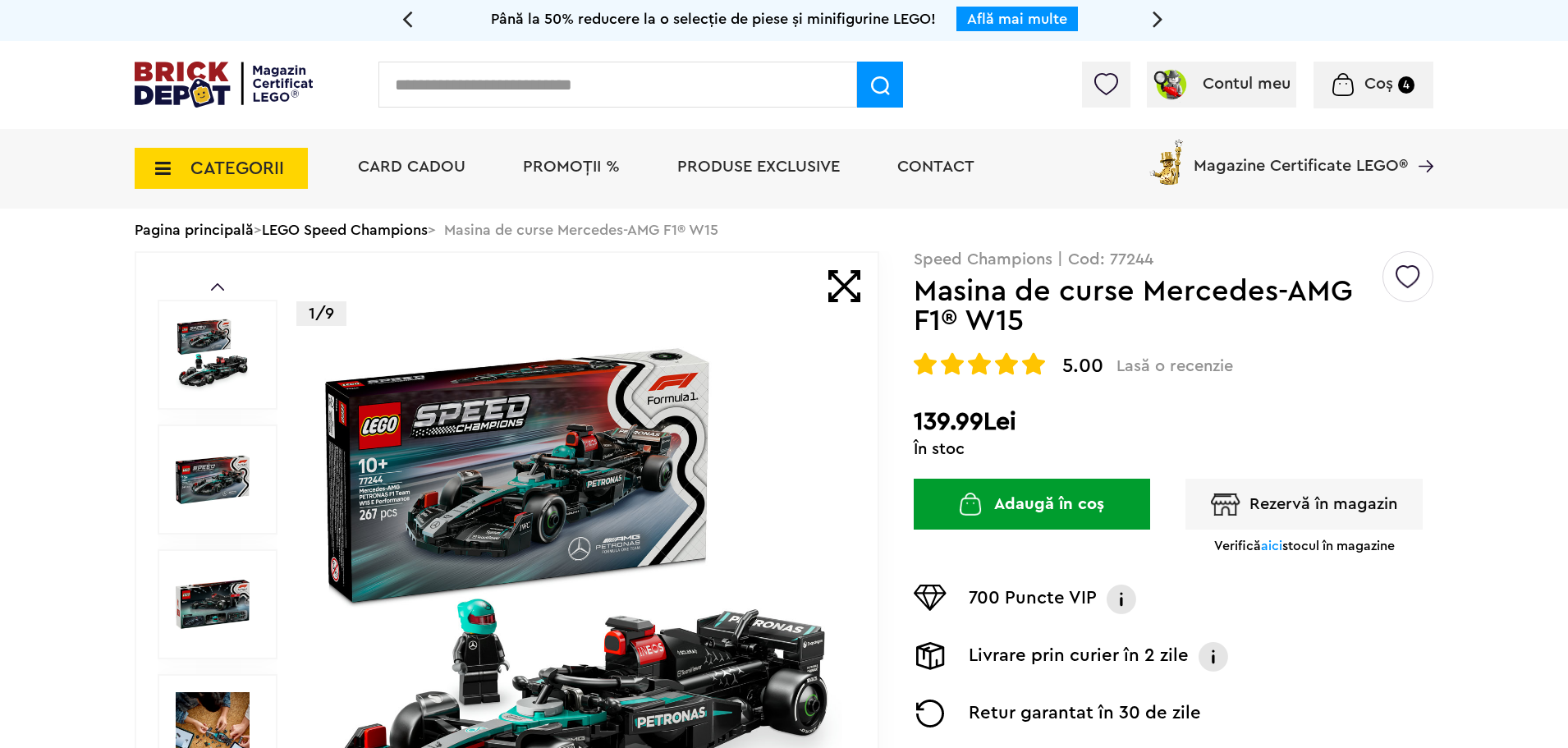scroll, scrollTop: 0, scrollLeft: 0, axis: both 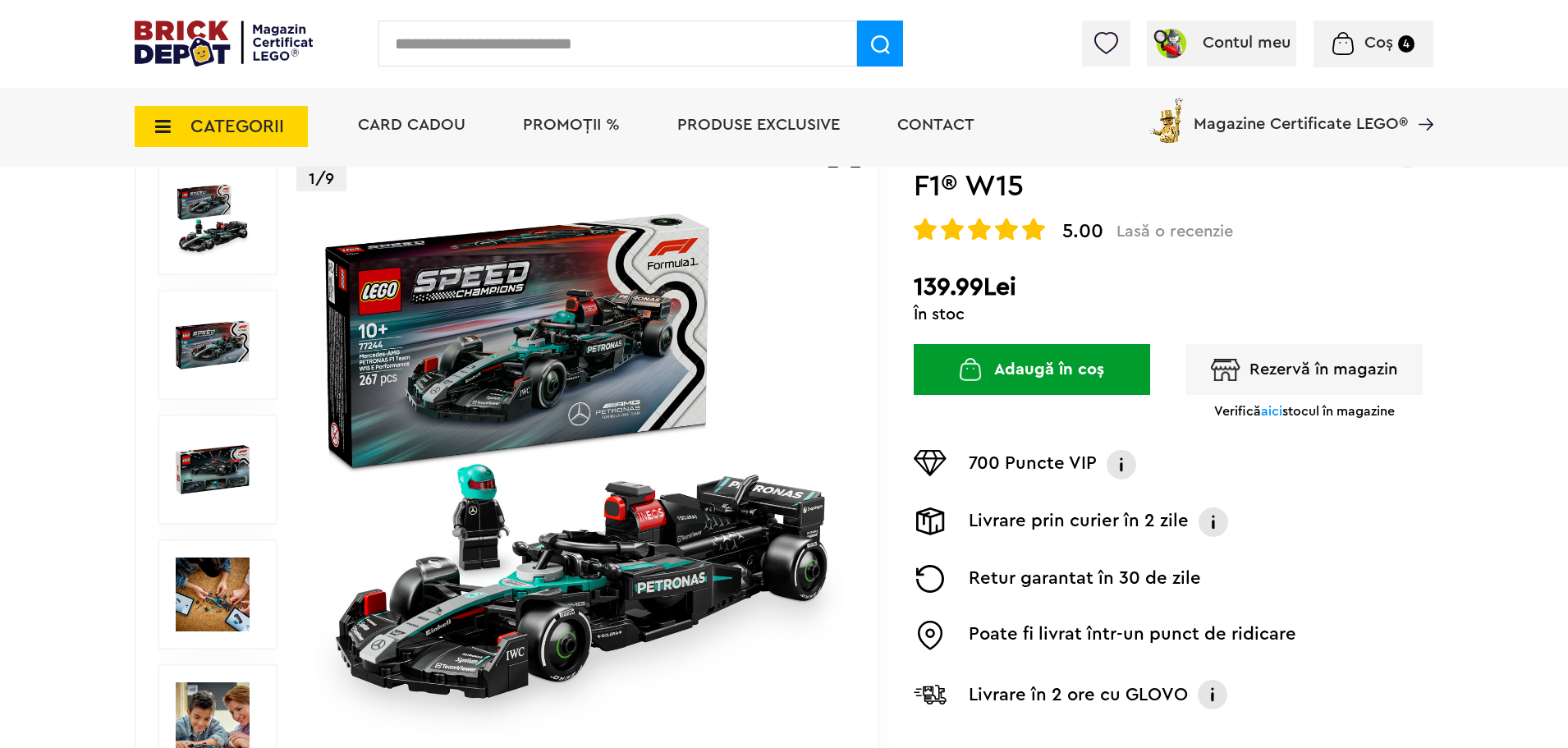 drag, startPoint x: 1043, startPoint y: 299, endPoint x: 919, endPoint y: 281, distance: 125.29964 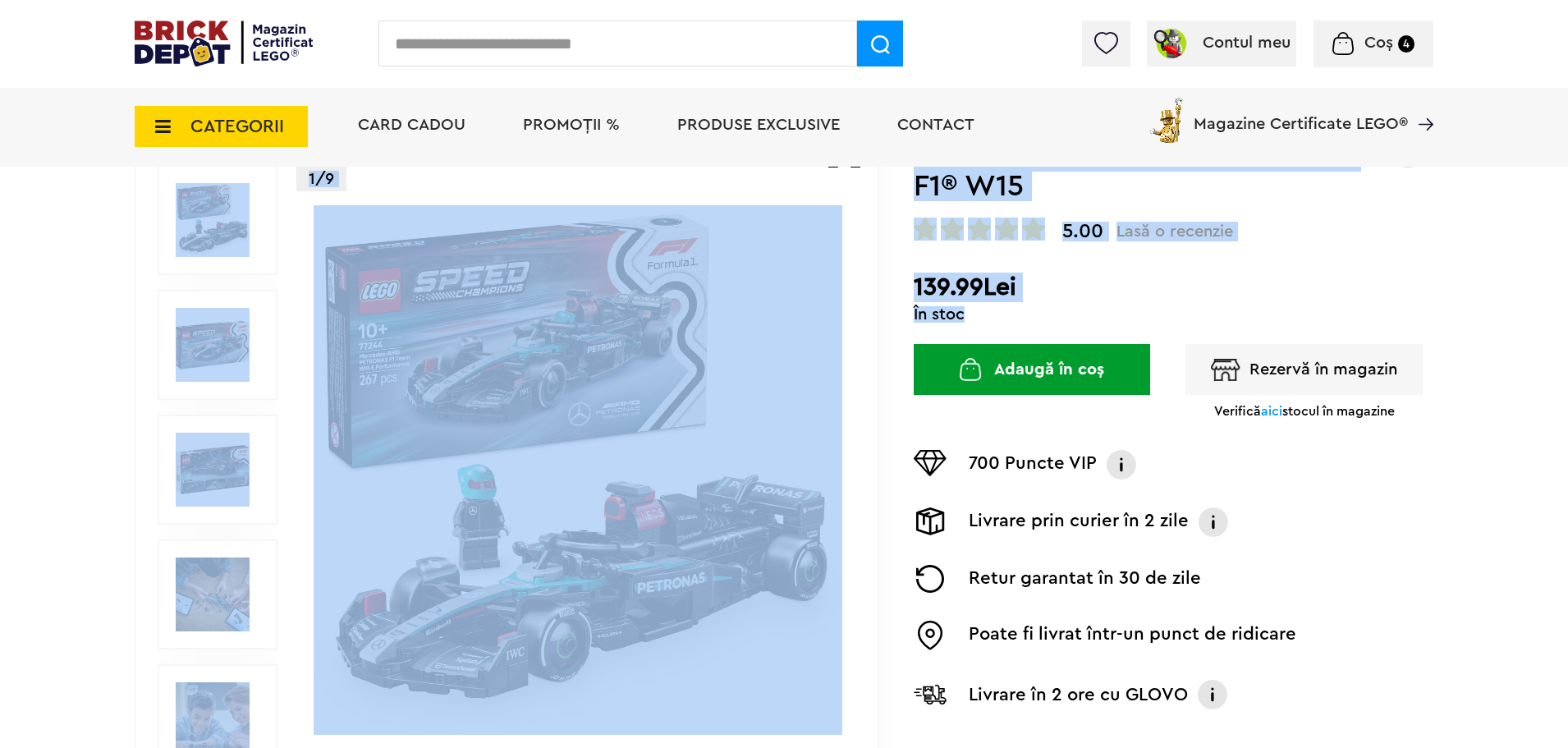 drag, startPoint x: 911, startPoint y: 279, endPoint x: 996, endPoint y: 316, distance: 92.70383 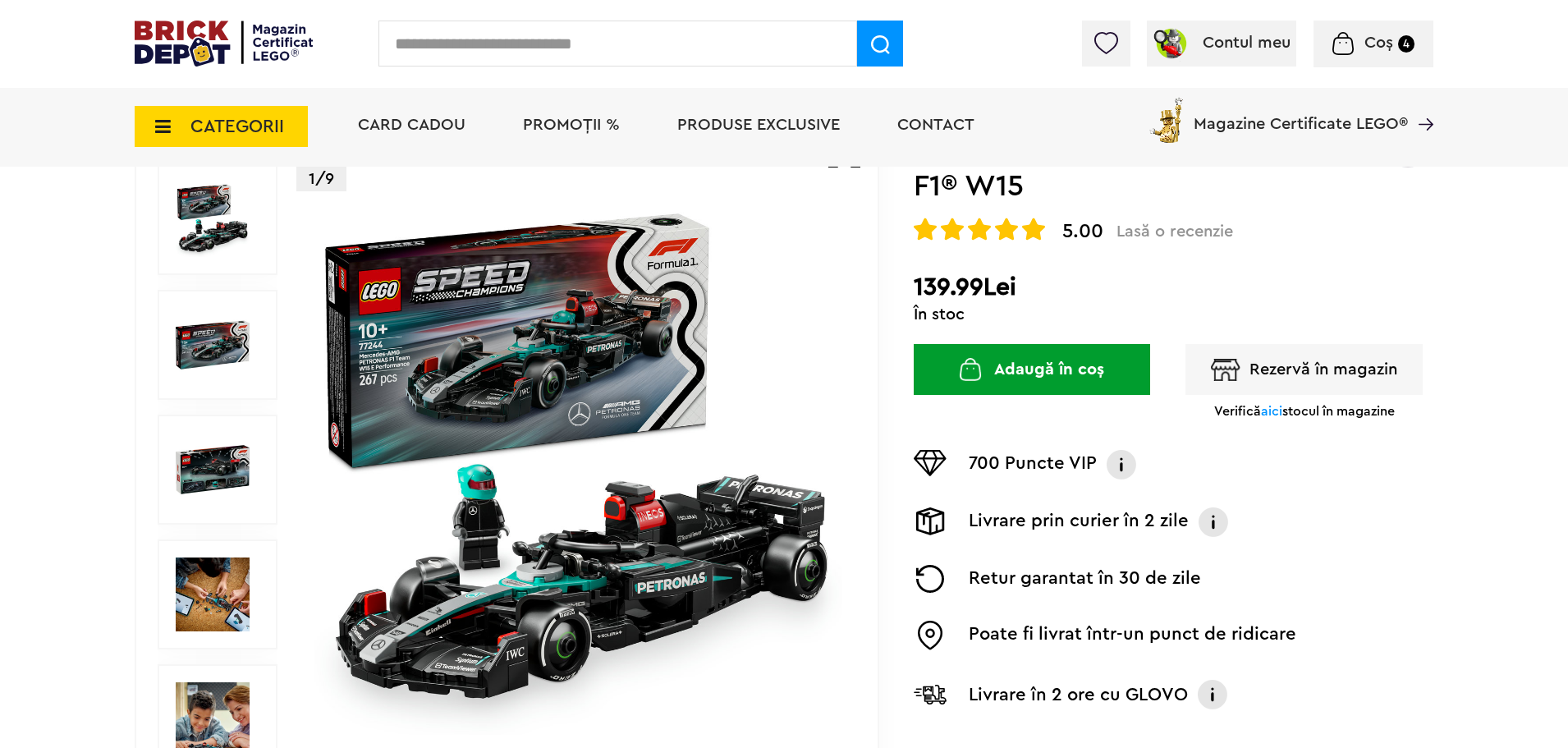 click on "Adaugă în coș" at bounding box center (1032, 369) 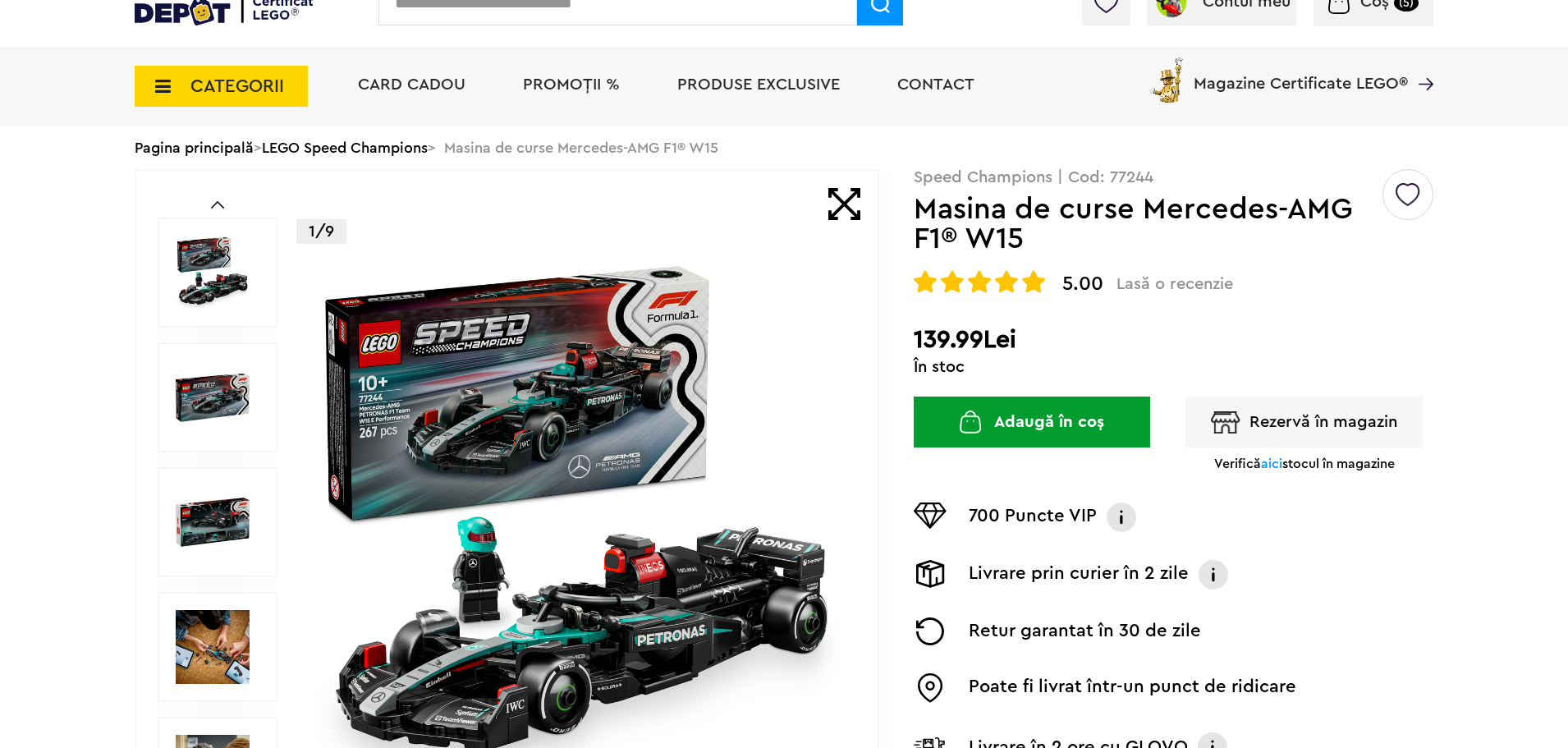 scroll, scrollTop: 0, scrollLeft: 0, axis: both 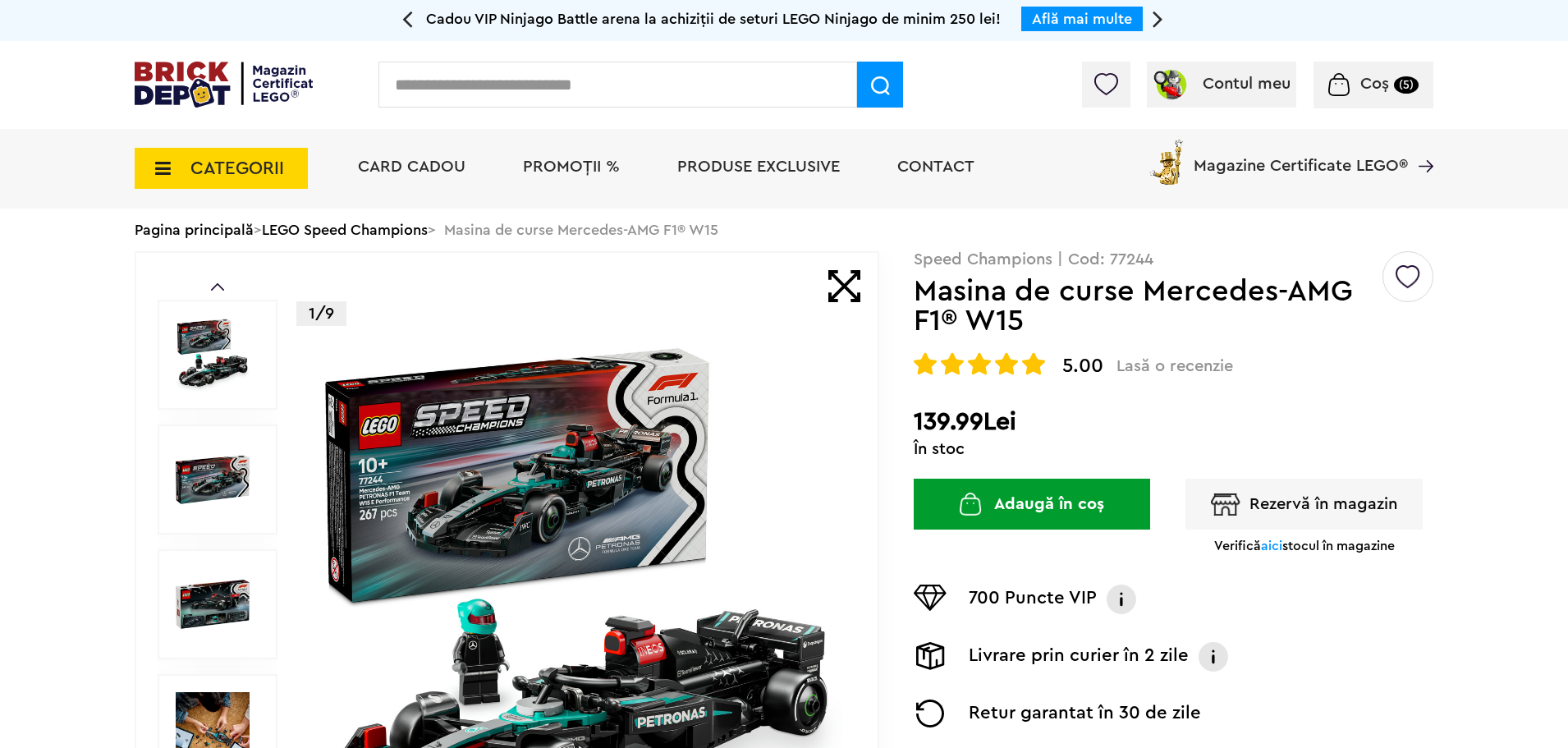 click on "LEGO Speed Champions" at bounding box center [345, 230] 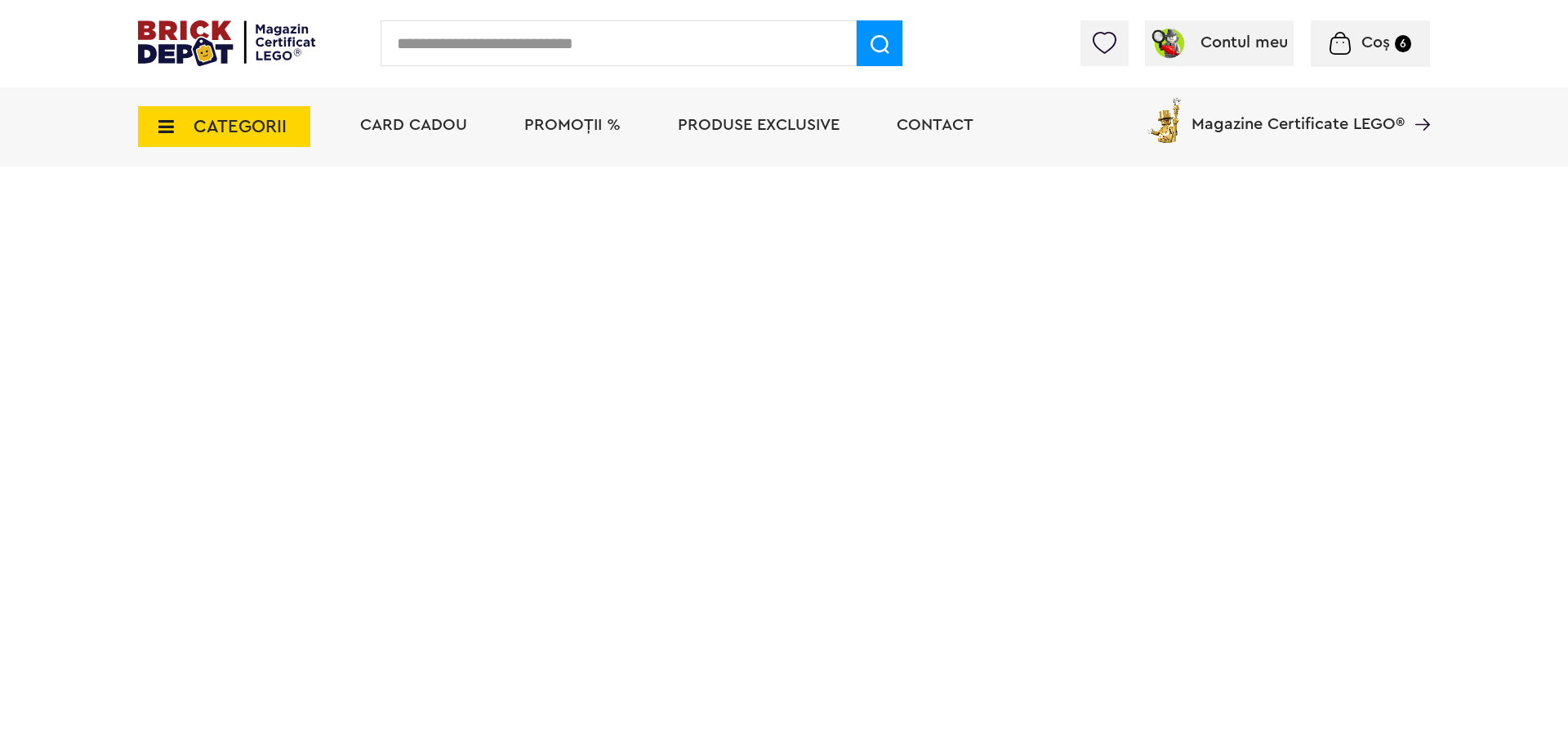 scroll, scrollTop: 0, scrollLeft: 0, axis: both 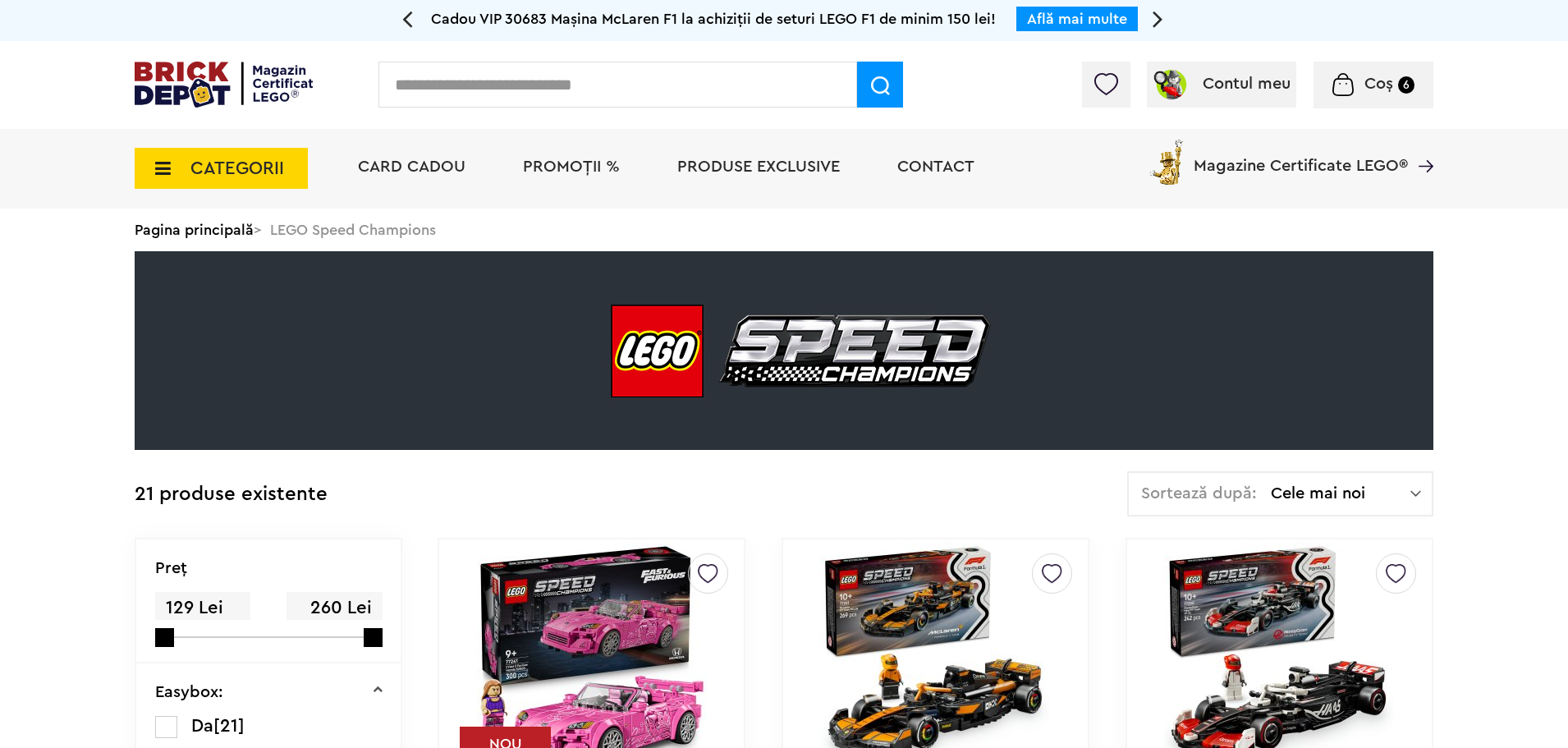 click on "CATEGORII" at bounding box center [237, 168] 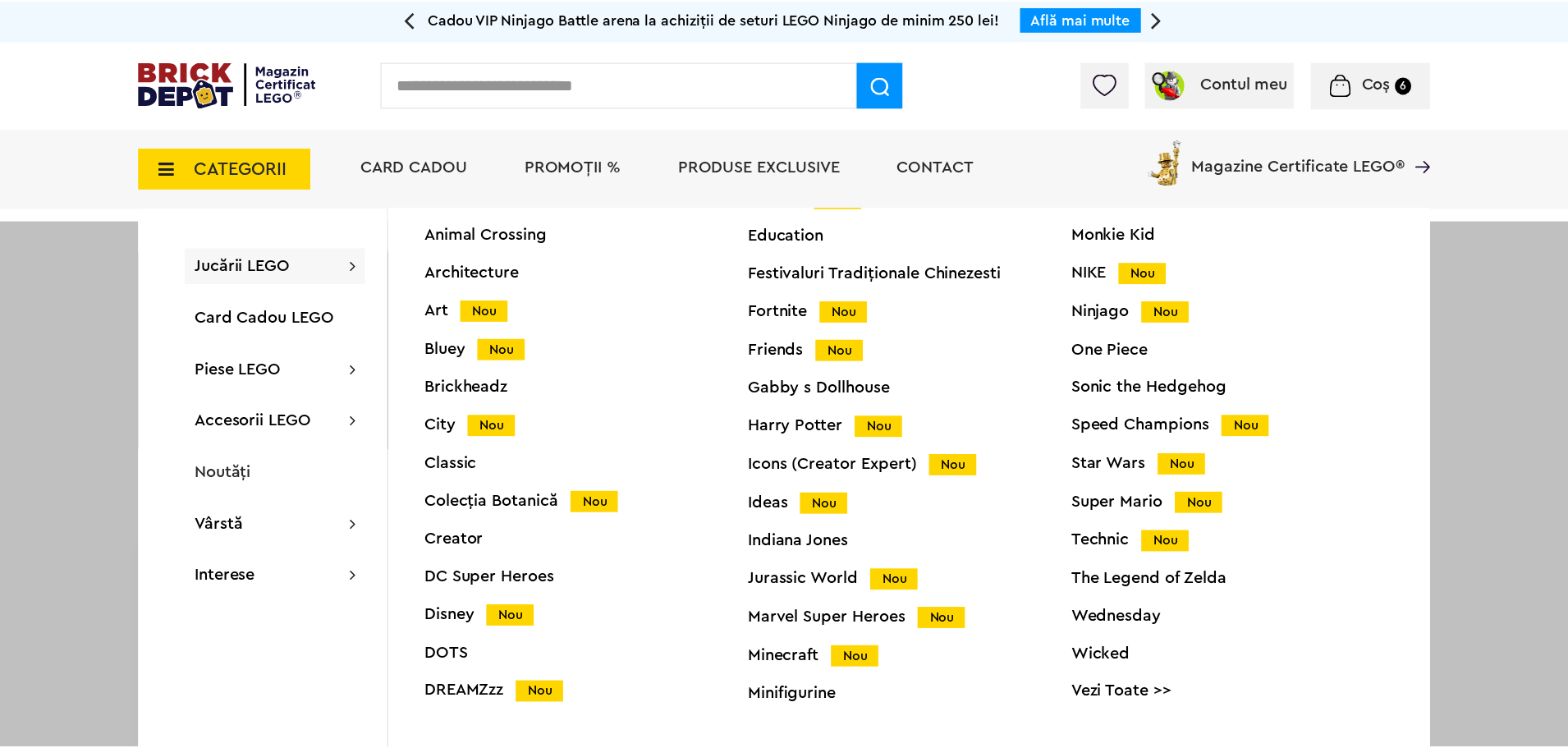 scroll, scrollTop: 0, scrollLeft: 0, axis: both 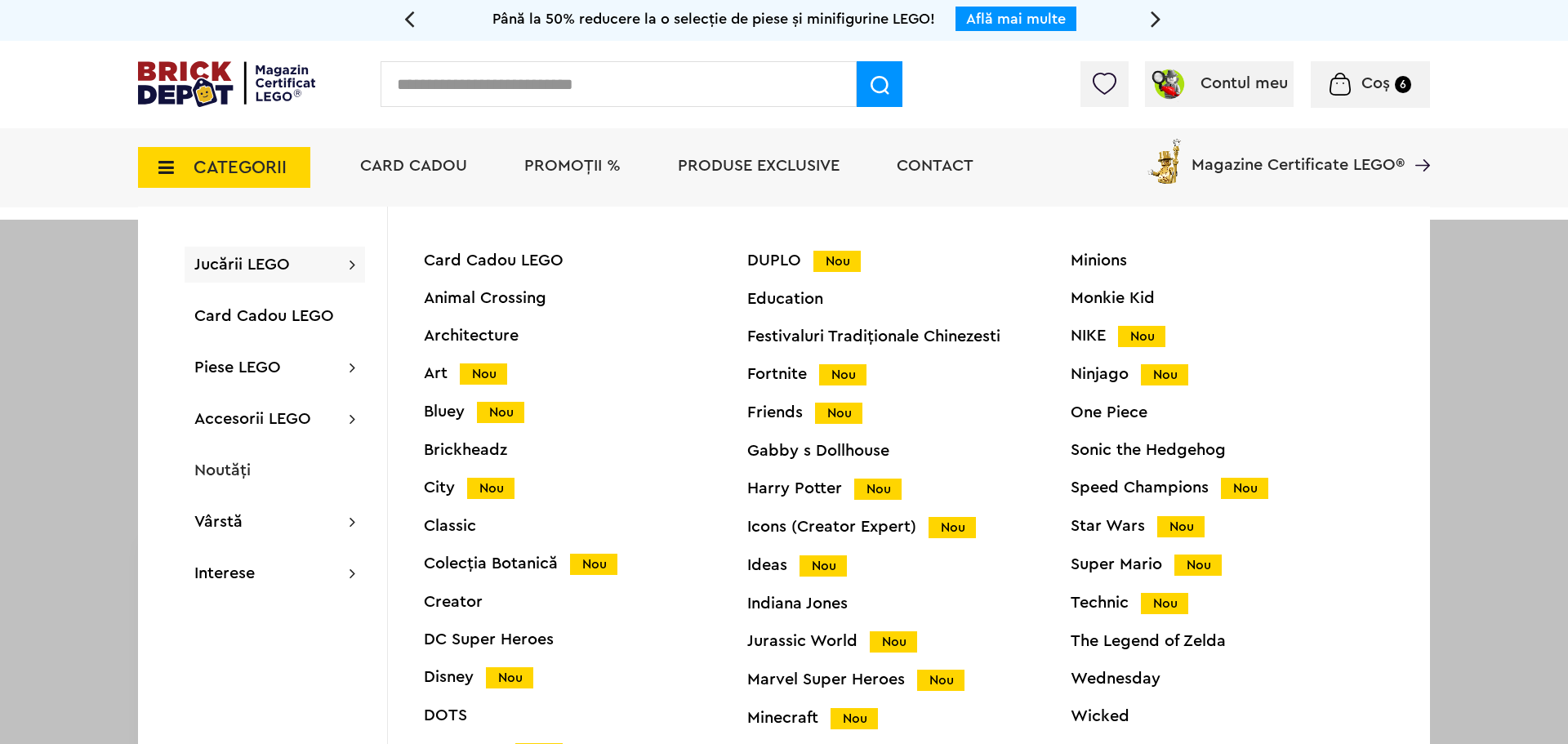 click at bounding box center [618, 84] 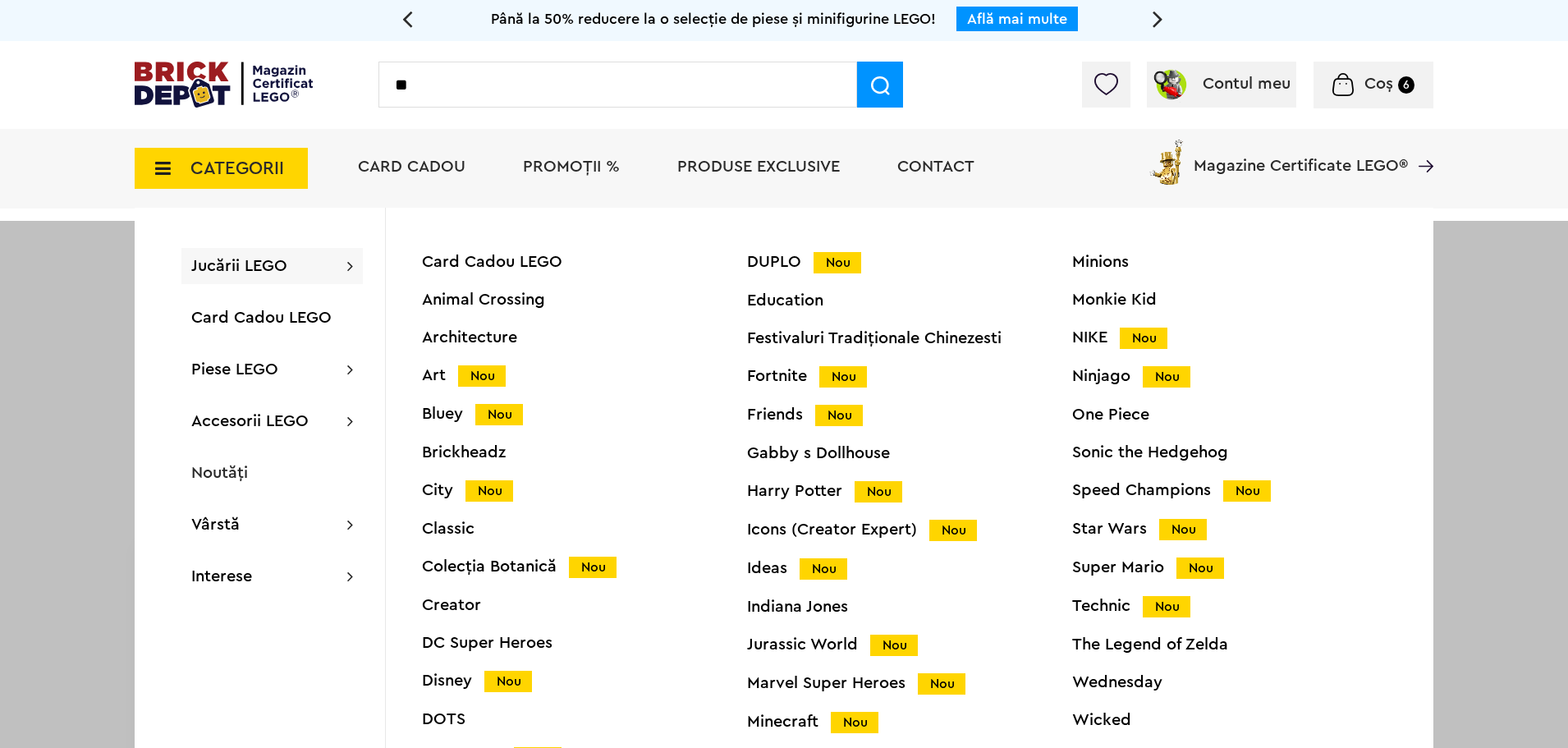 type on "**" 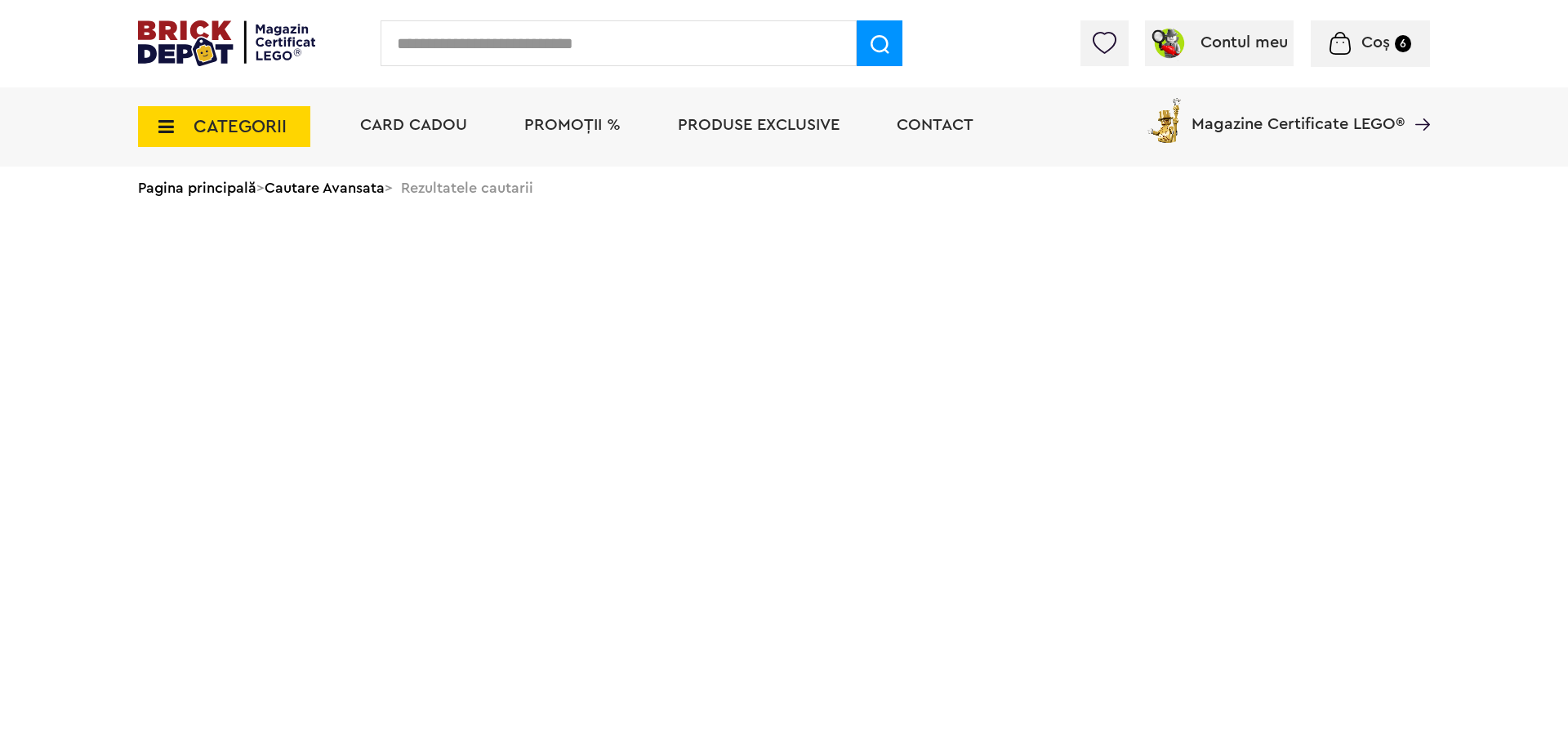 scroll, scrollTop: 0, scrollLeft: 0, axis: both 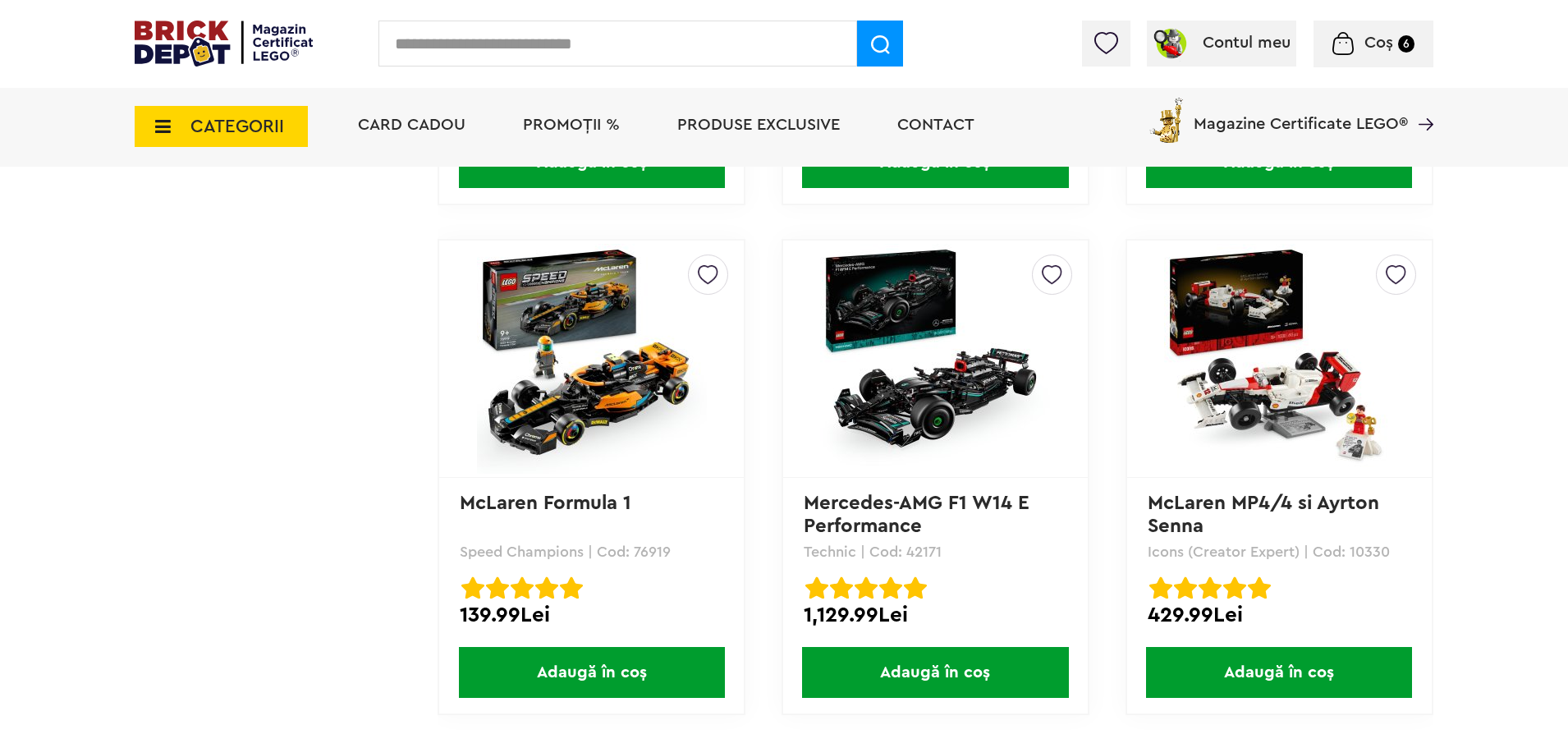 click on "Adaugă în coș" at bounding box center (935, 672) 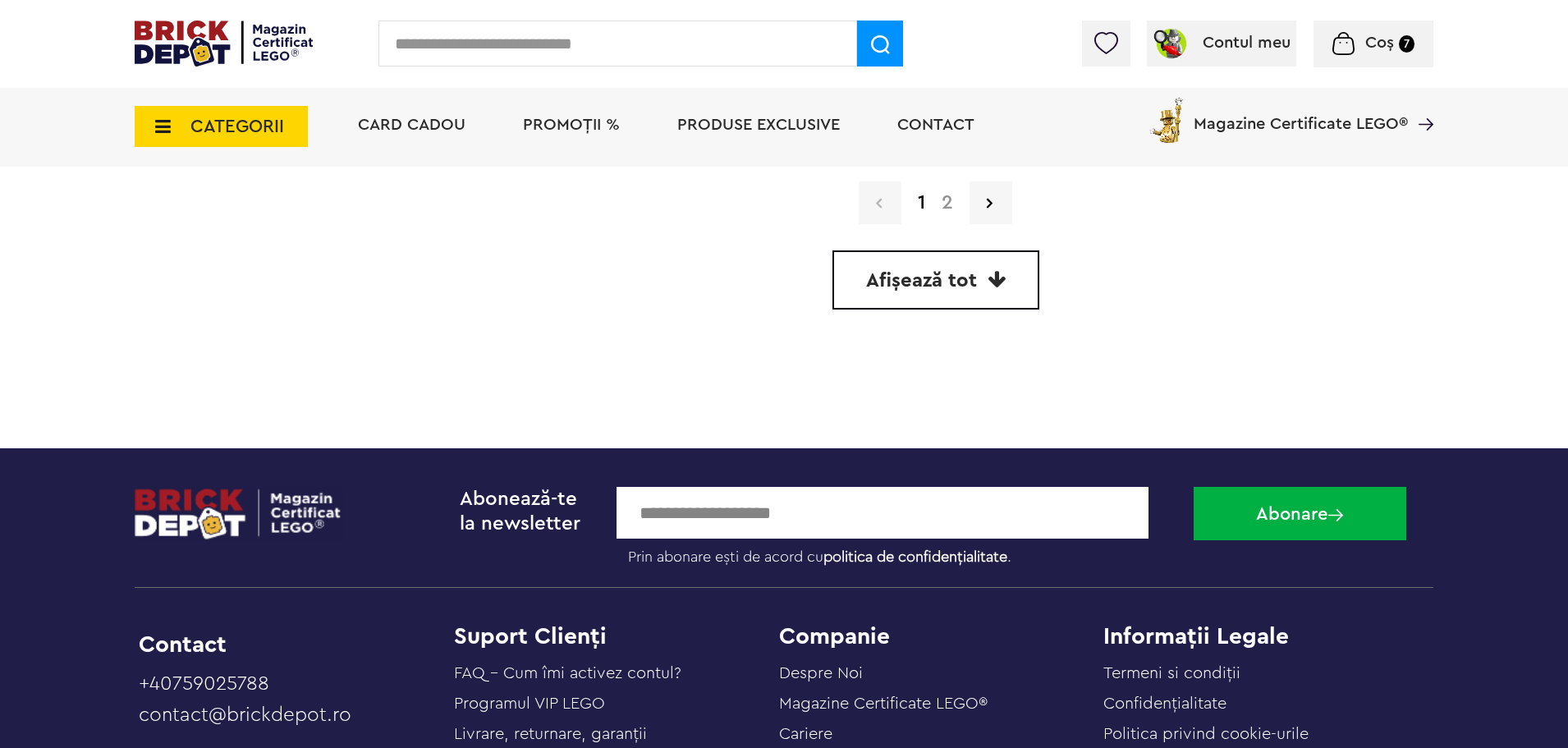 scroll, scrollTop: 4434, scrollLeft: 0, axis: vertical 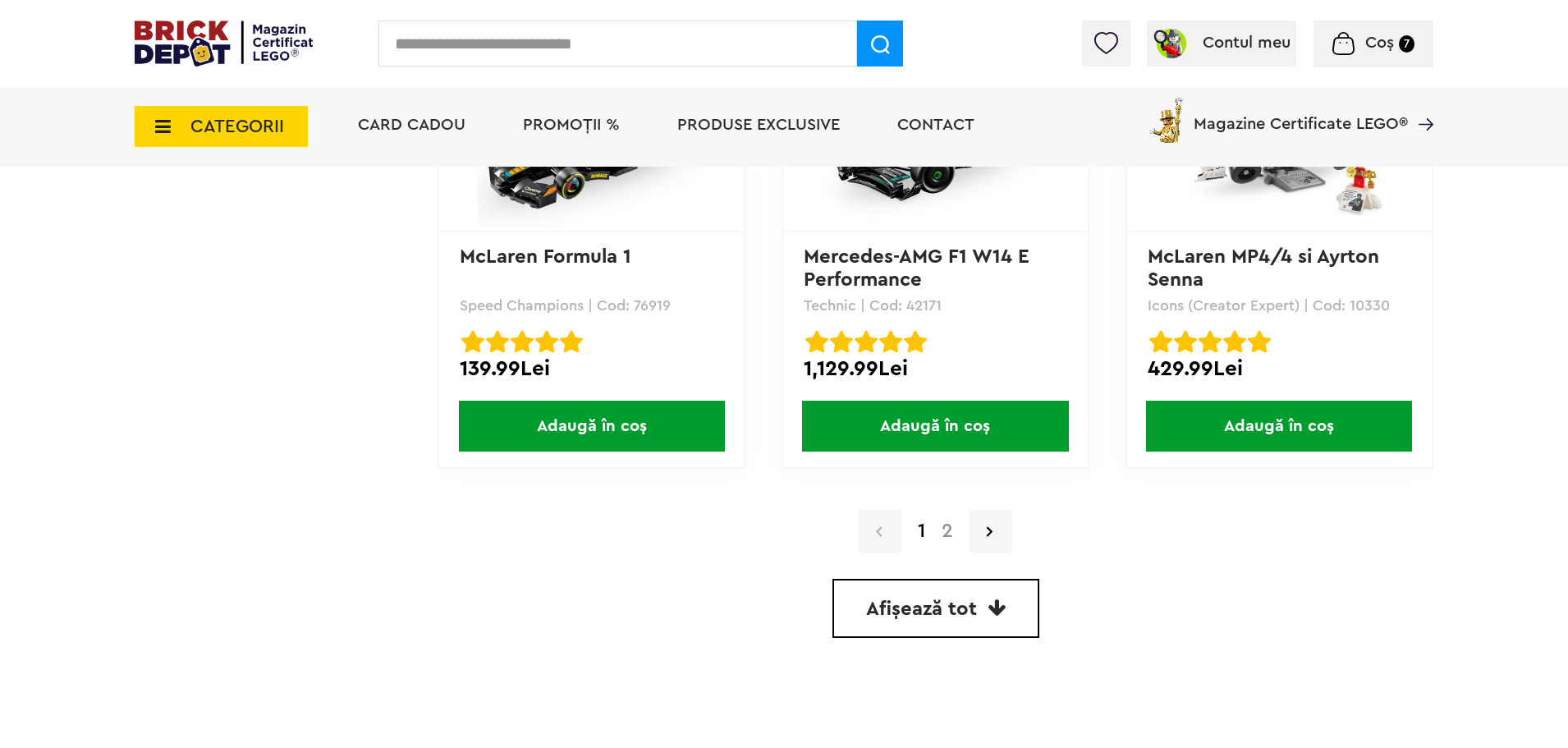 click on "Afișează tot" at bounding box center [936, 608] 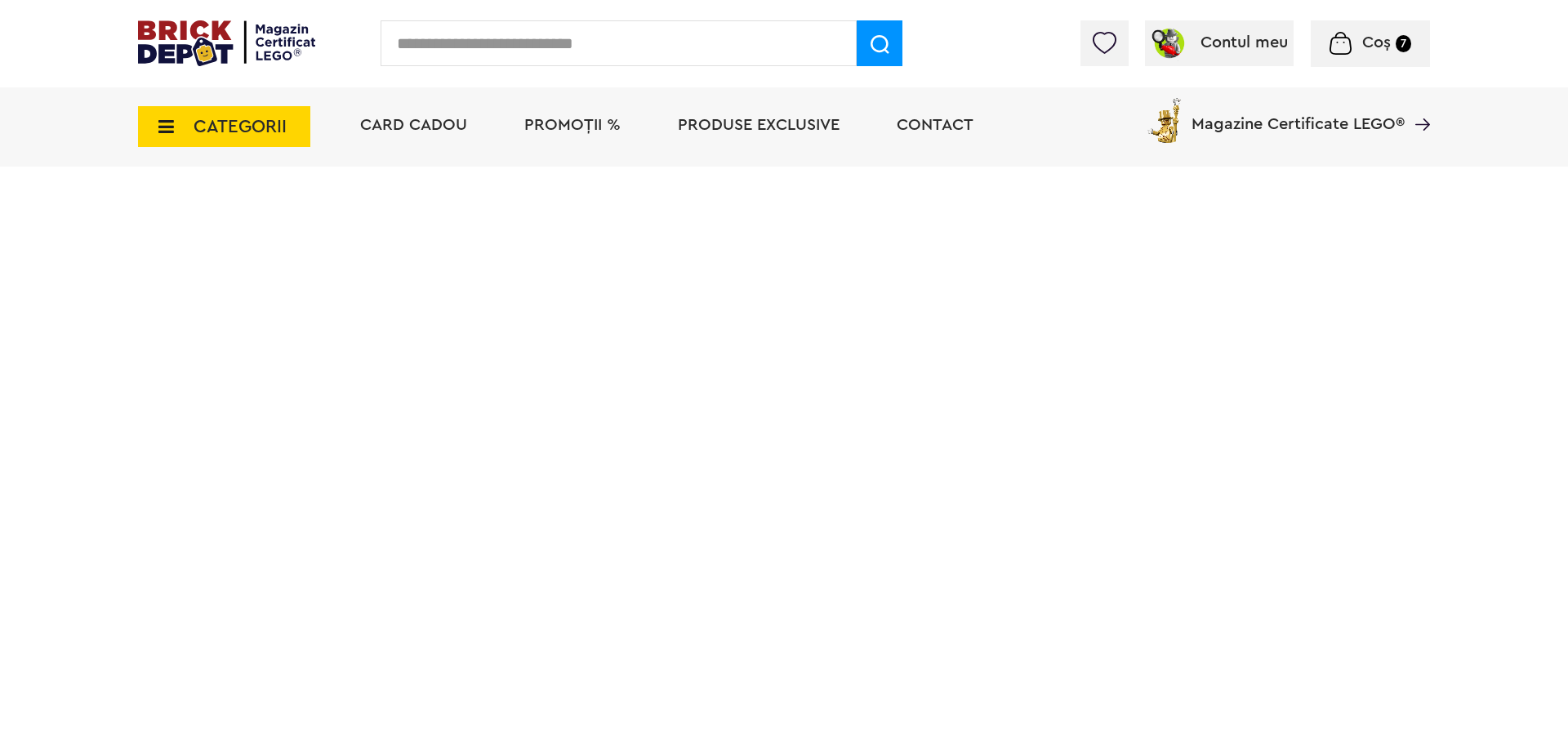scroll, scrollTop: 0, scrollLeft: 0, axis: both 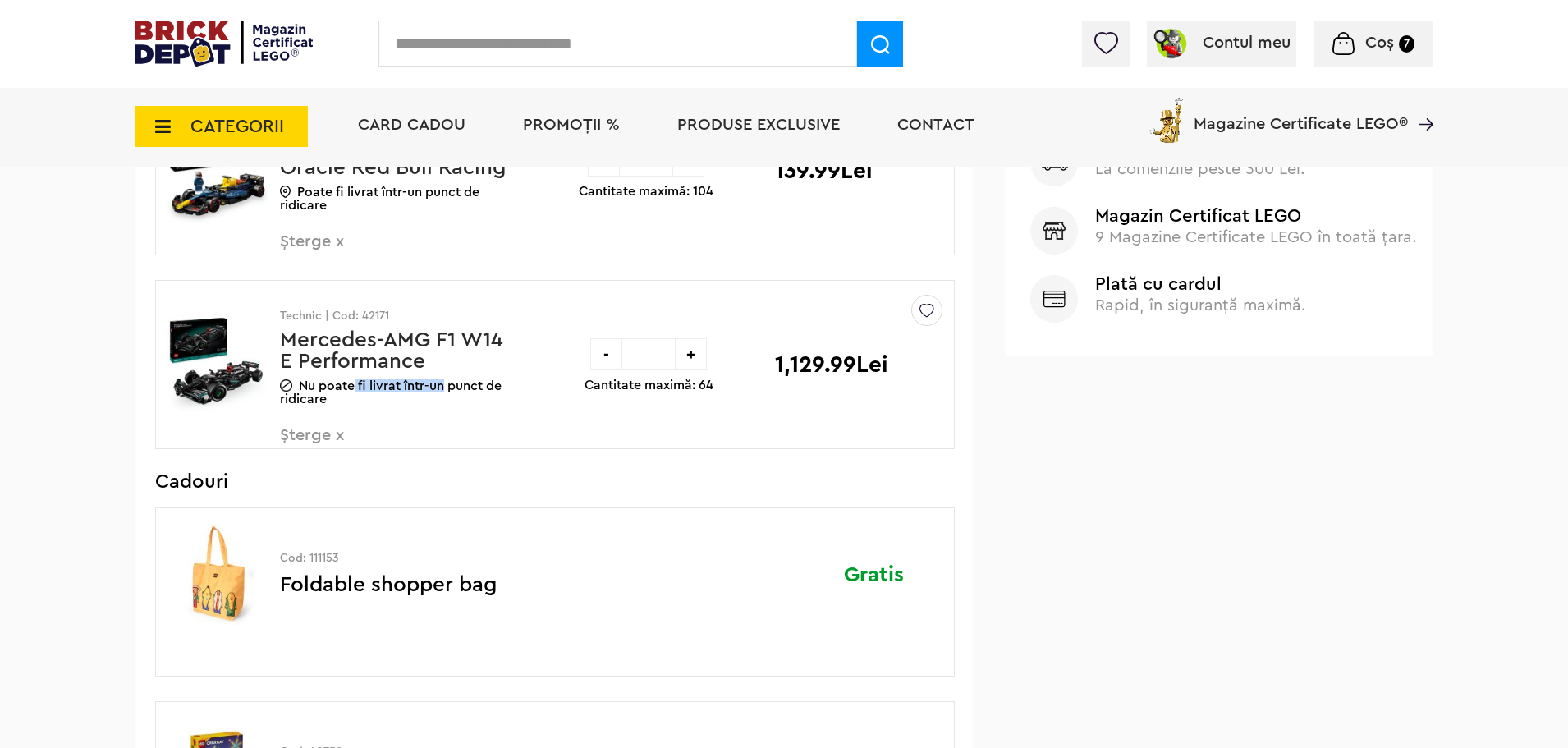 drag, startPoint x: 352, startPoint y: 392, endPoint x: 449, endPoint y: 392, distance: 97 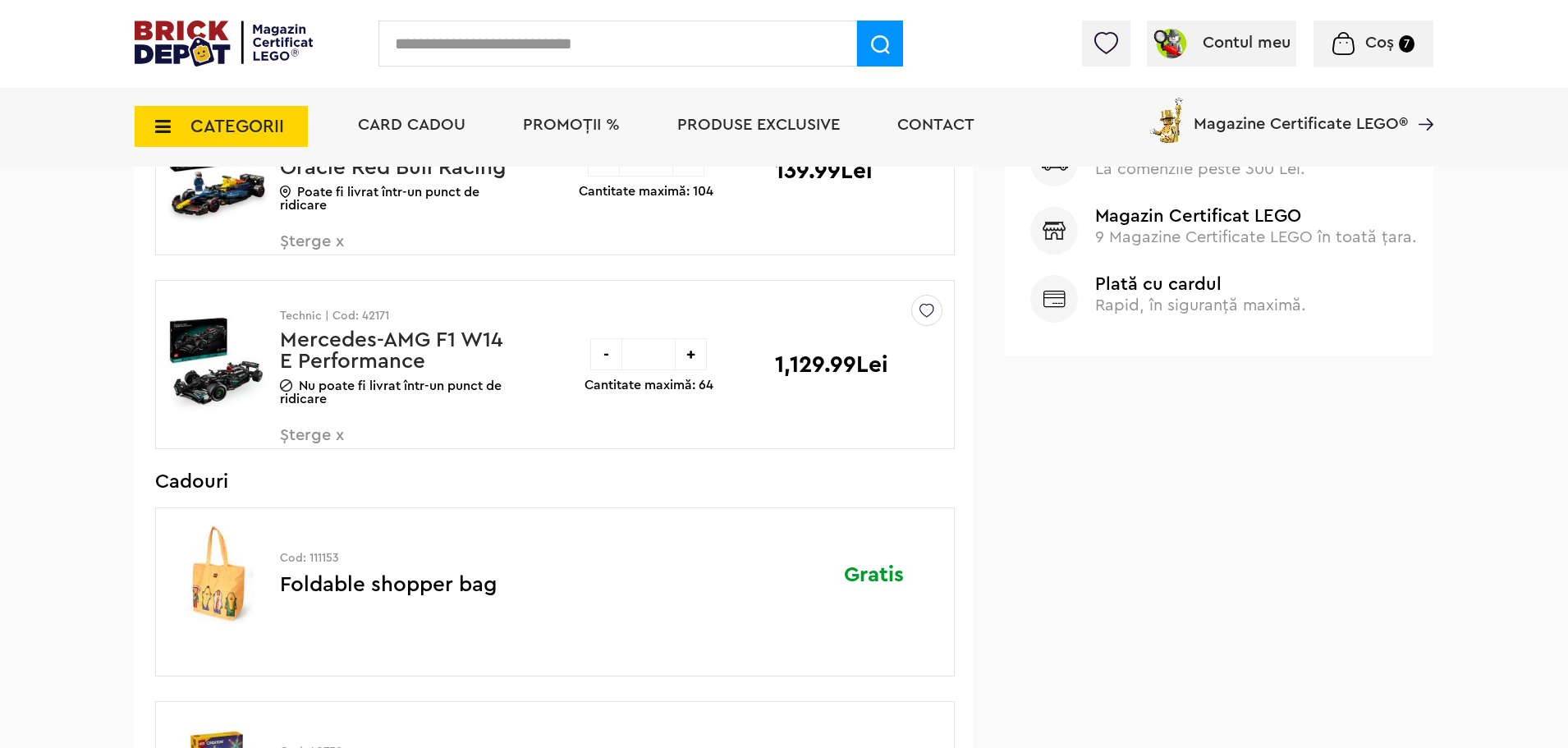 click on "Nu poate fi livrat într-un punct de ridicare" at bounding box center [397, 392] 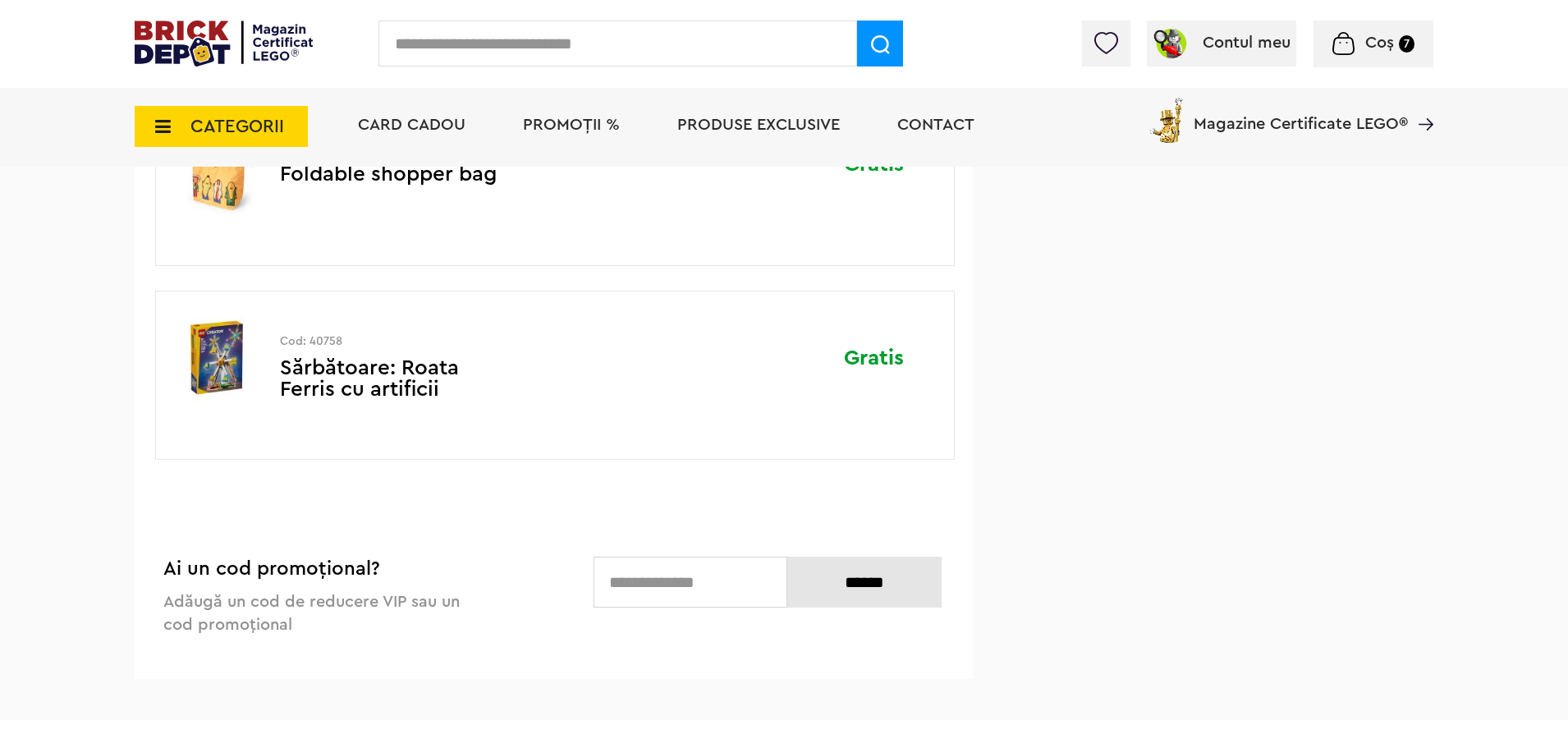 scroll, scrollTop: 1150, scrollLeft: 0, axis: vertical 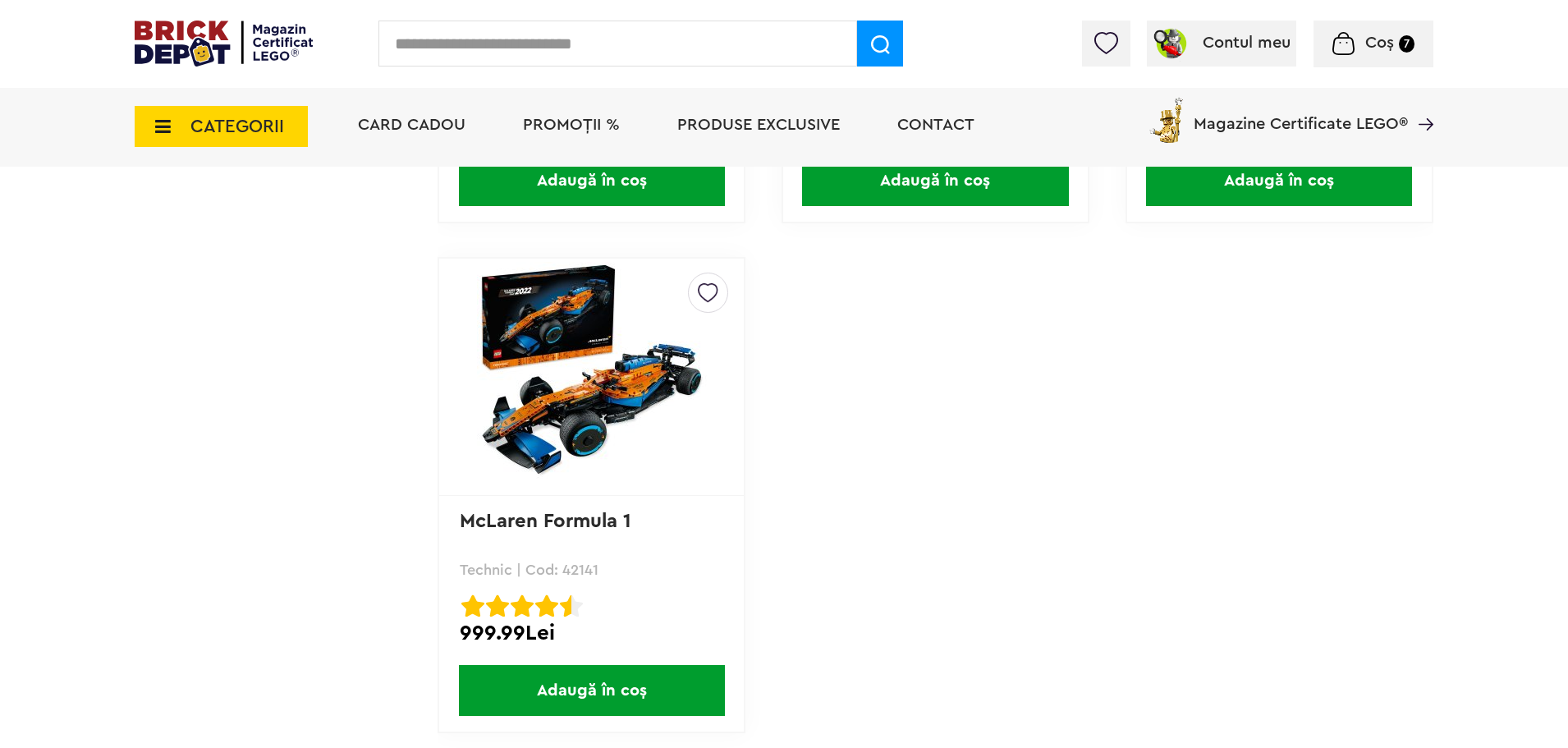 click on "Adaugă în coș" at bounding box center [592, 691] 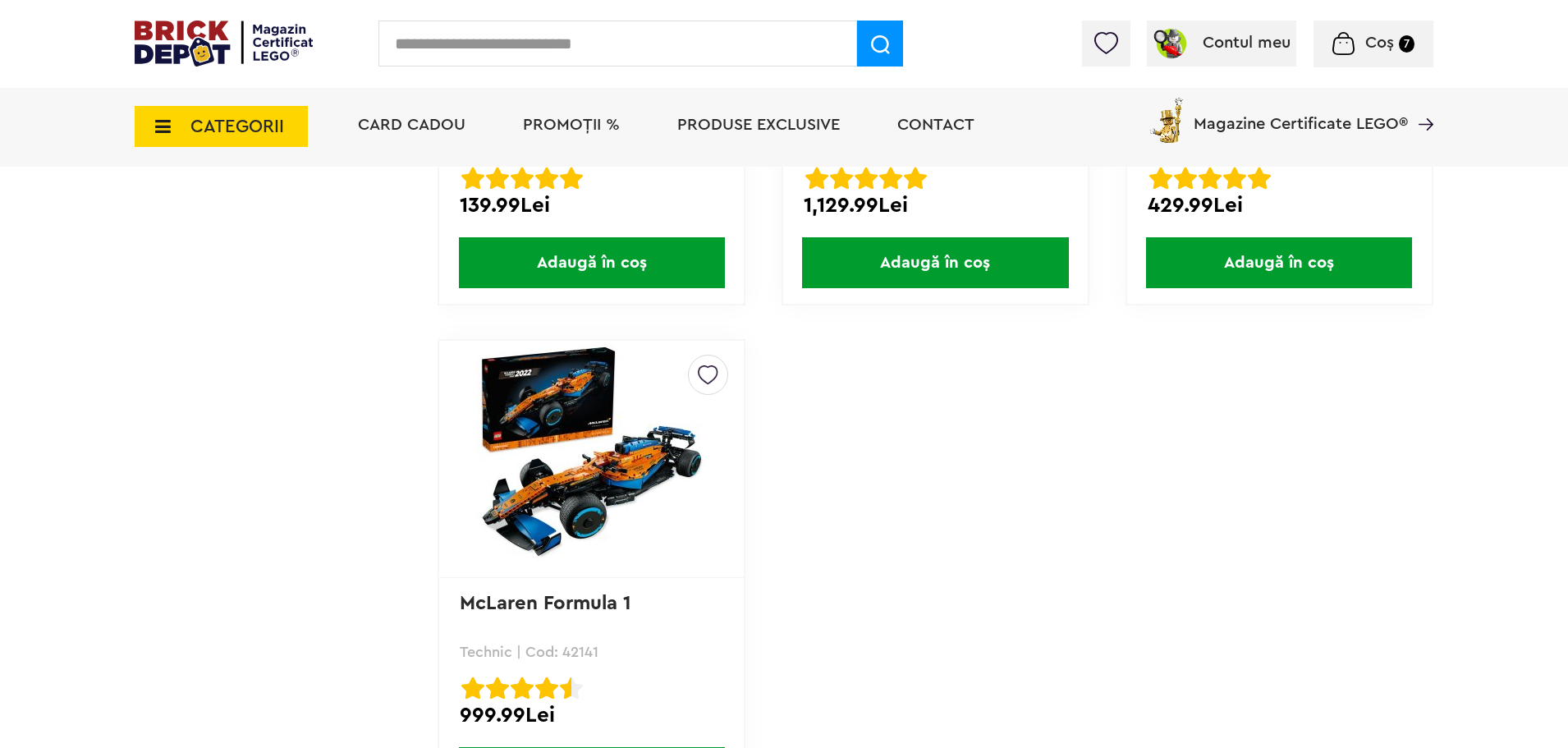 scroll, scrollTop: 5008, scrollLeft: 0, axis: vertical 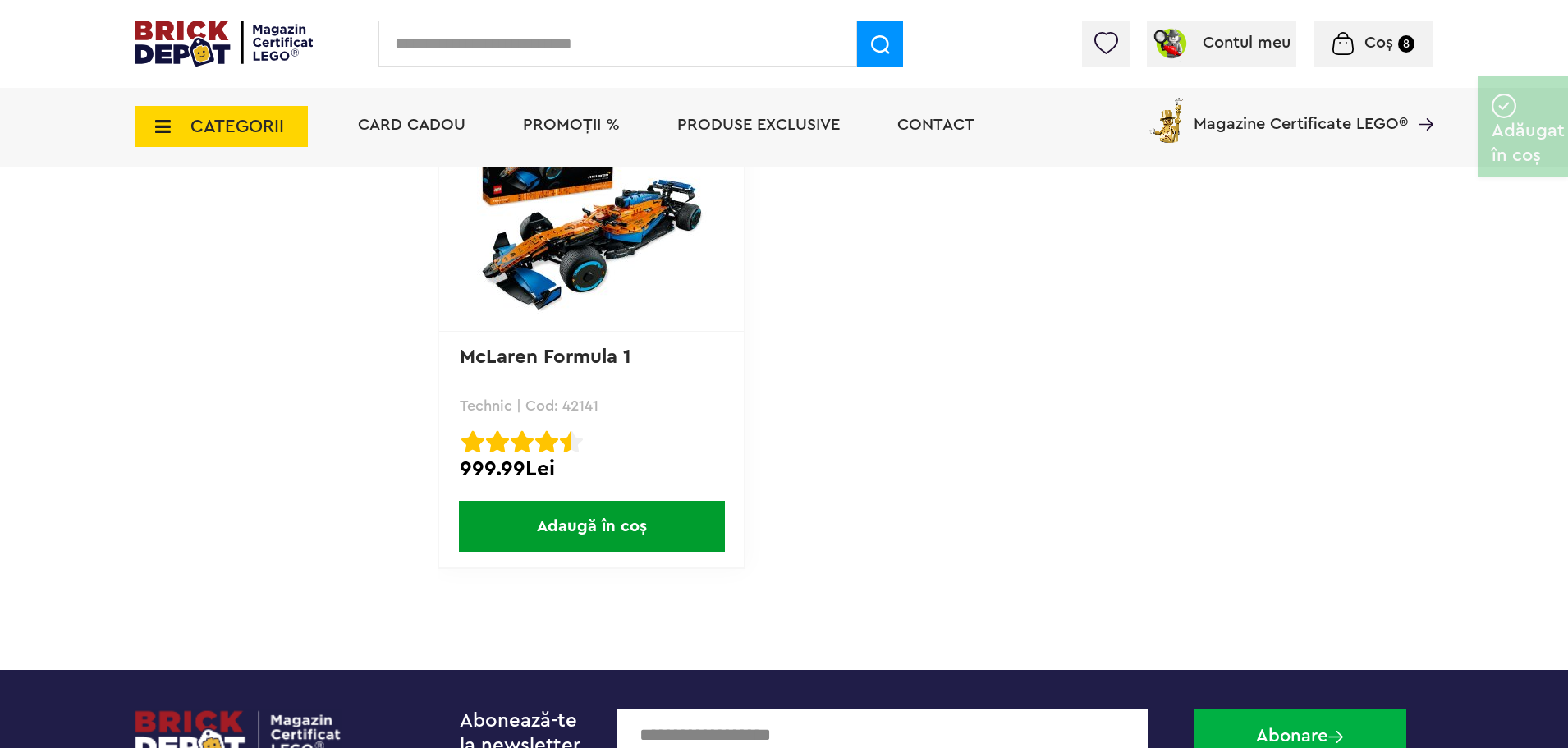 click on "McLaren Formula 1﻿" at bounding box center [545, 357] 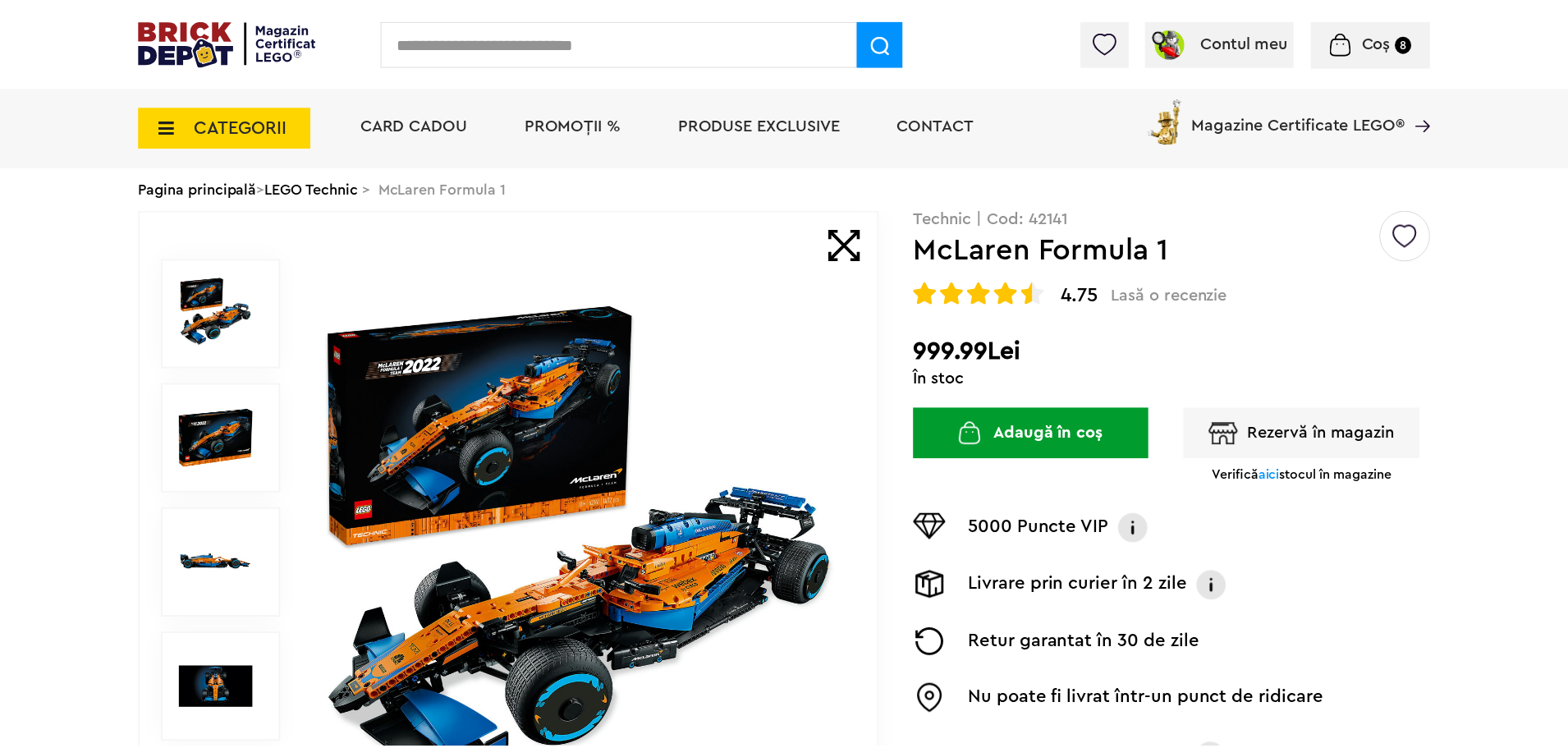 scroll, scrollTop: 0, scrollLeft: 0, axis: both 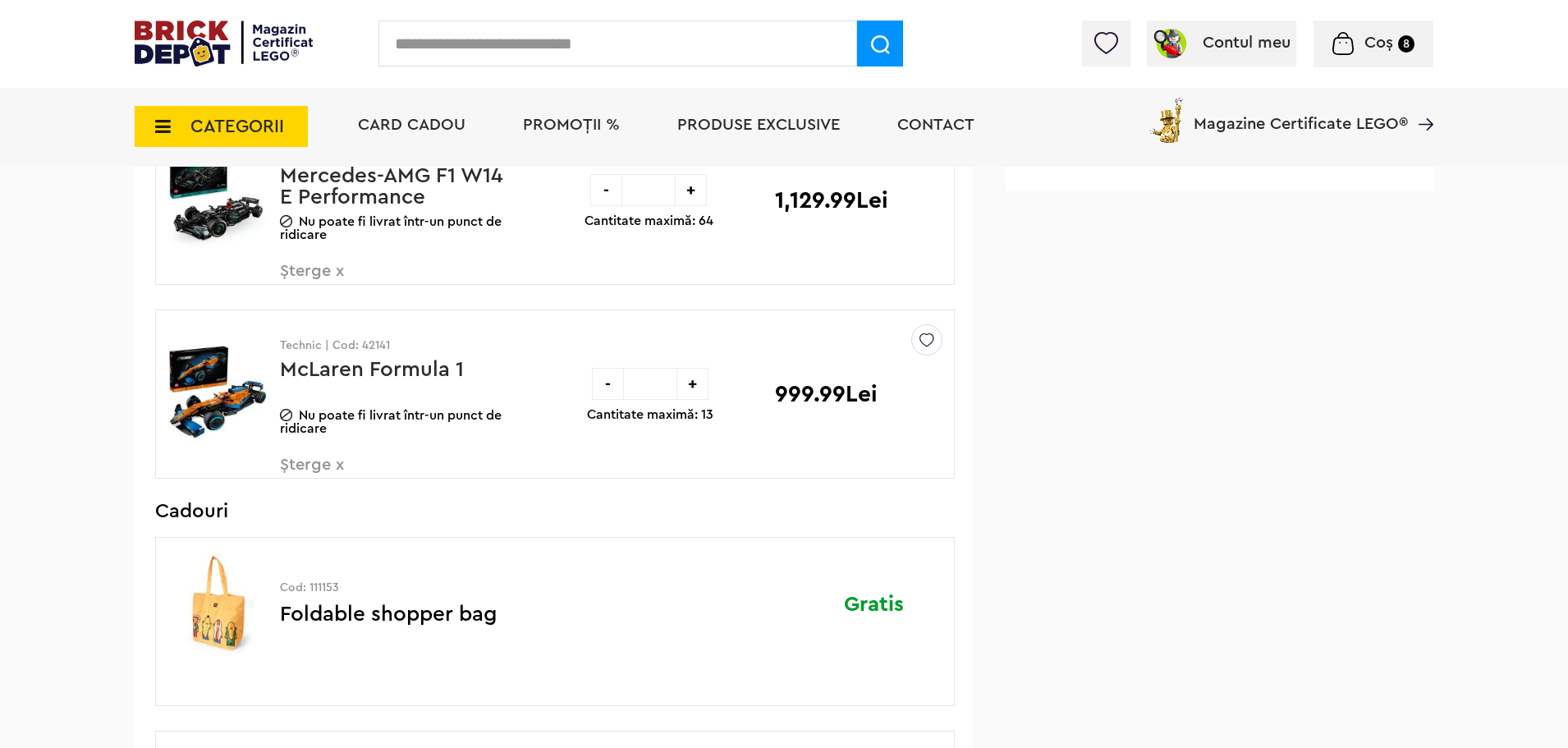 click on "Șterge x" at bounding box center [376, 474] 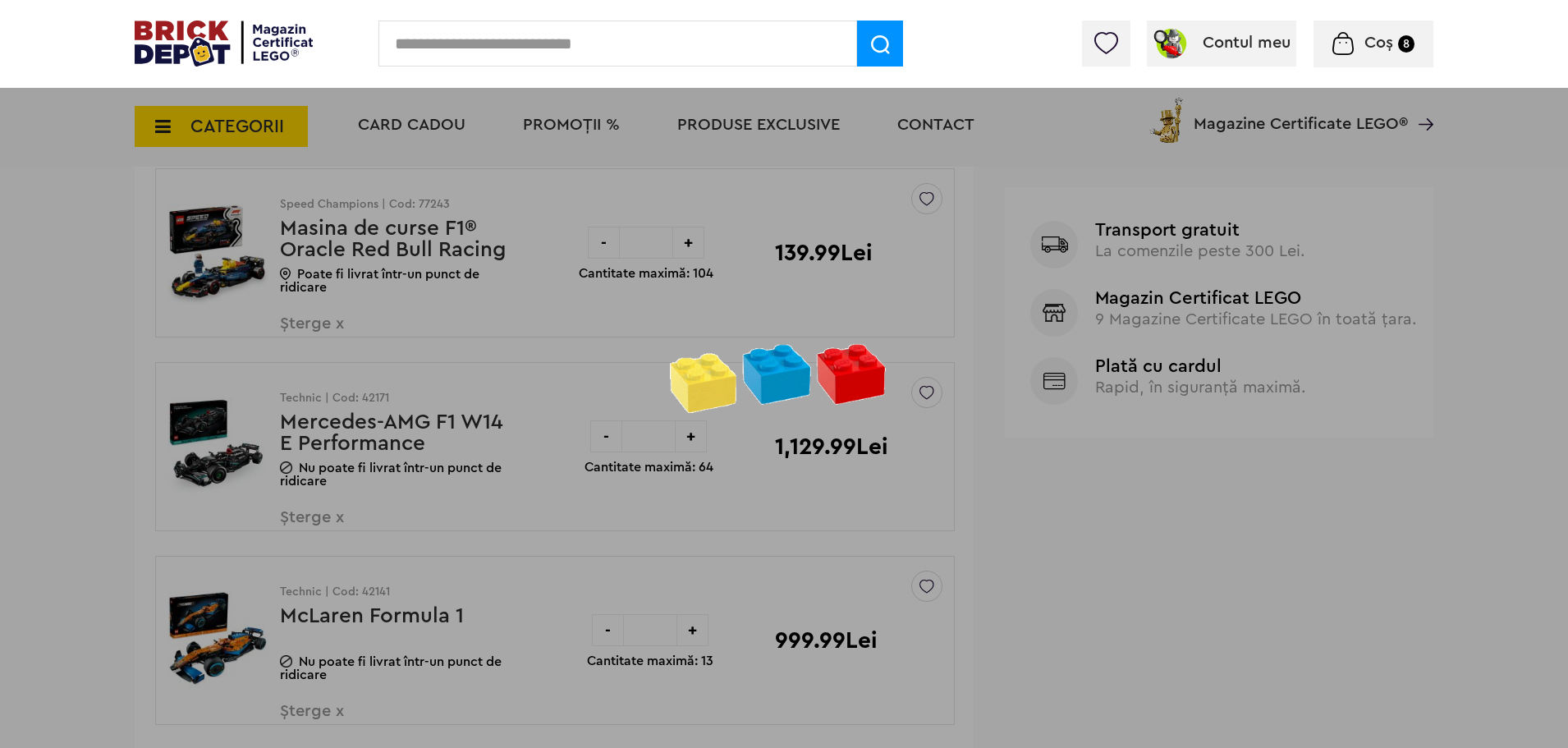 scroll, scrollTop: 575, scrollLeft: 0, axis: vertical 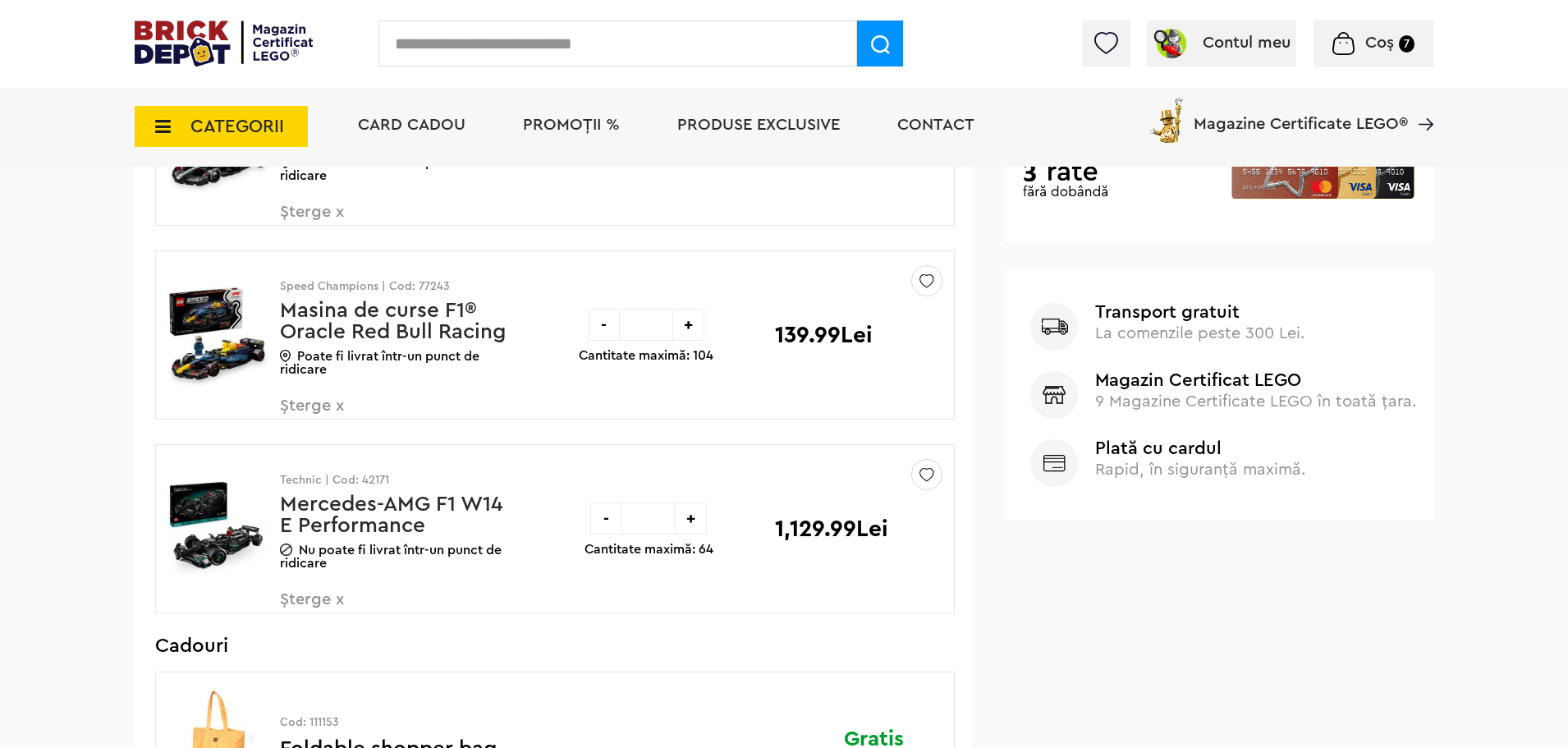 click on "Șterge x" at bounding box center (376, 608) 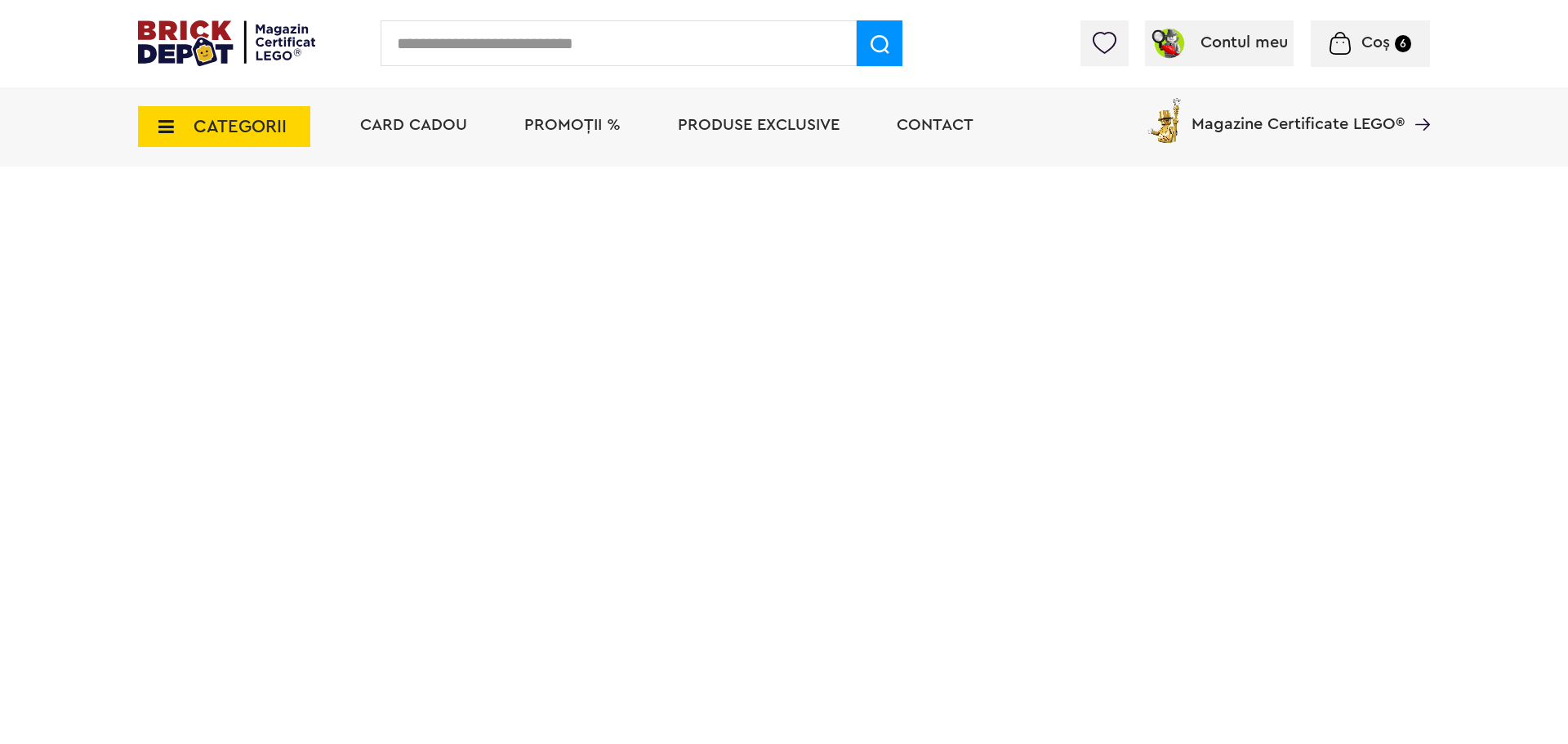 scroll, scrollTop: 0, scrollLeft: 0, axis: both 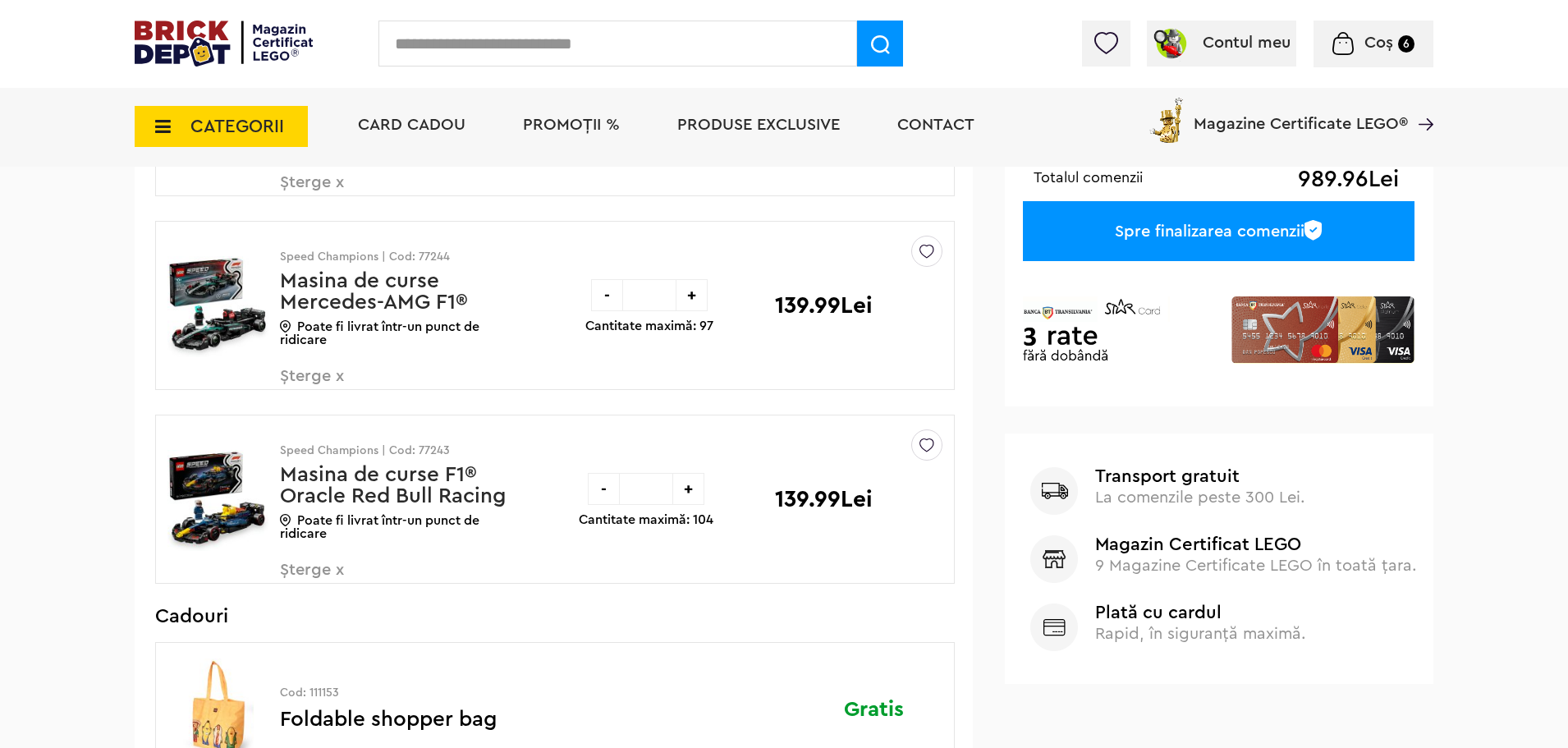click on "Șterge x" at bounding box center (376, 579) 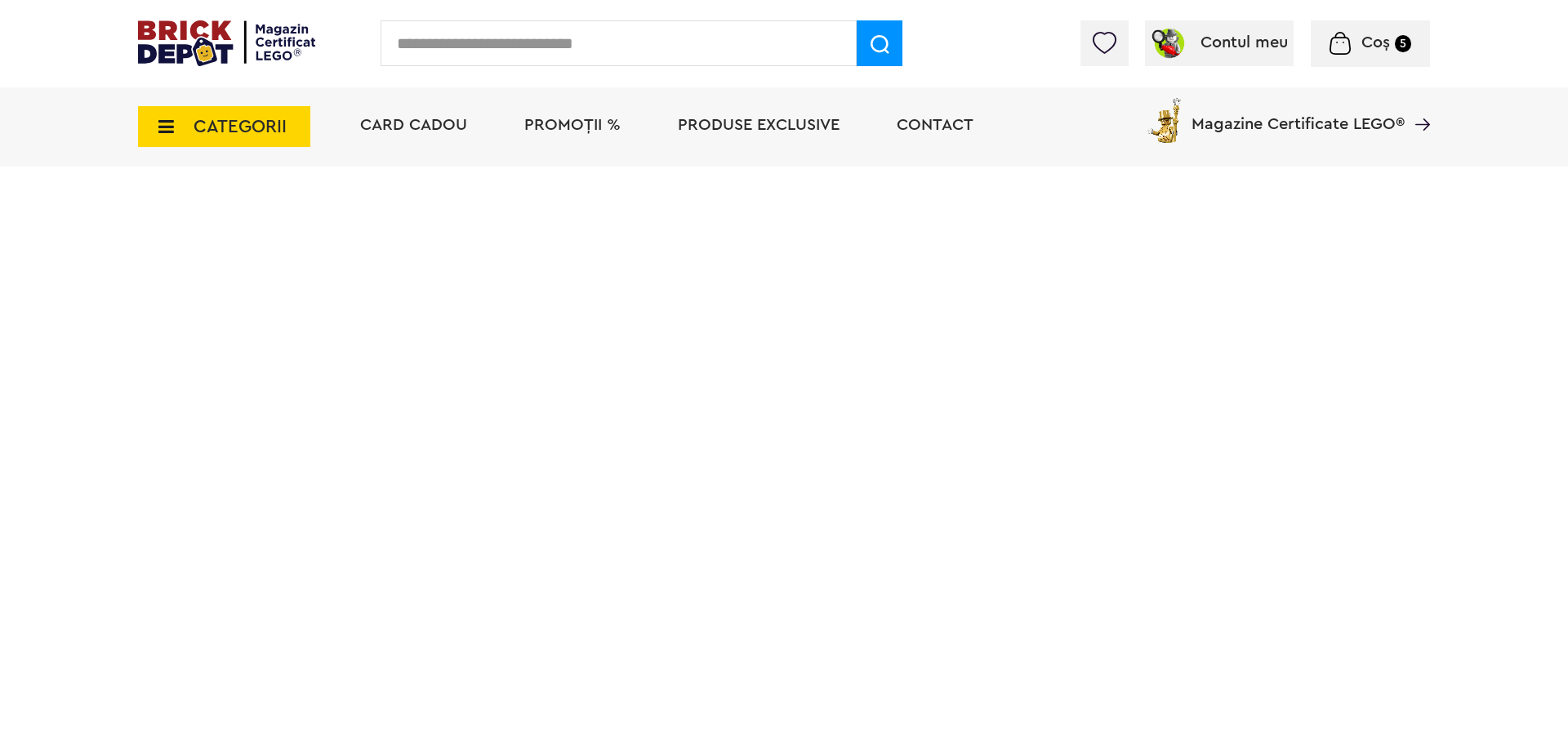 scroll, scrollTop: 0, scrollLeft: 0, axis: both 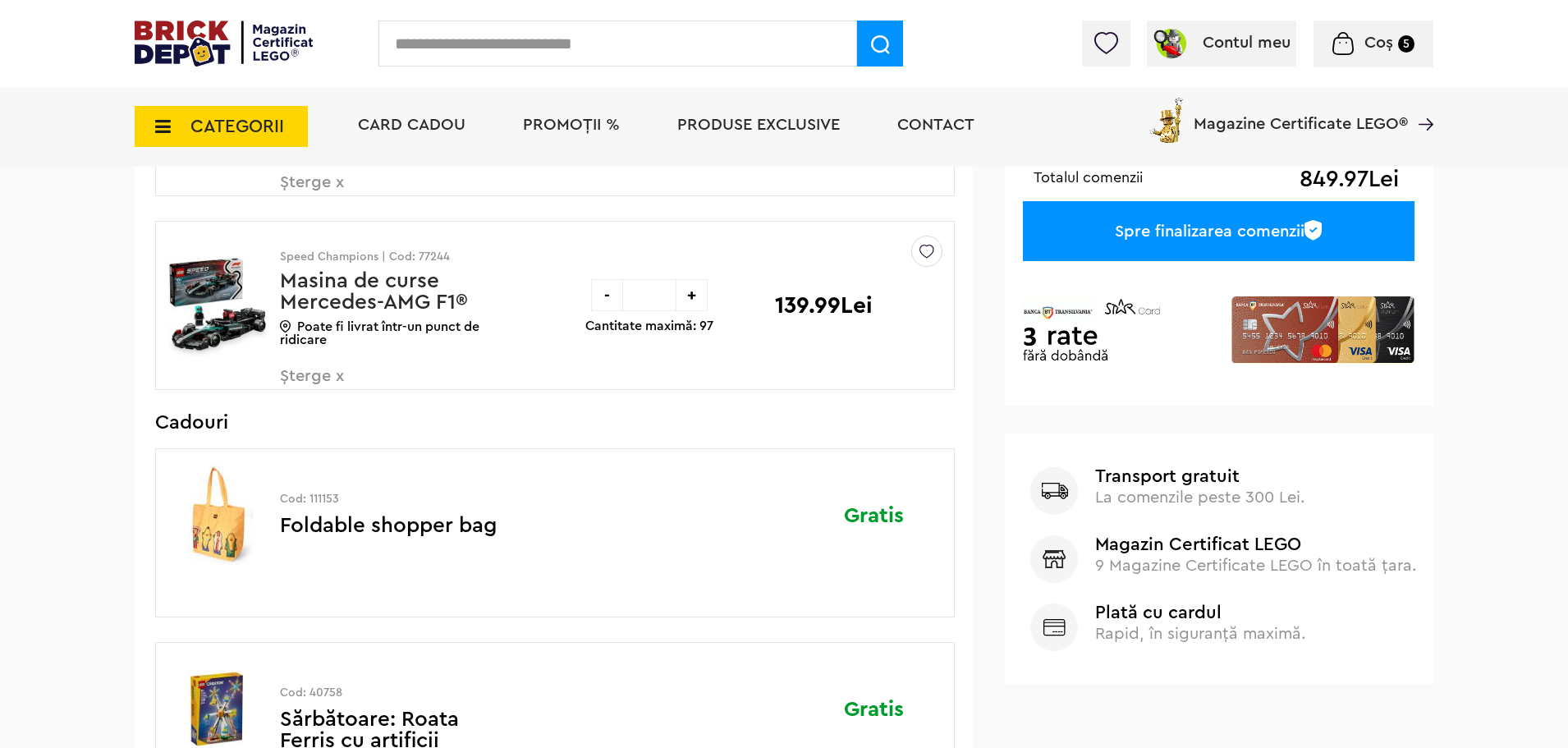 click on "Șterge x" at bounding box center [376, 385] 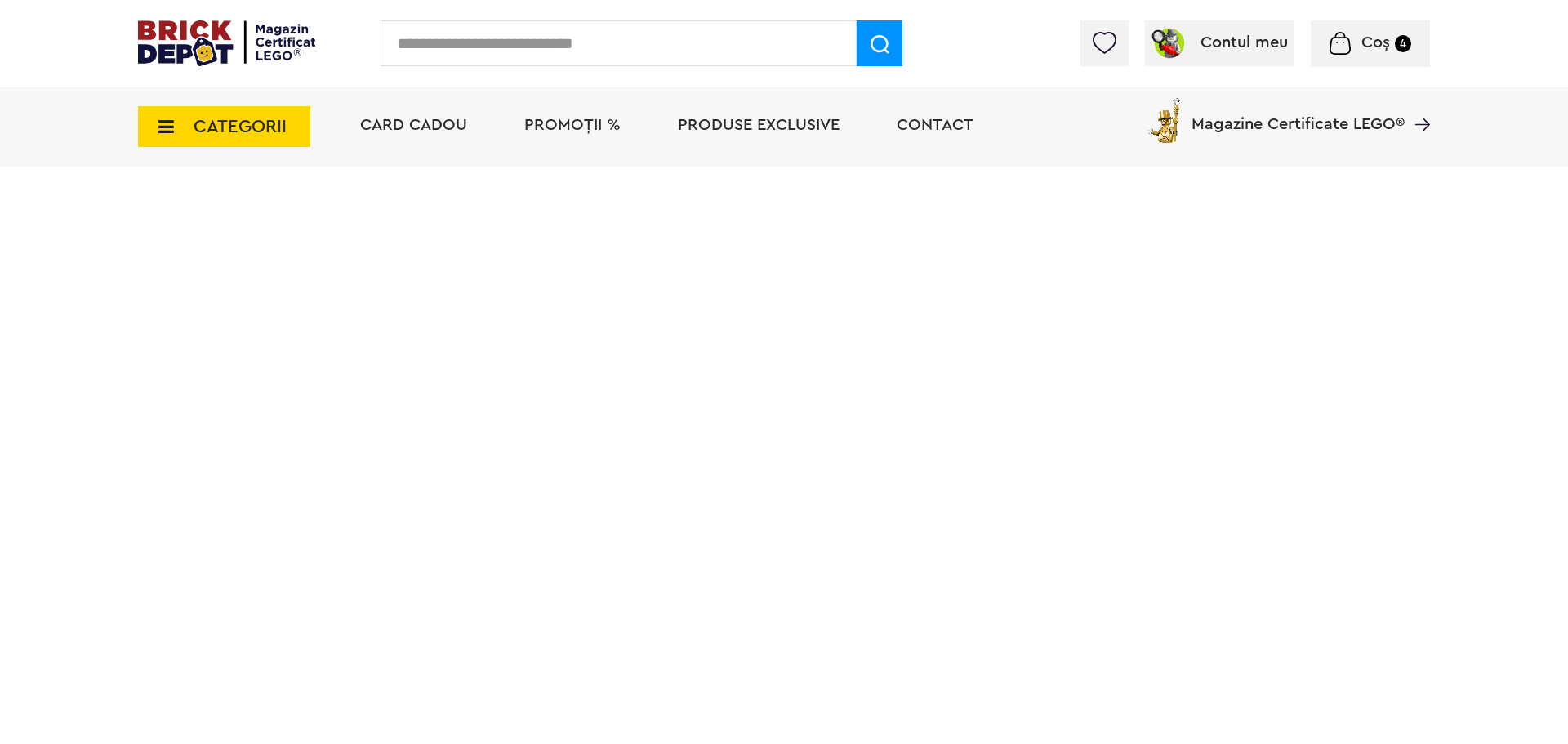 scroll, scrollTop: 0, scrollLeft: 0, axis: both 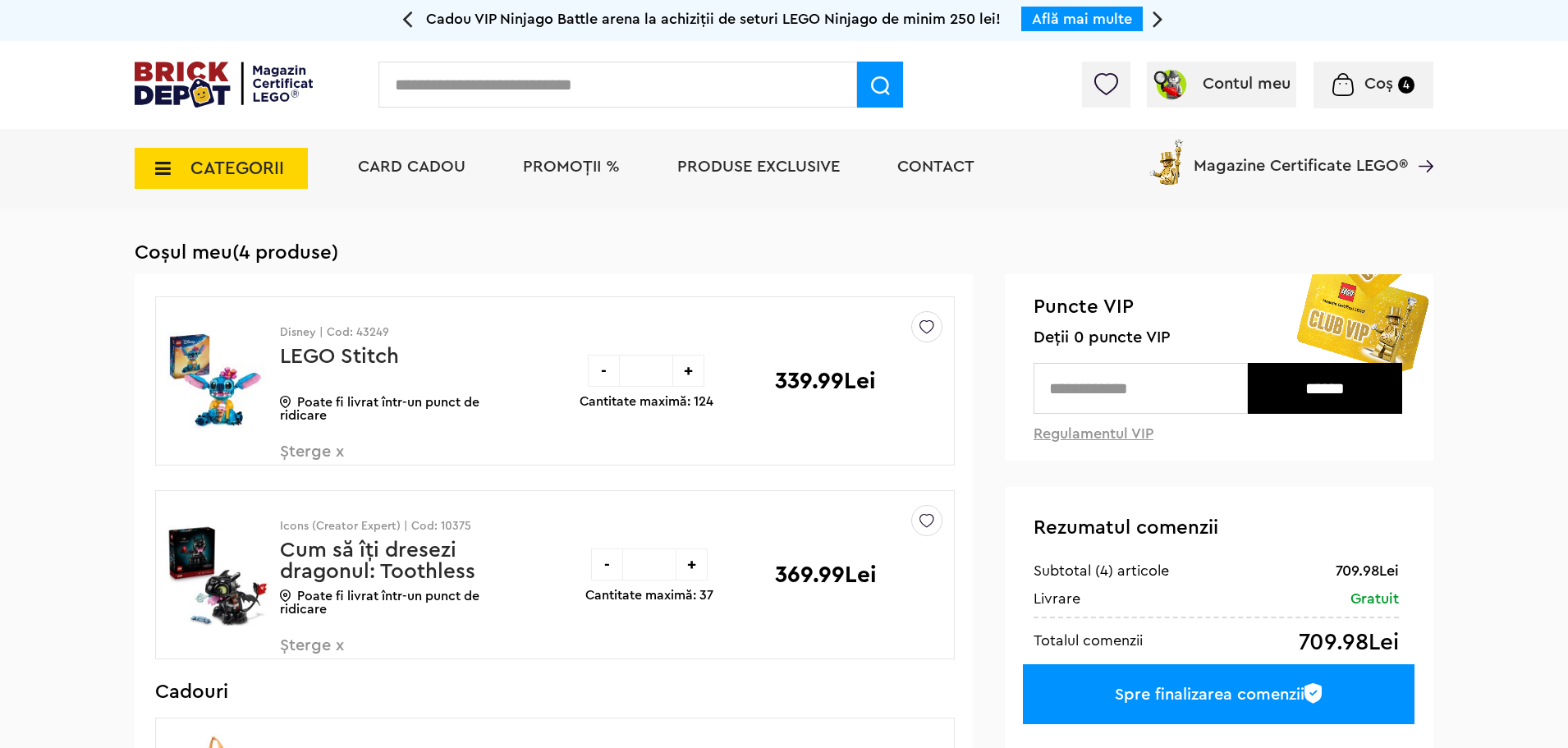 click on "Puncte VIP
Deții 0 puncte VIP
******
Regulamentul VIP
Rezumatul comenzii
709.98Lei
Subtotal (4) articole
Gratuit
Livrare
709.98Lei
Totalul comenzii
Spre finalizarea comenzii
Transport gratuit
La comenzile peste 300 Lei.
Magazin Certificat LEGO
9 Magazine Certificate LEGO în toată țara.
Plată cu cardul
Rapid, în siguranță maximă." at bounding box center (1219, 710) 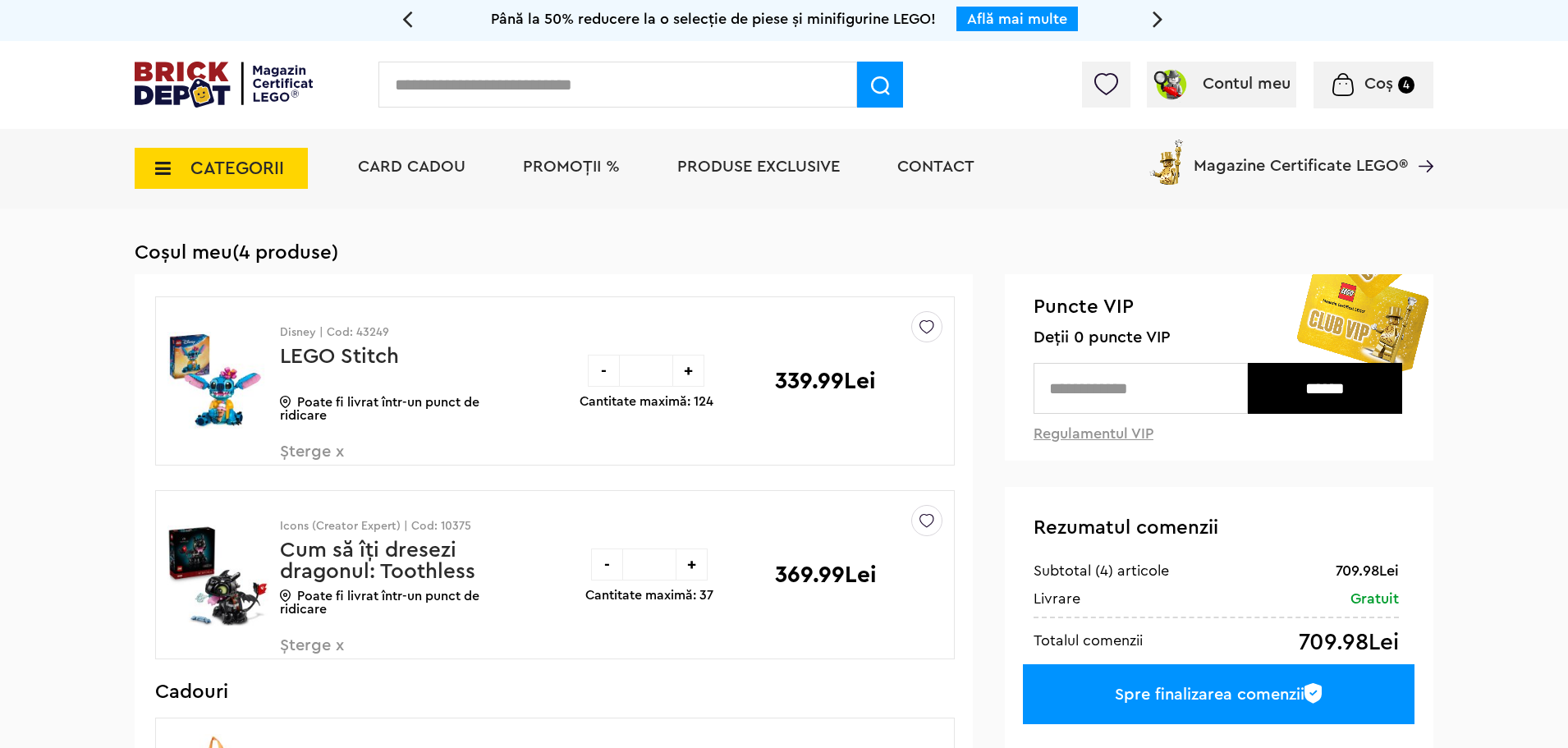 scroll, scrollTop: 493, scrollLeft: 0, axis: vertical 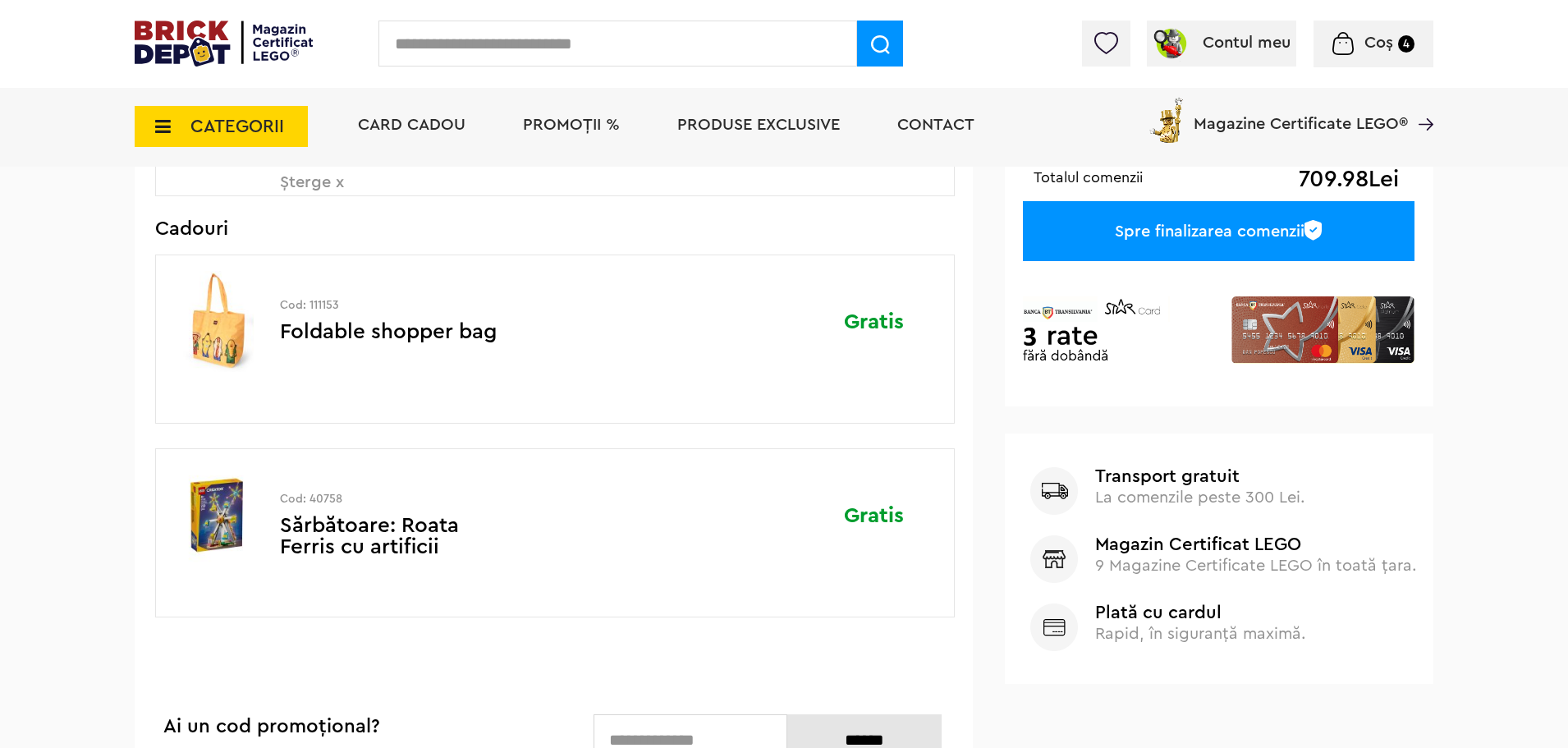click on "Spre finalizarea comenzii" at bounding box center [1218, 231] 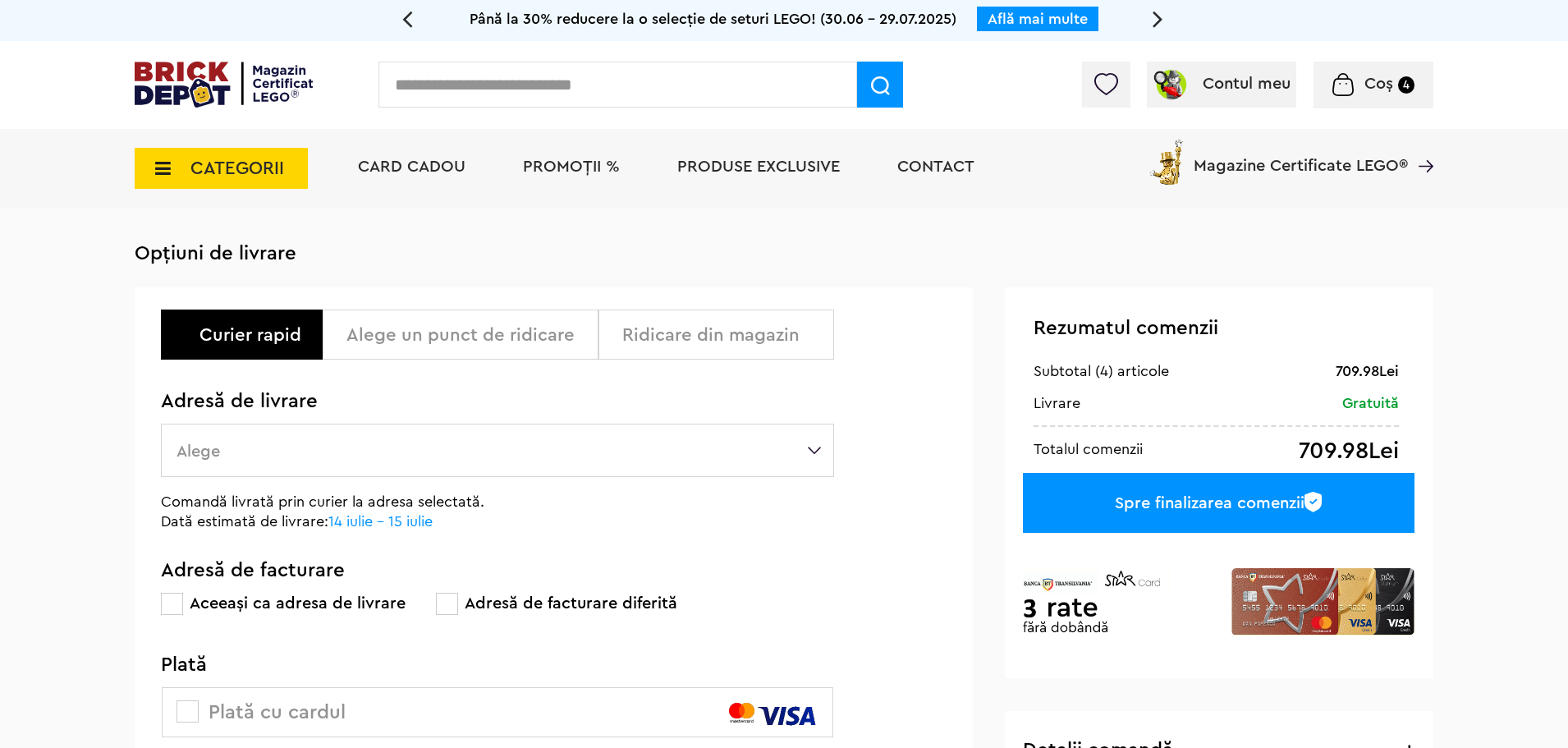 scroll, scrollTop: 0, scrollLeft: 0, axis: both 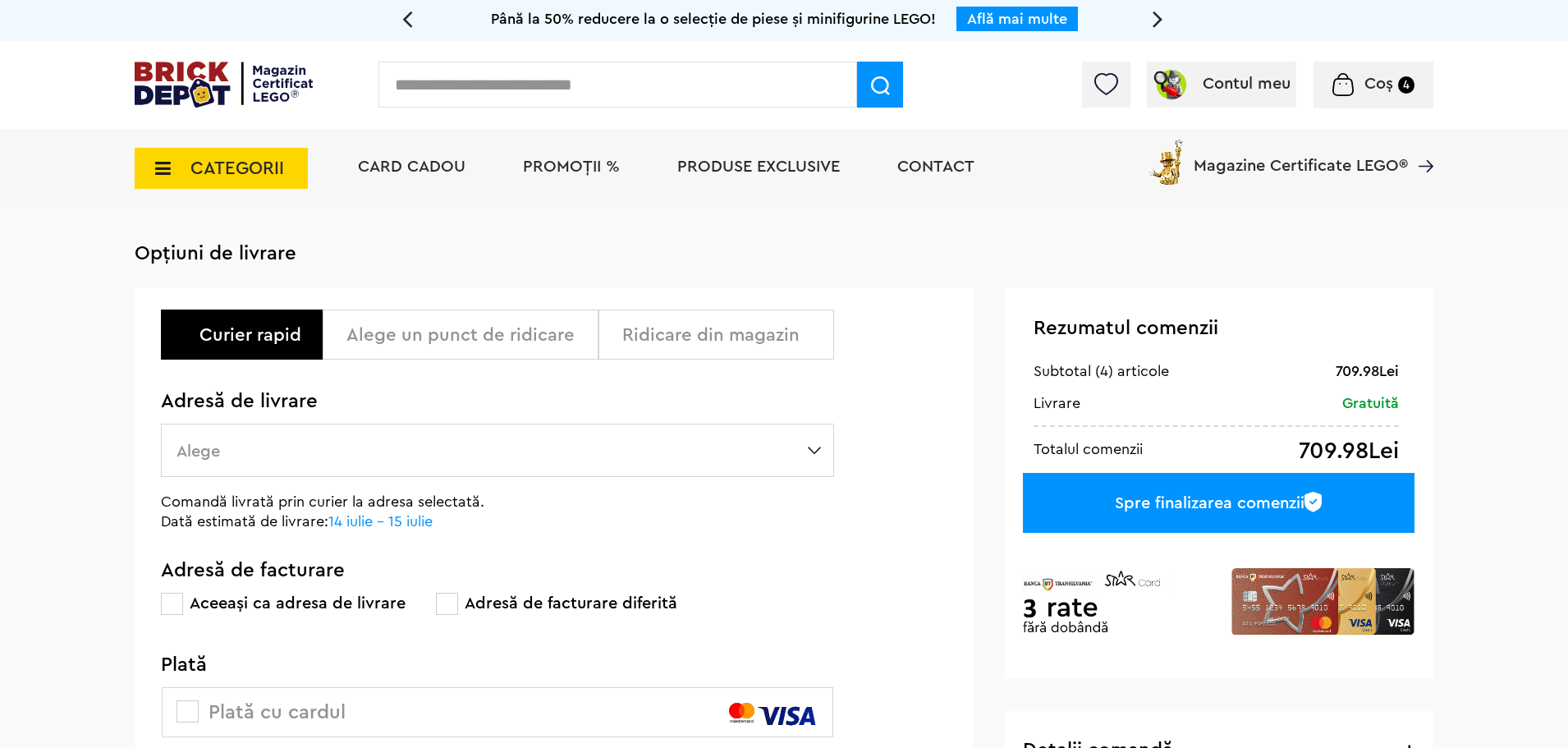 click on "Alege" at bounding box center [497, 450] 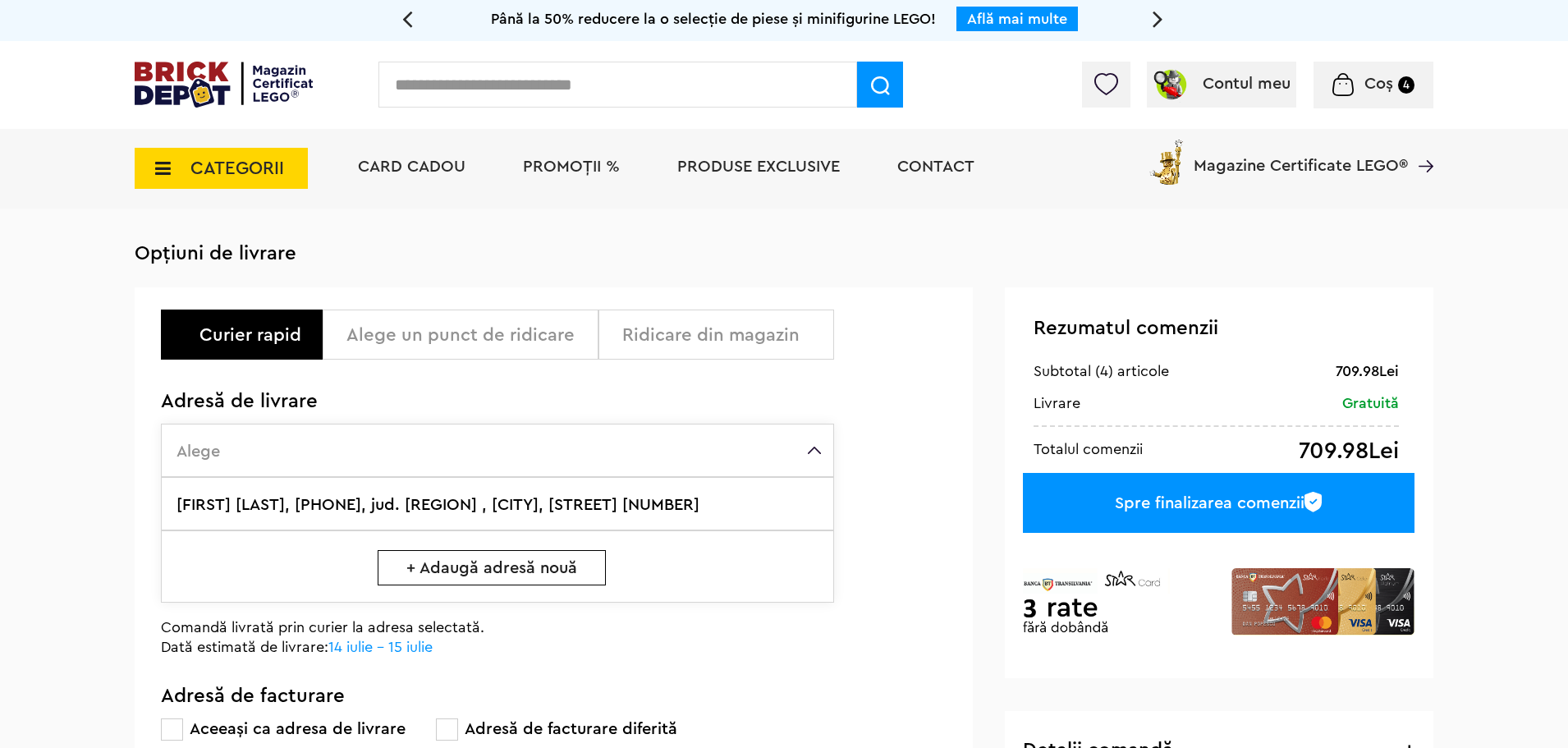 click on "Dragosin Bogdan, +40743595035, jud. Sibiu , SIBIU, Nicovalei 6B" at bounding box center [497, 503] 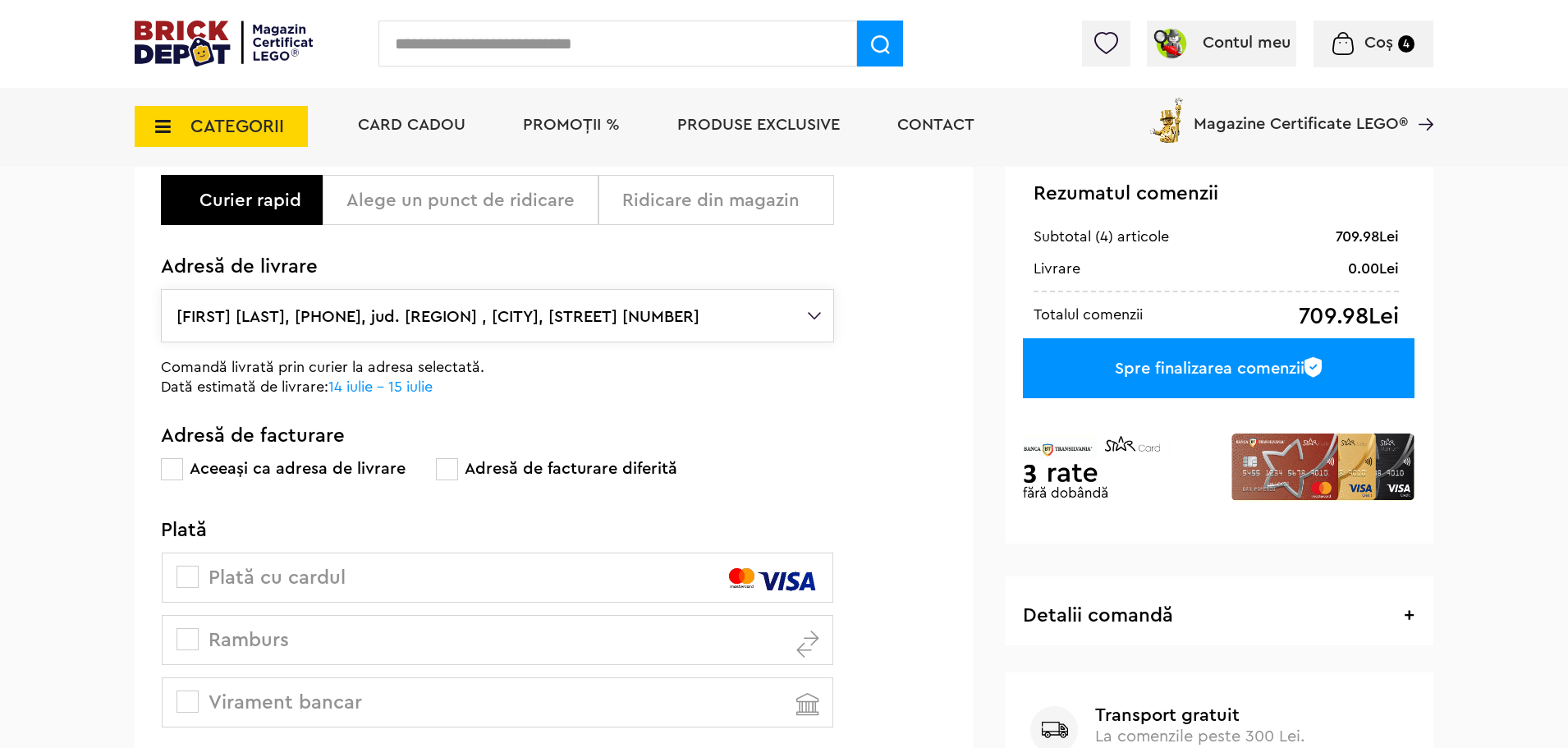 scroll, scrollTop: 328, scrollLeft: 0, axis: vertical 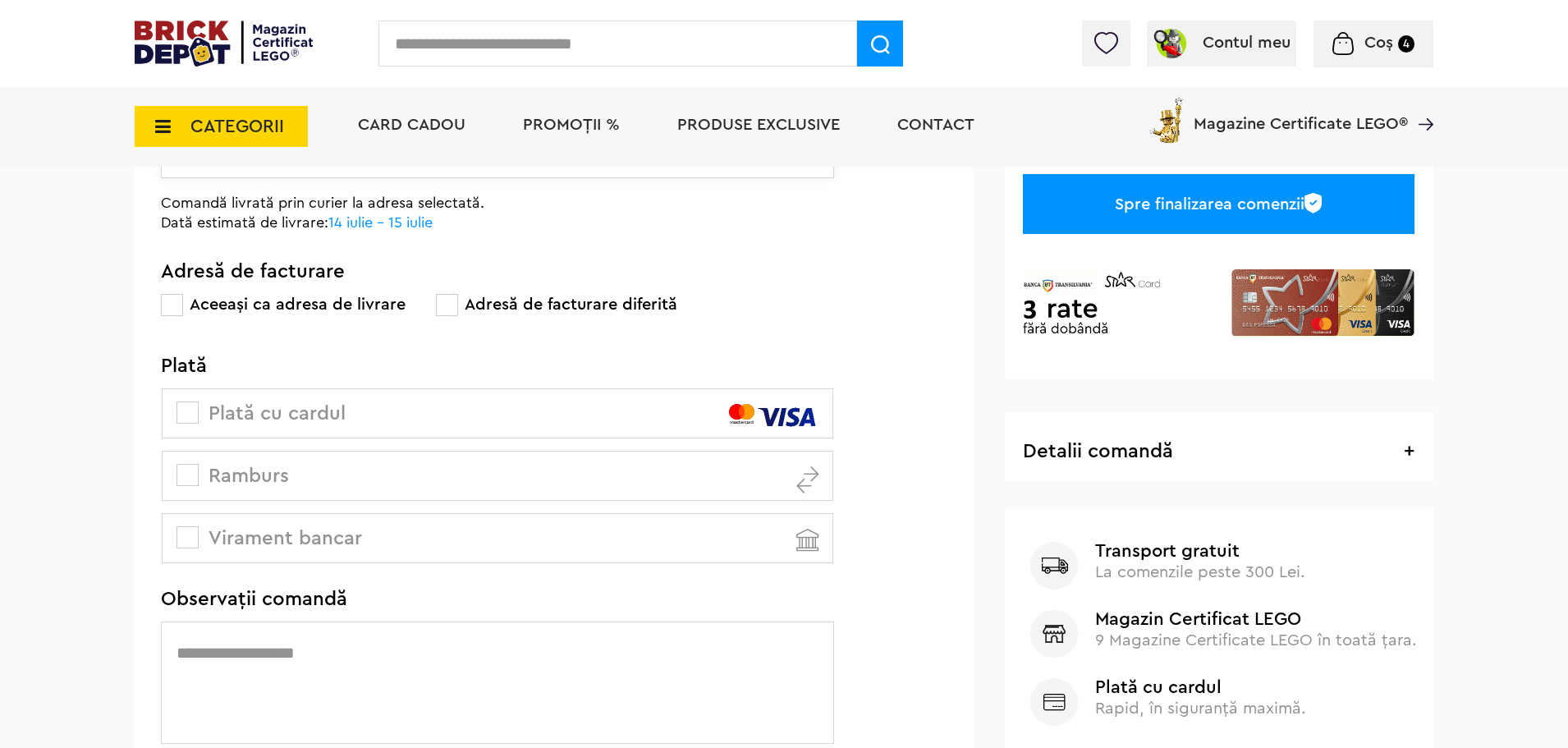 click on "Ramburs" at bounding box center (497, 475) 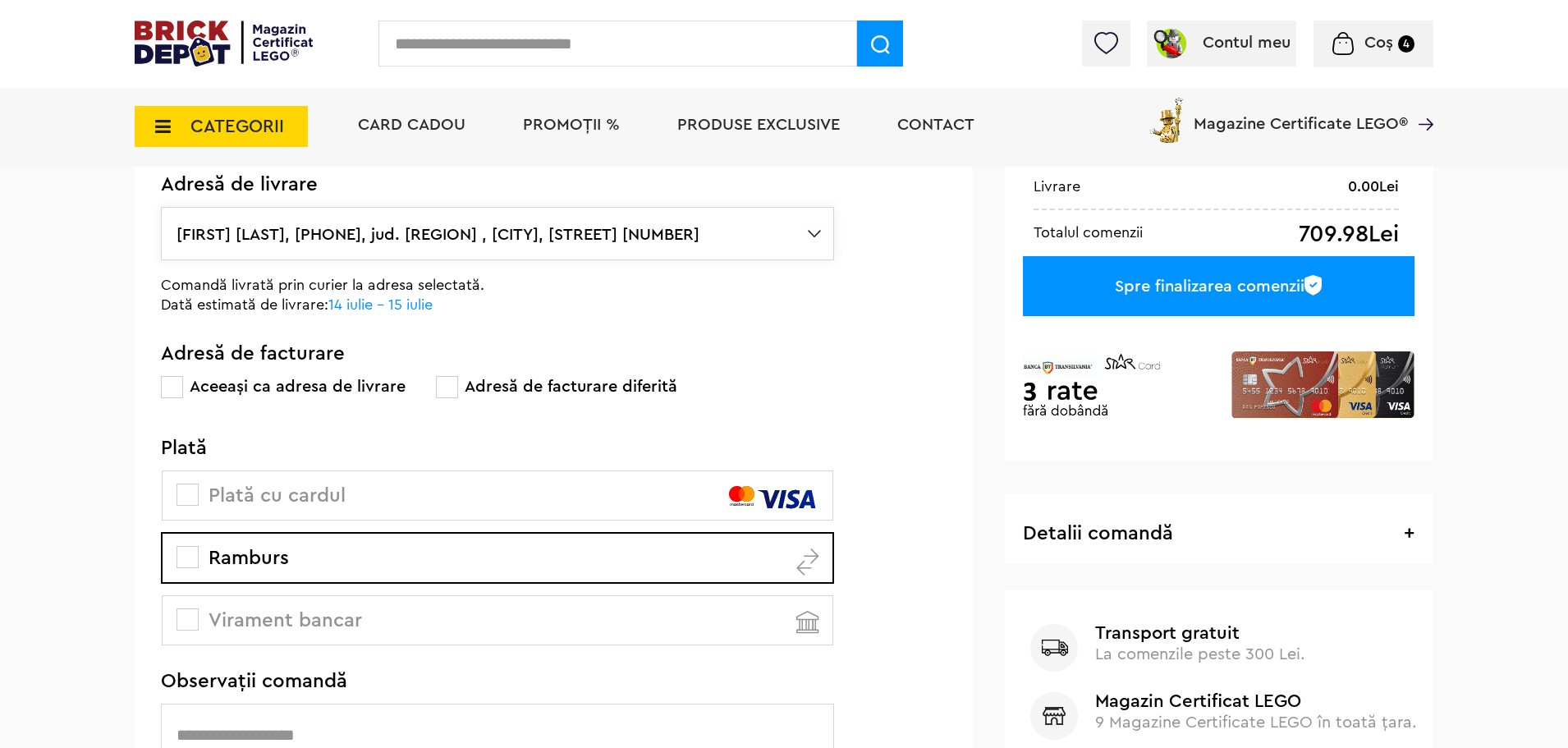 scroll, scrollTop: 82, scrollLeft: 0, axis: vertical 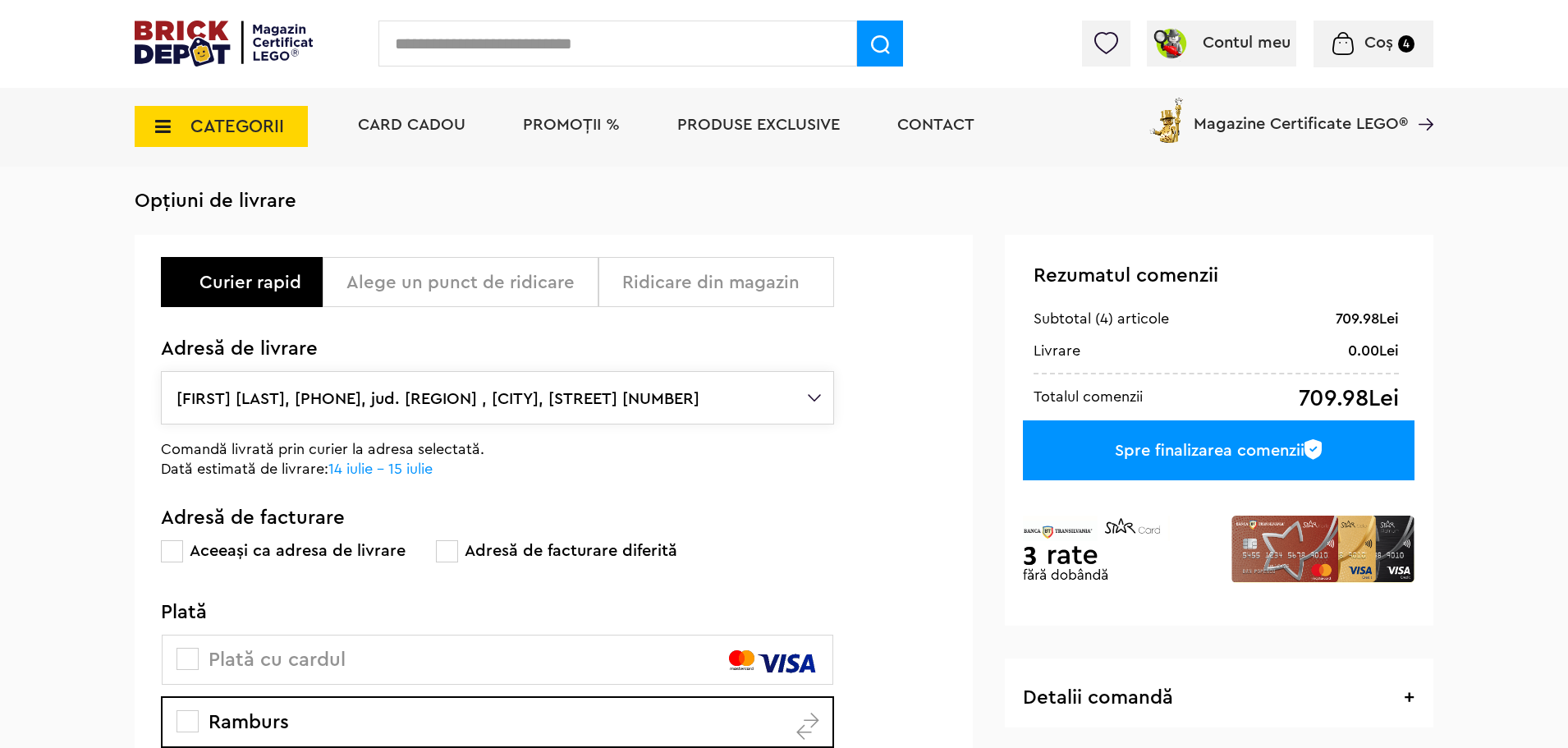 click on "Spre finalizarea comenzii" at bounding box center [1218, 450] 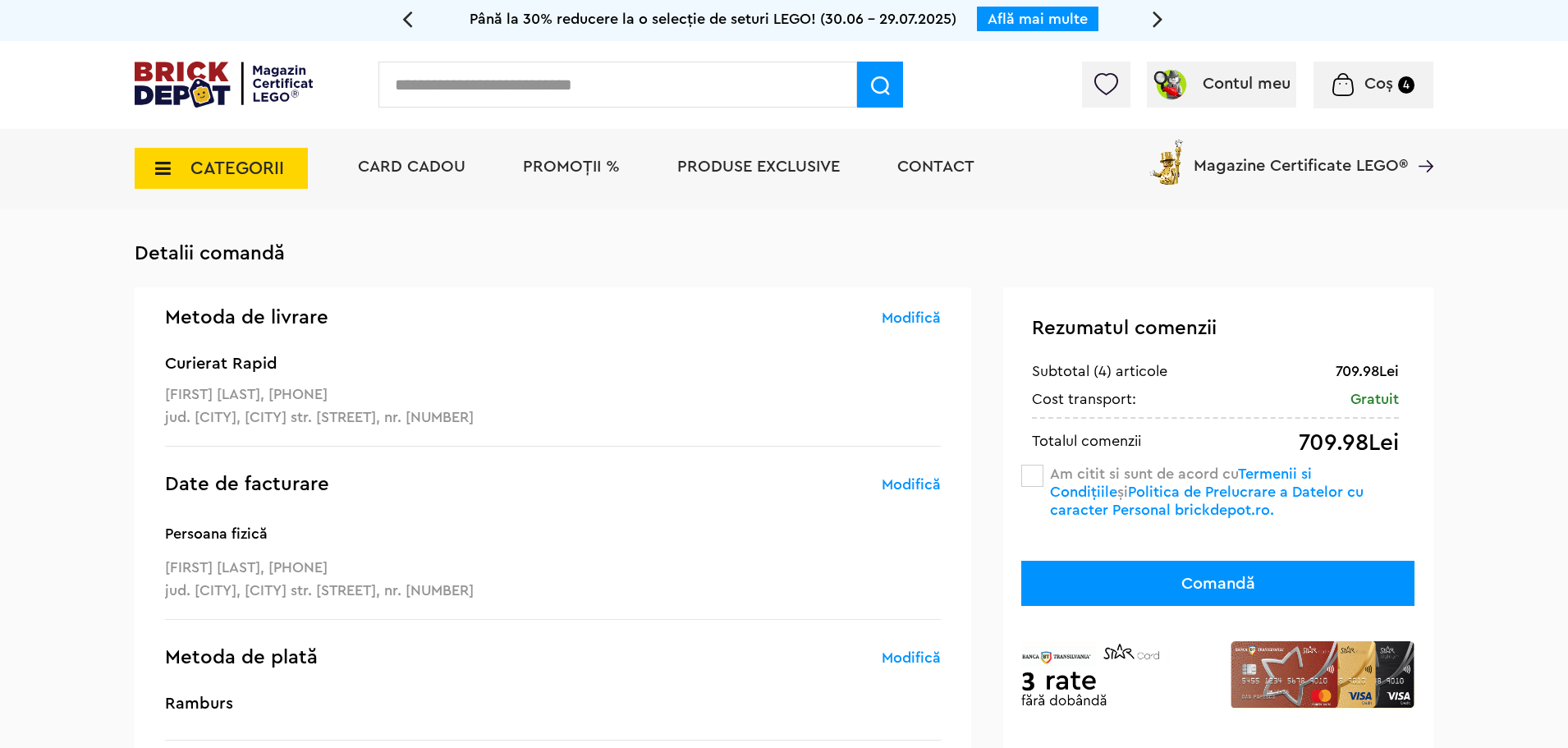 scroll, scrollTop: 0, scrollLeft: 0, axis: both 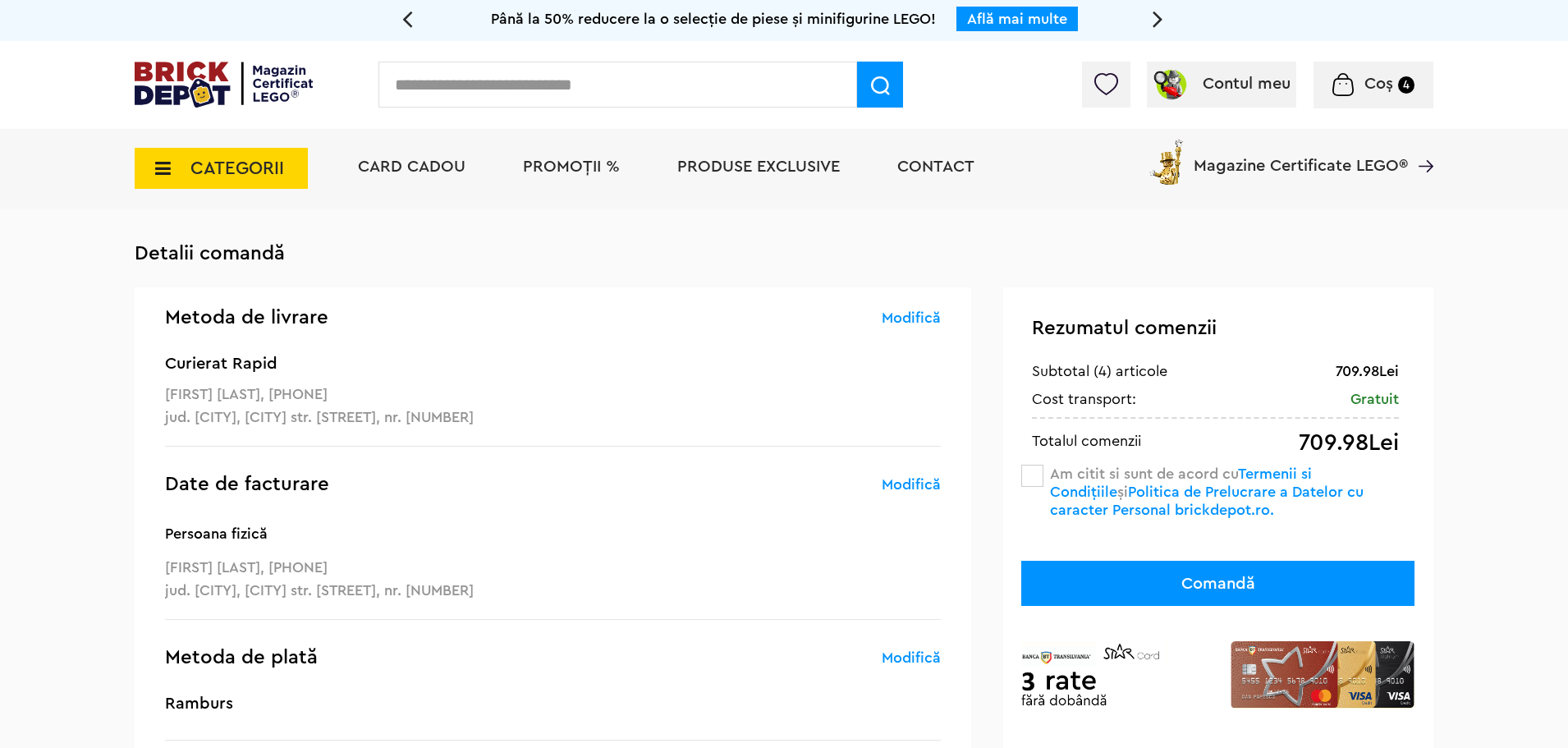 click on "Comandă" at bounding box center (1217, 583) 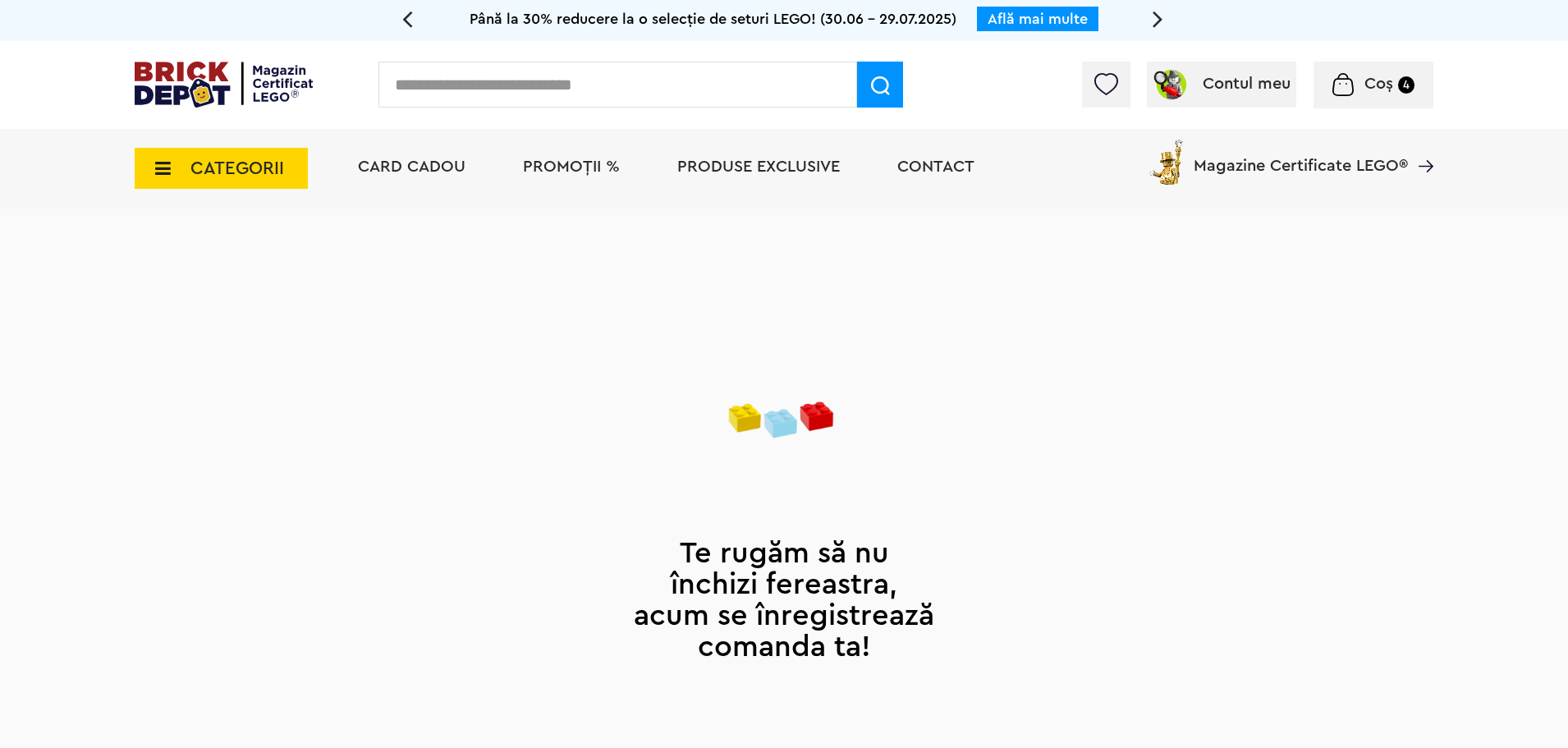 scroll, scrollTop: 0, scrollLeft: 0, axis: both 